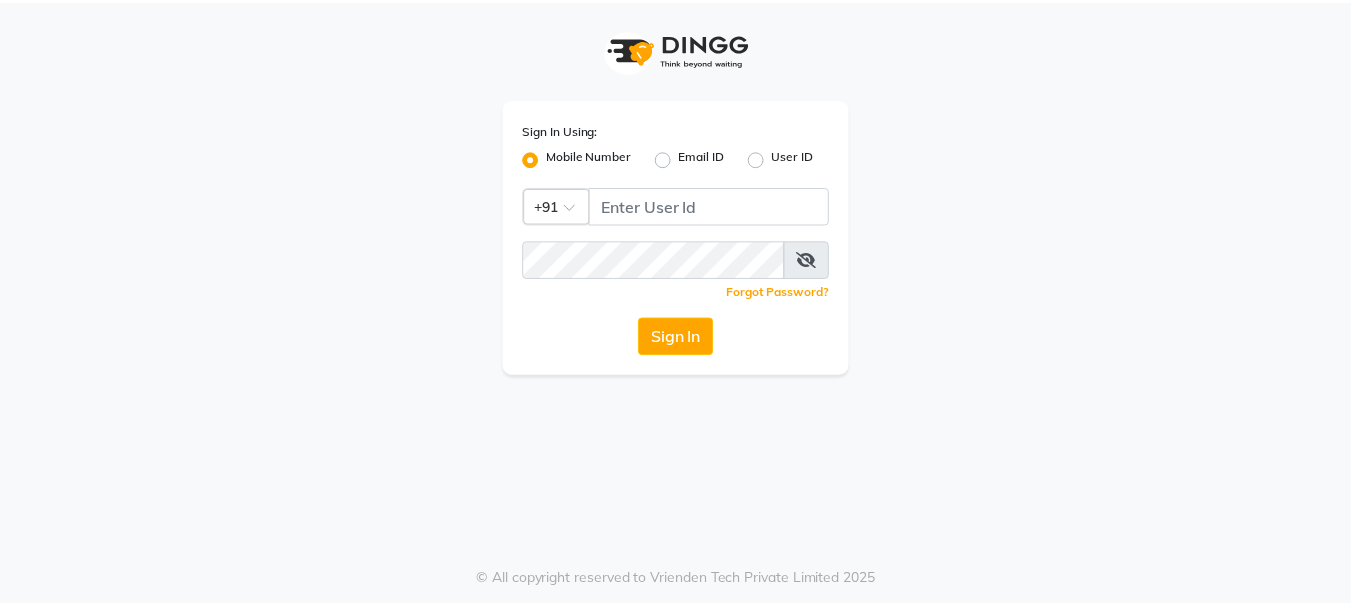 scroll, scrollTop: 0, scrollLeft: 0, axis: both 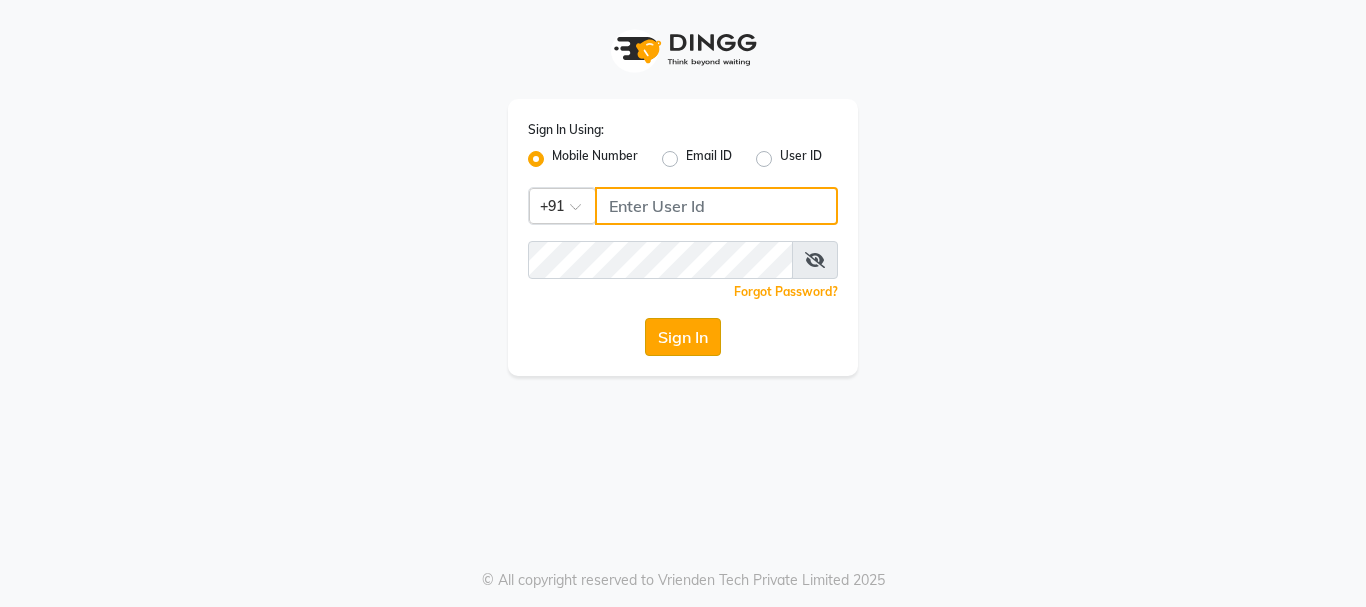 type on "9289973565" 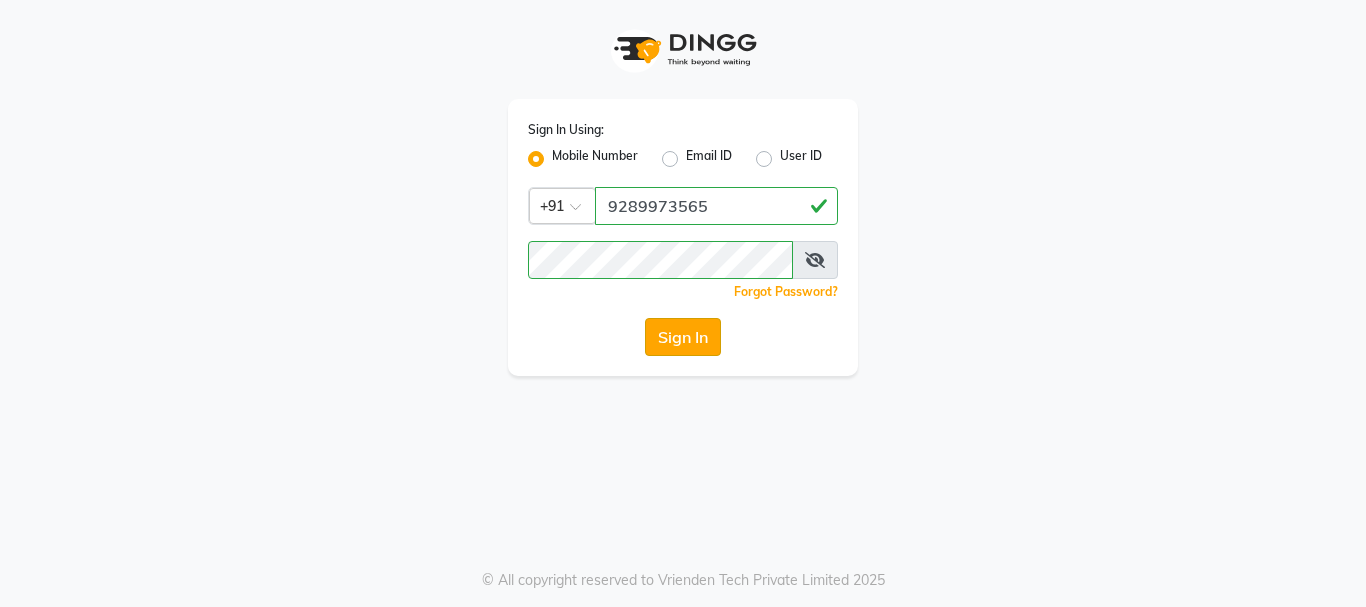 click on "Sign In" 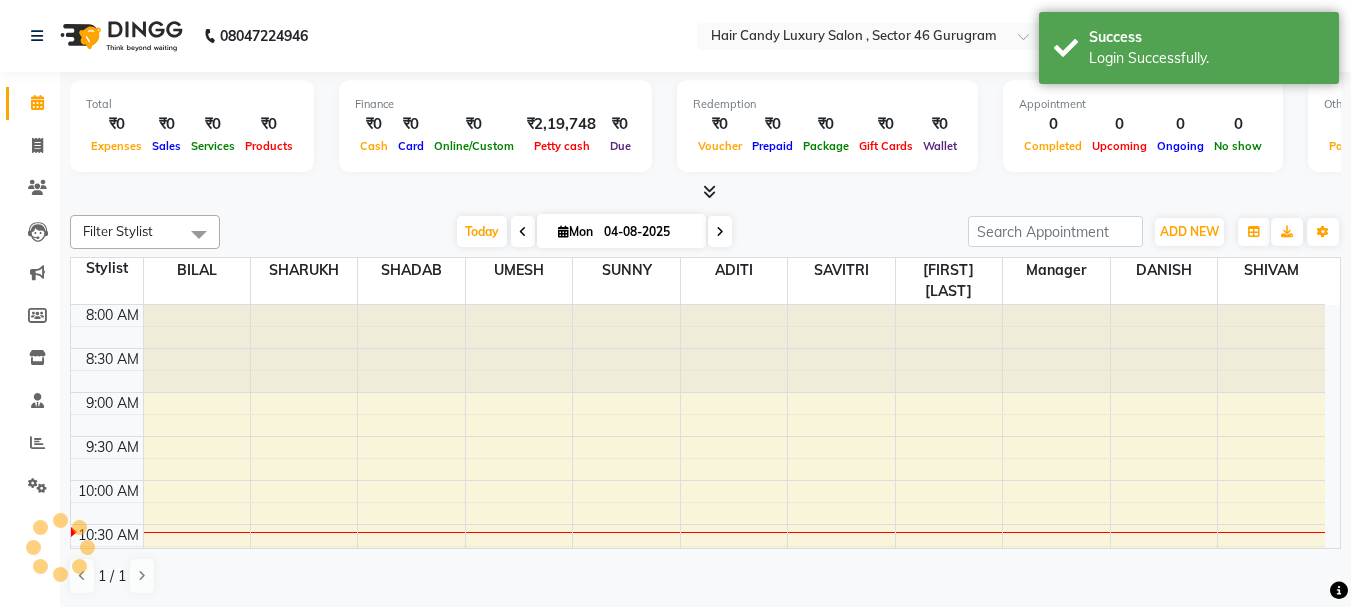 scroll, scrollTop: 0, scrollLeft: 0, axis: both 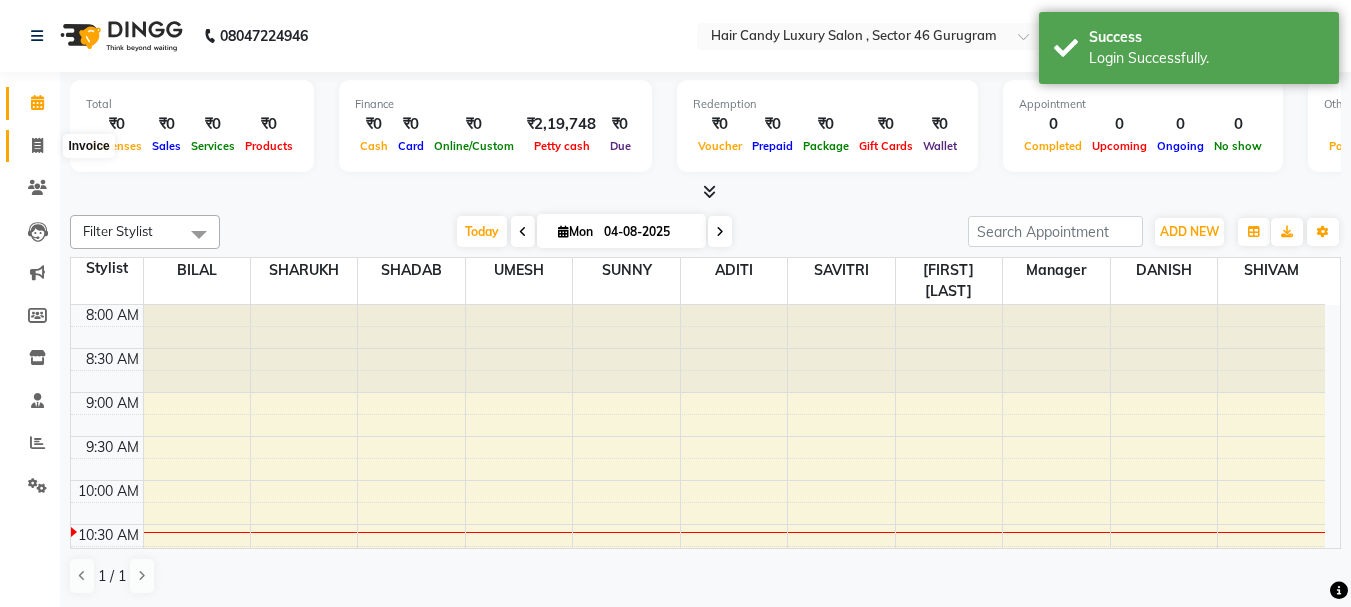 click 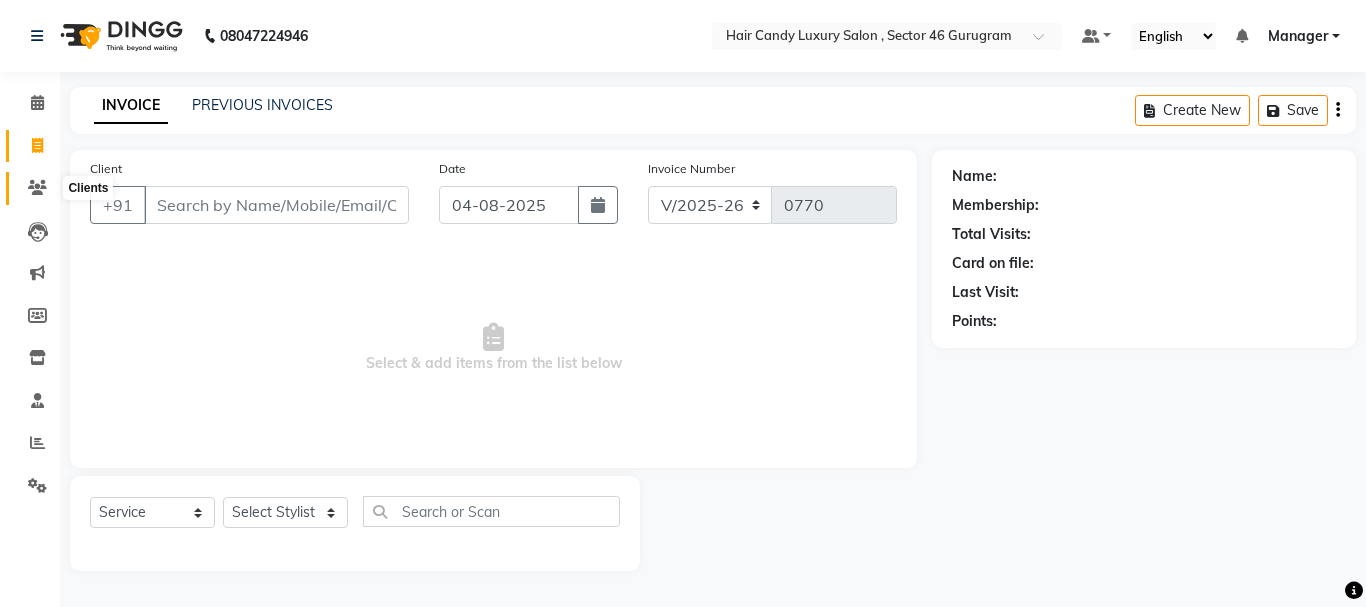 click 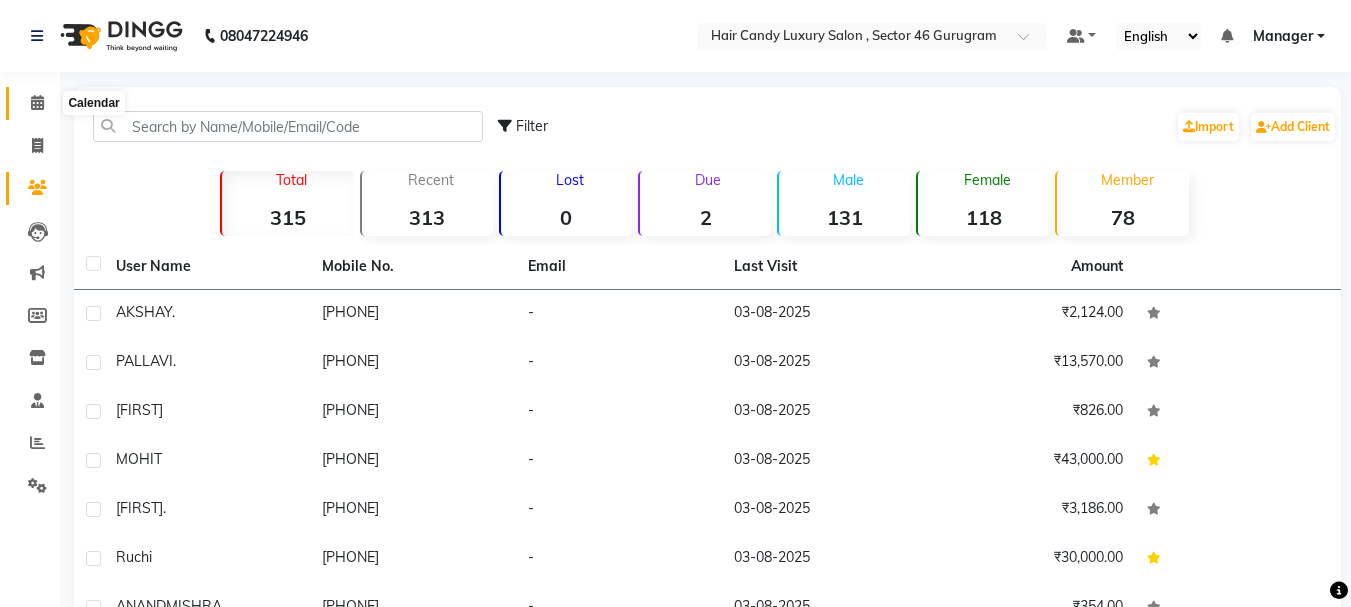 click 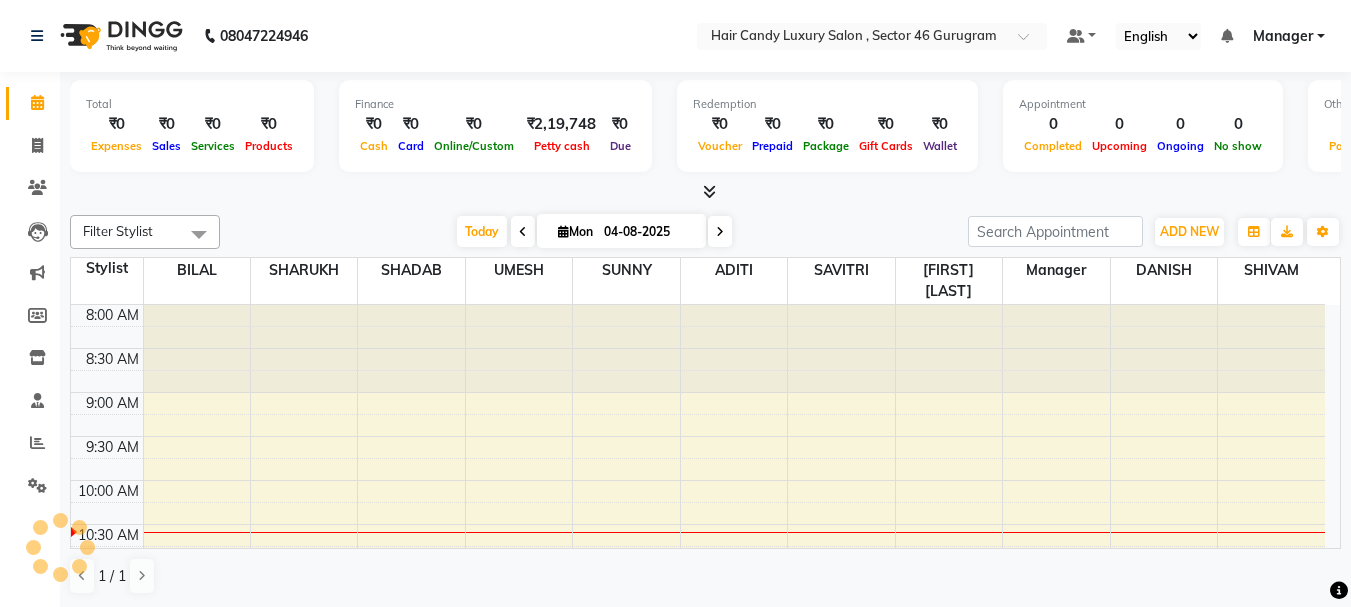 scroll, scrollTop: 0, scrollLeft: 0, axis: both 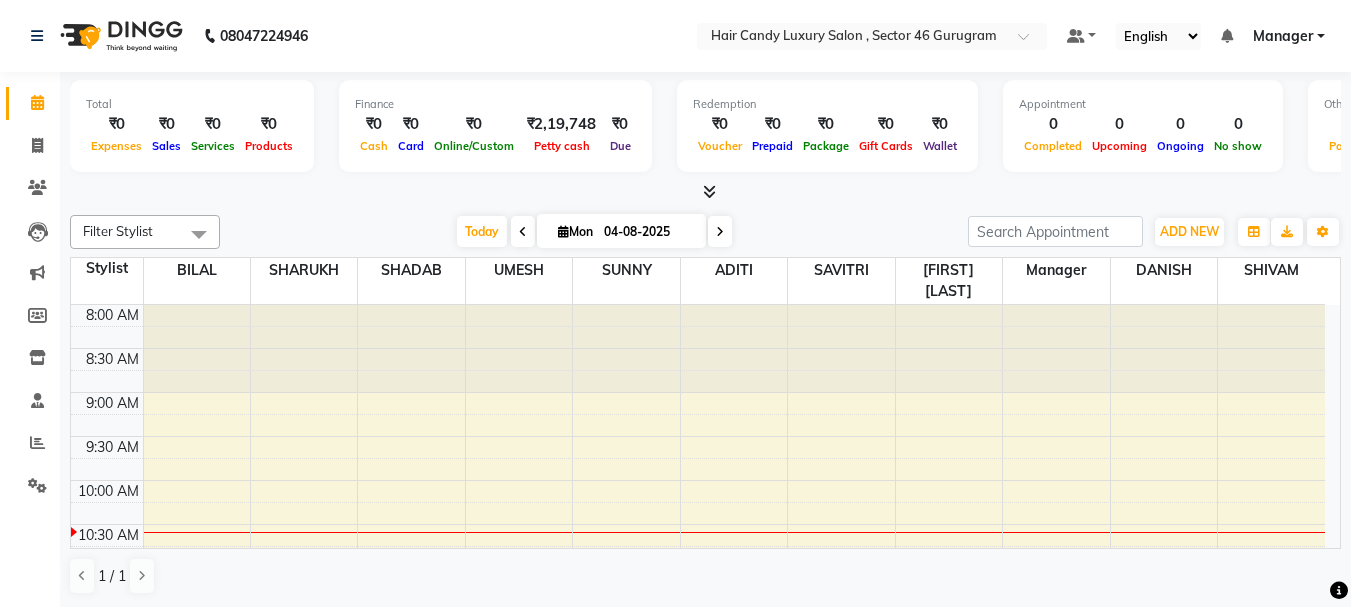 click on "Filter Stylist" at bounding box center [118, 231] 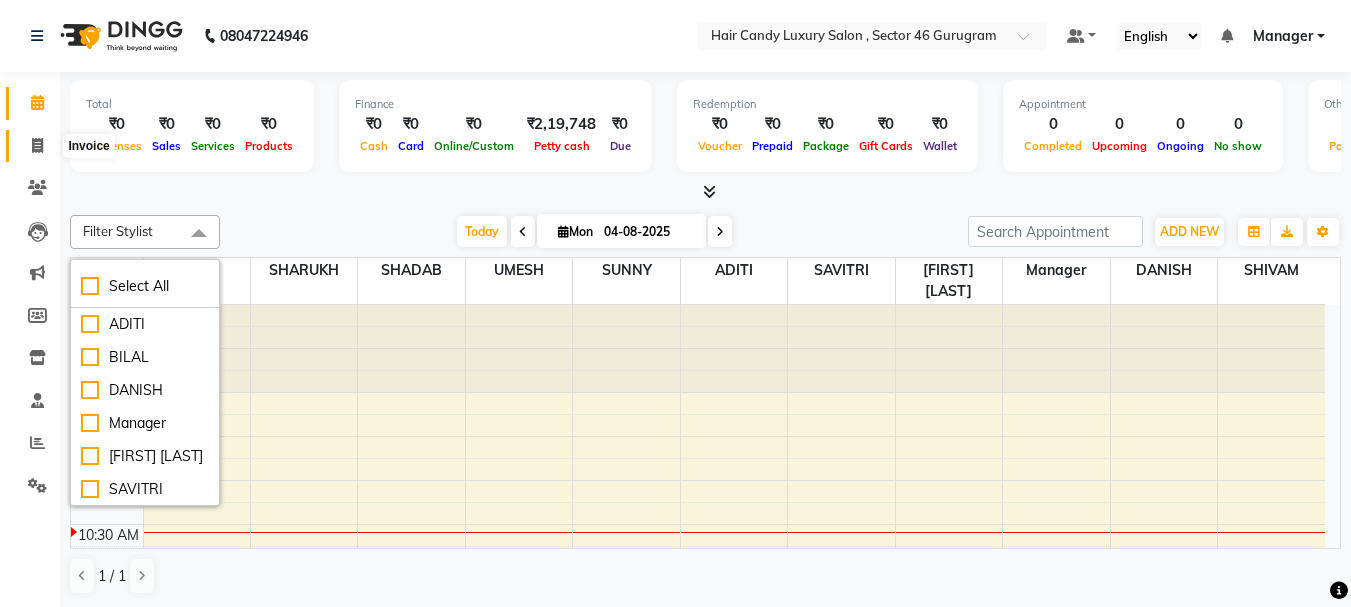 click 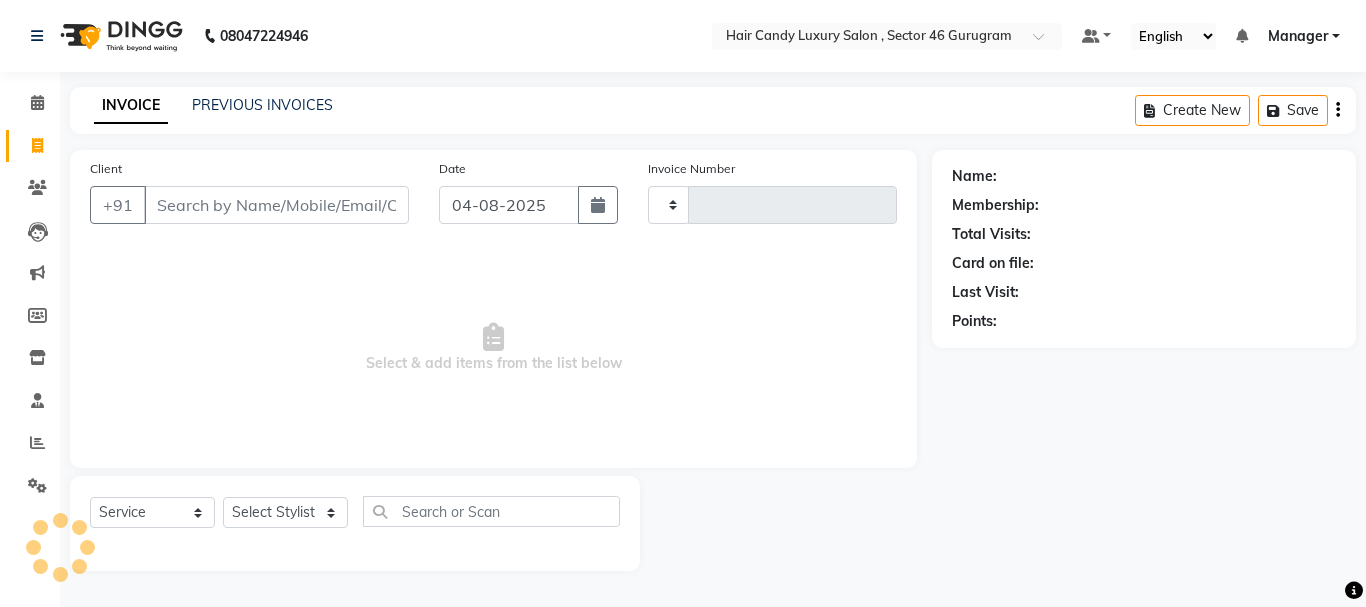 type on "0770" 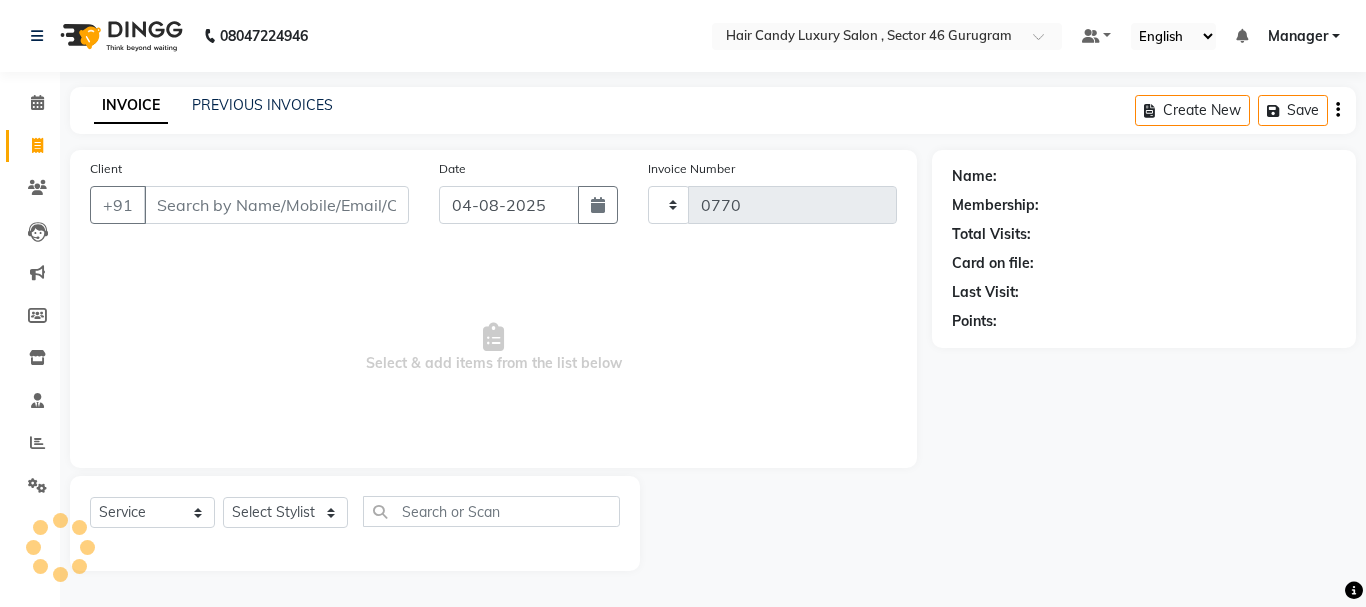 select on "8304" 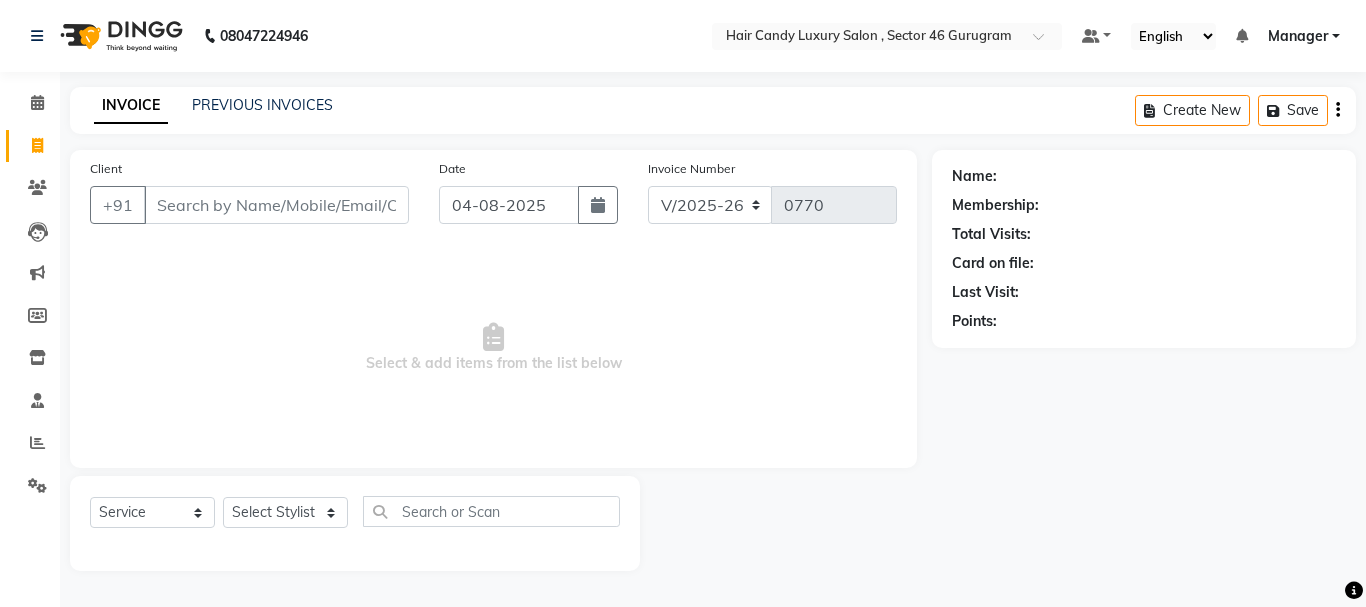 click 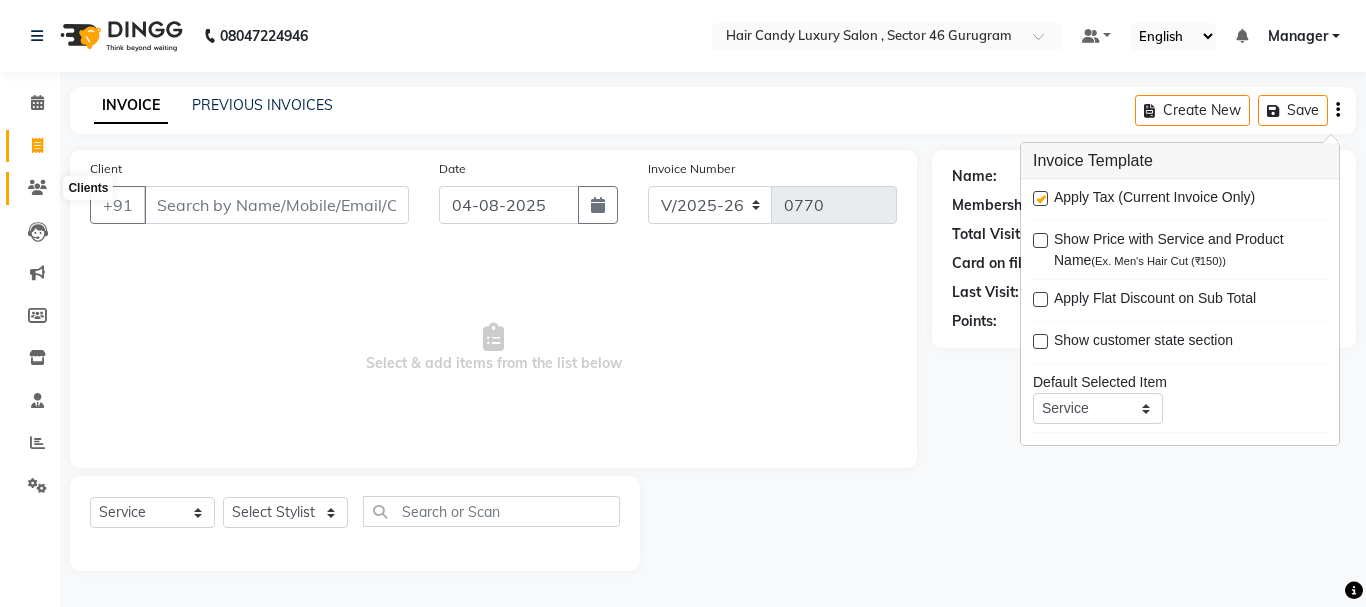 click 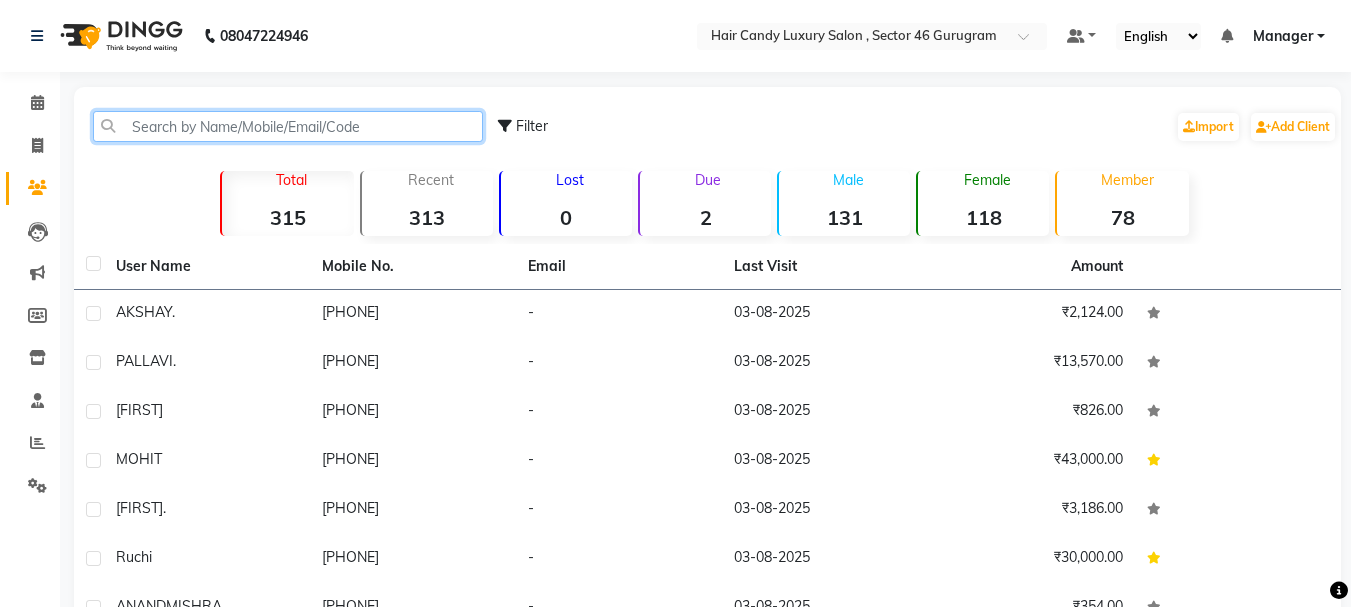 click 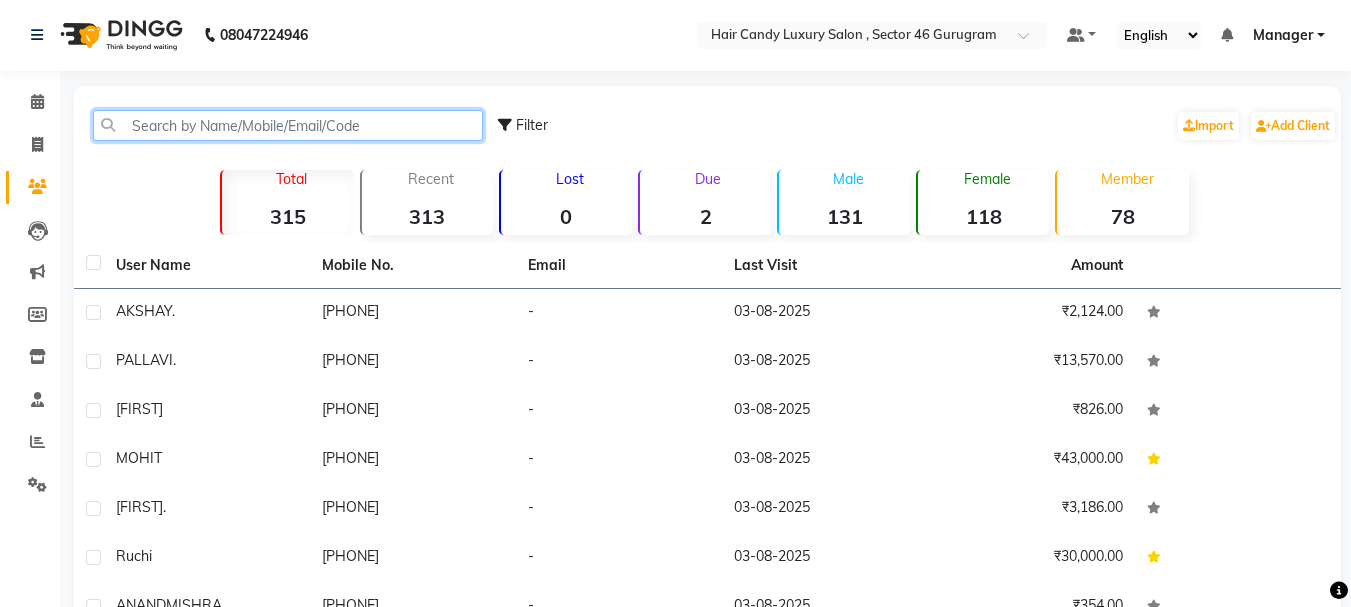 scroll, scrollTop: 0, scrollLeft: 0, axis: both 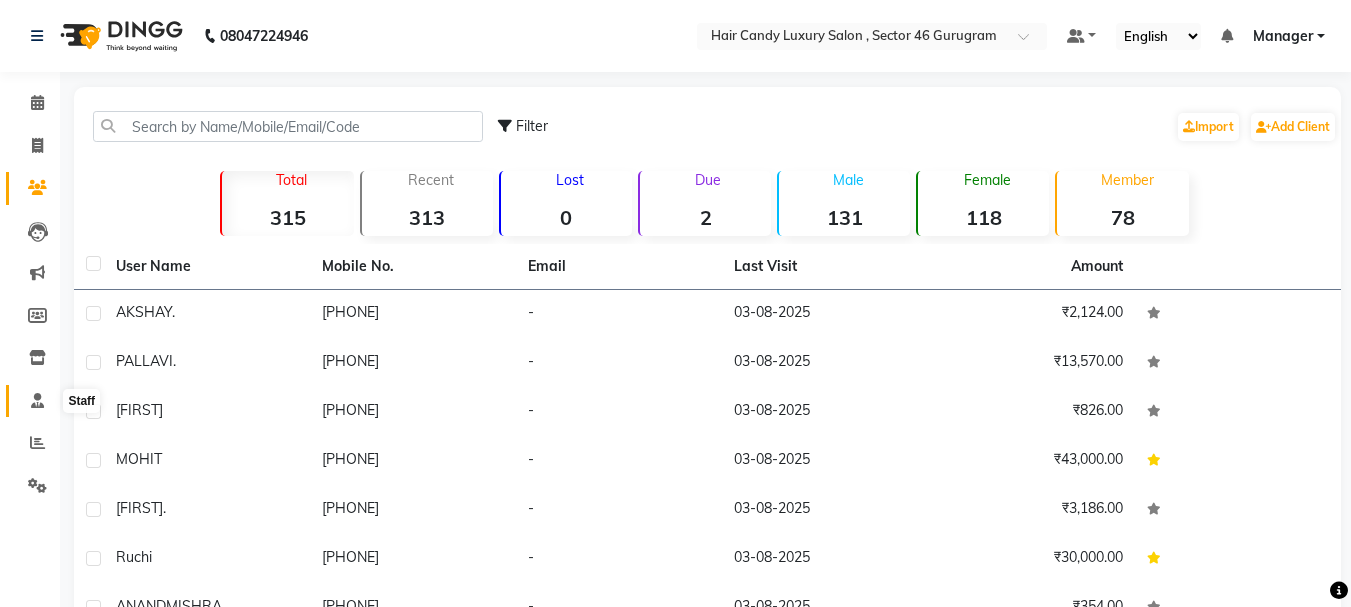 click 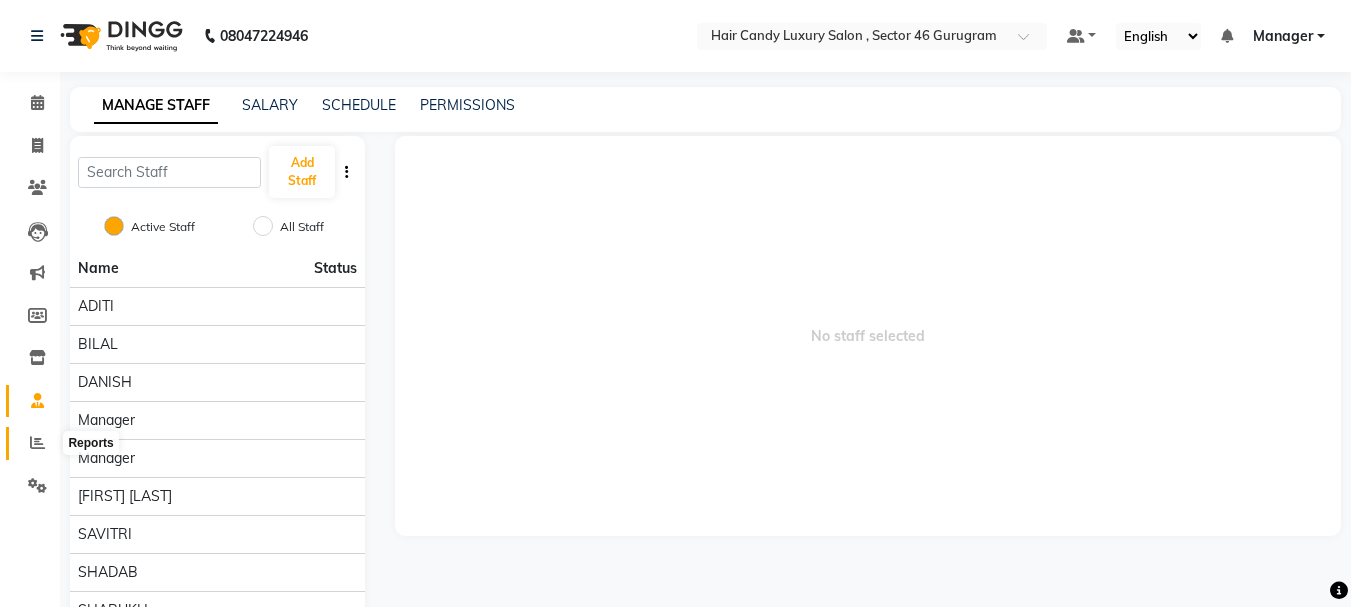 click 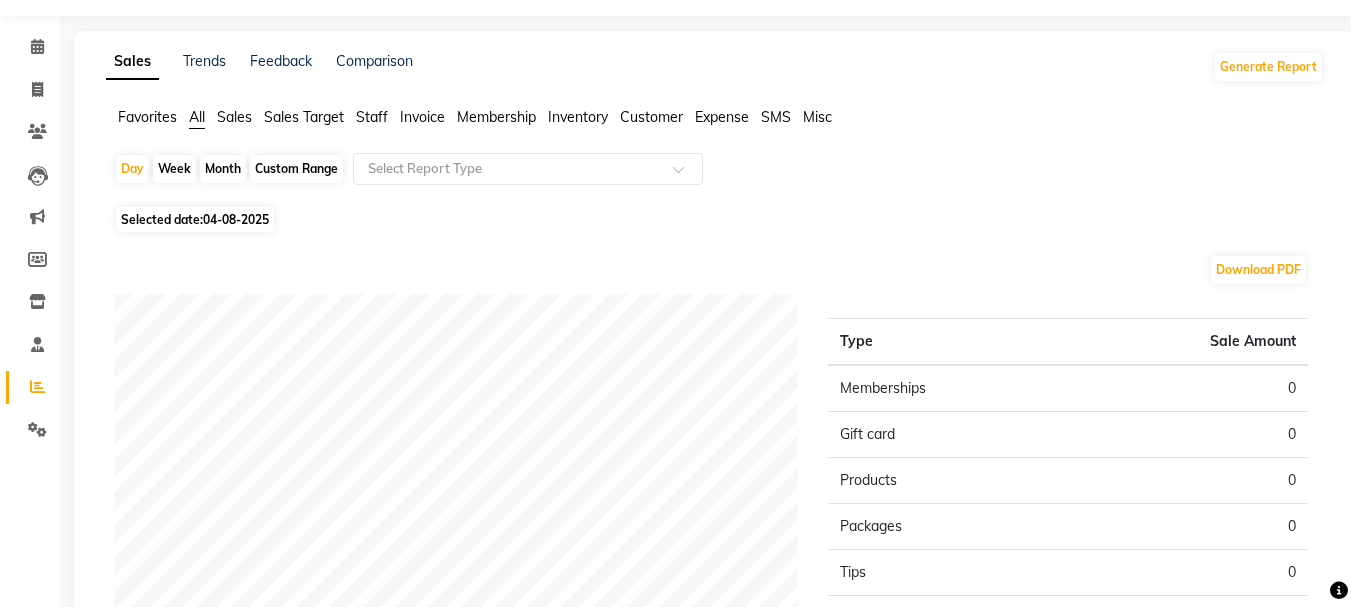 scroll, scrollTop: 0, scrollLeft: 0, axis: both 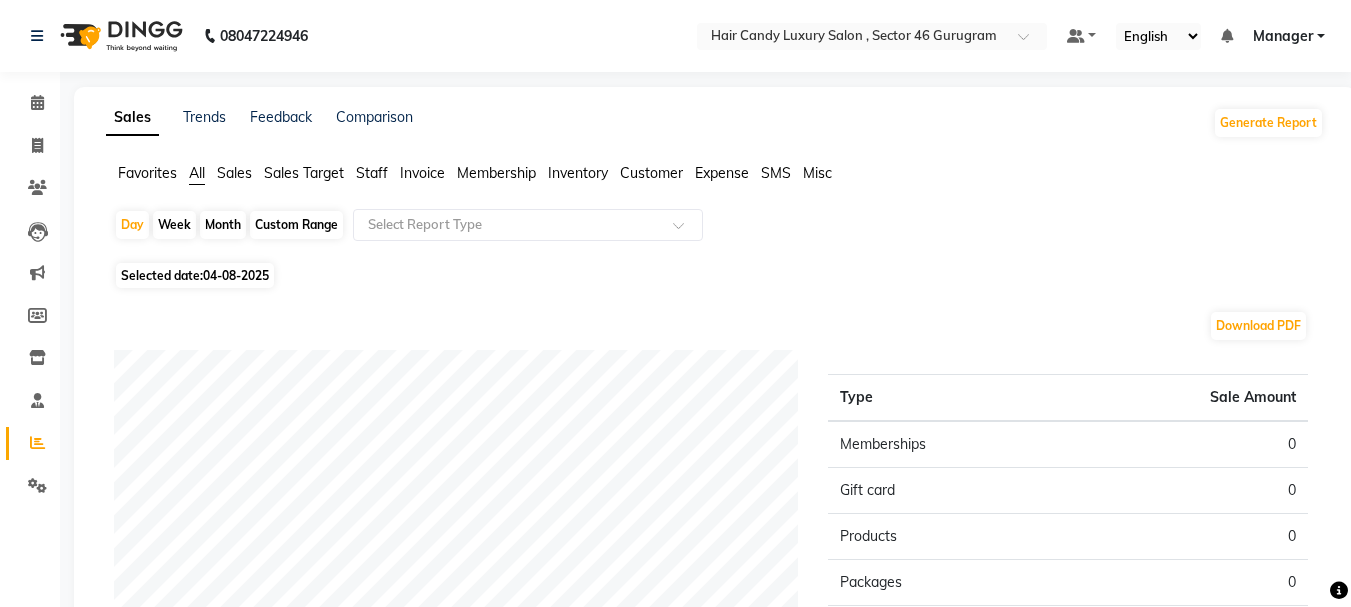 click on "Staff" 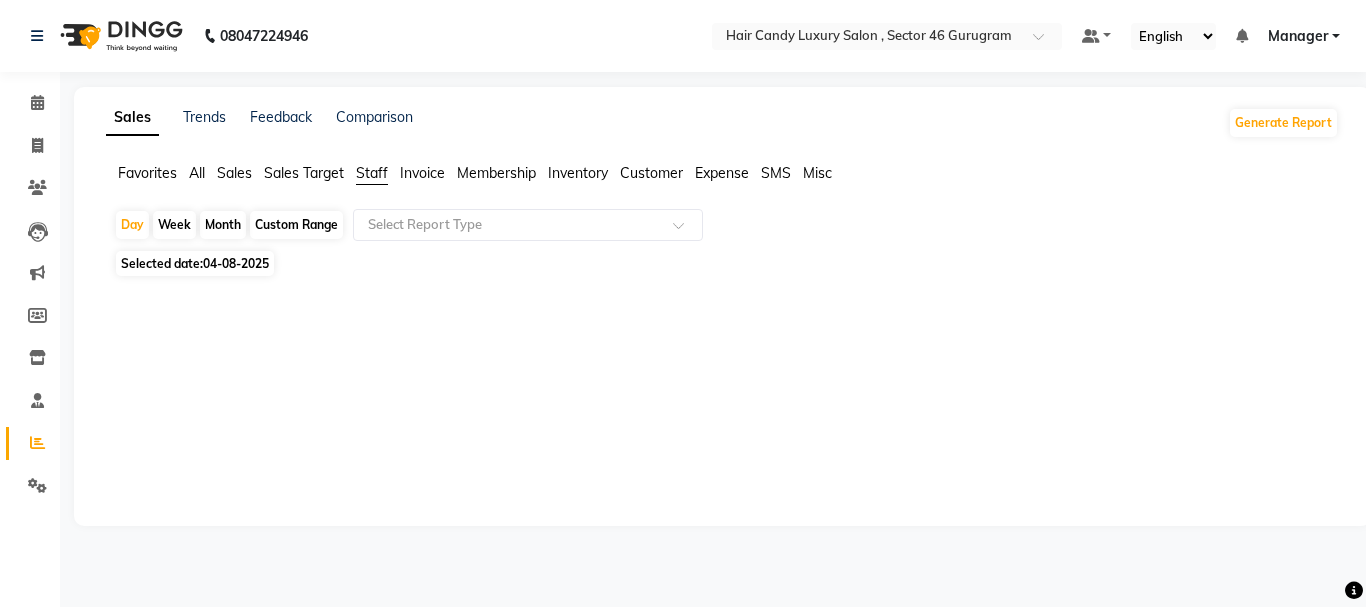 click on "Month" 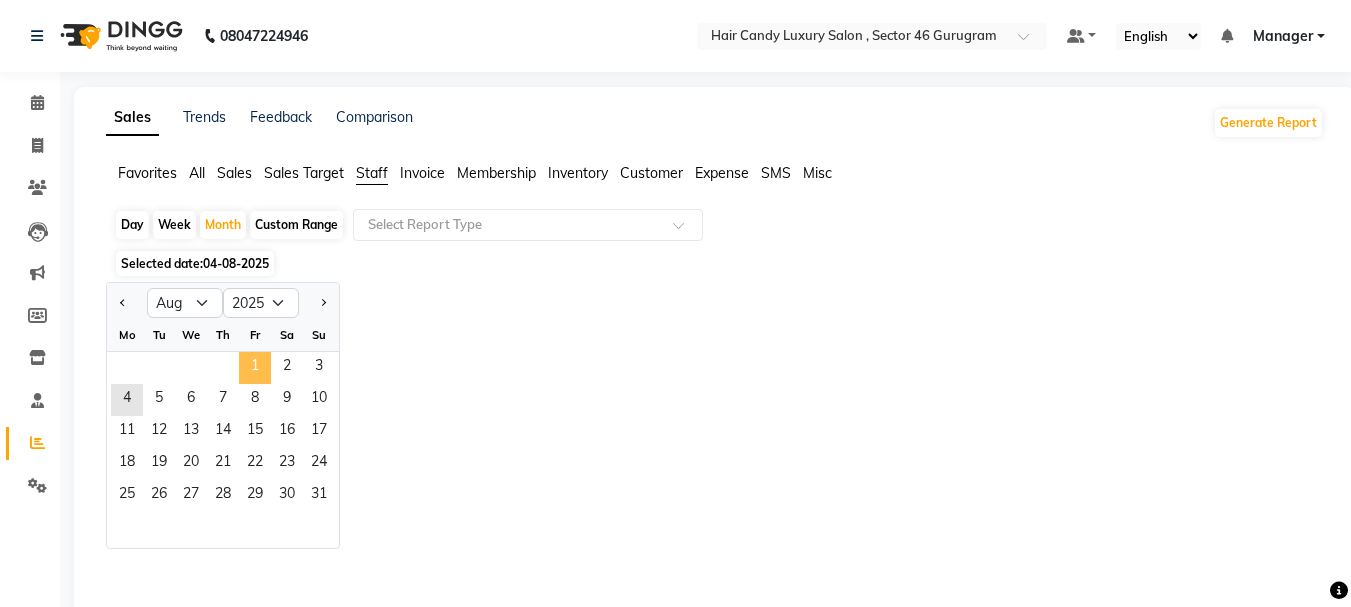 click on "1" 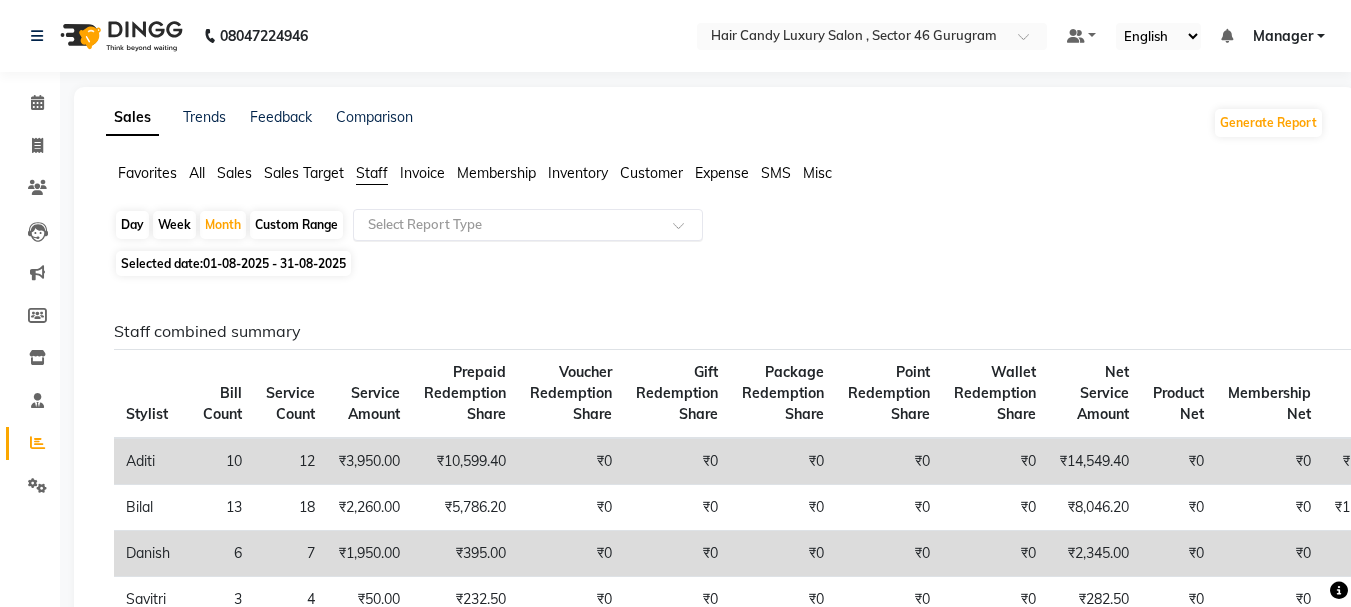 click 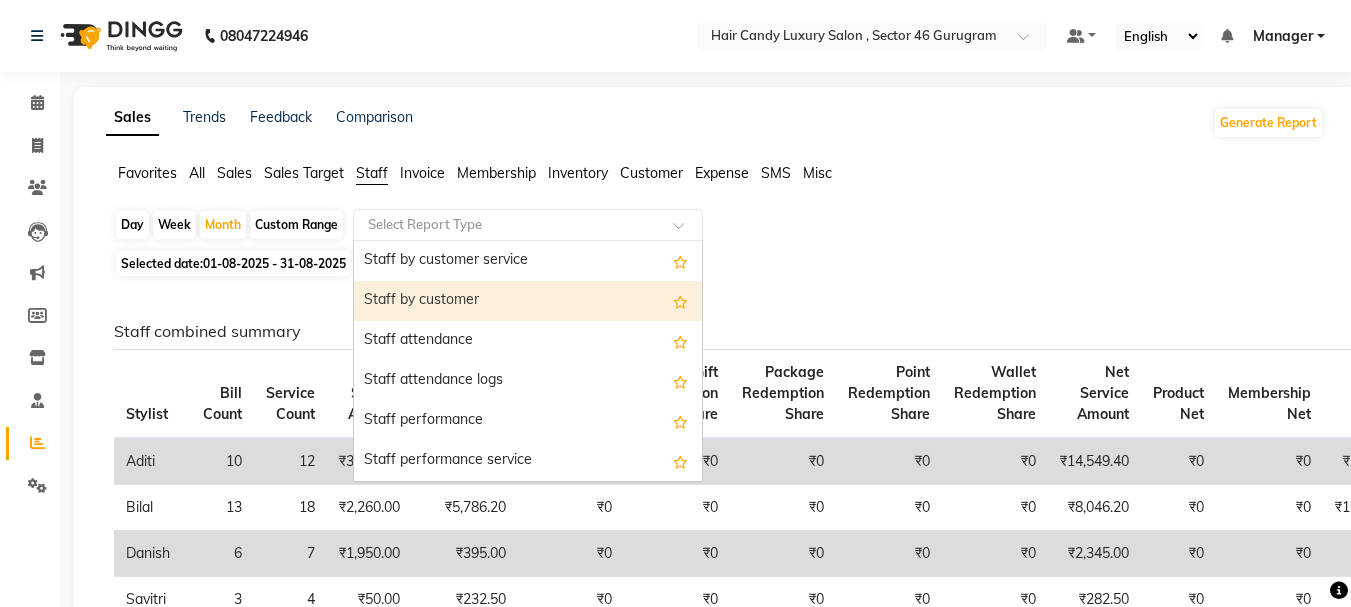scroll, scrollTop: 200, scrollLeft: 0, axis: vertical 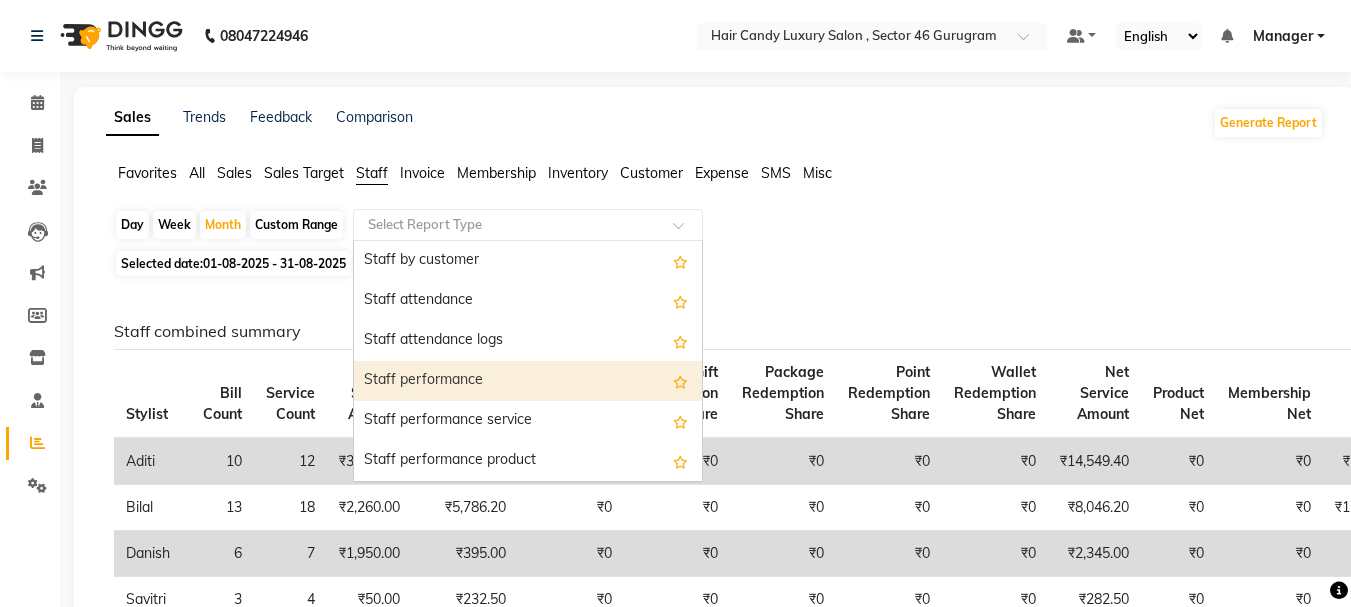 click on "Staff performance" at bounding box center (528, 381) 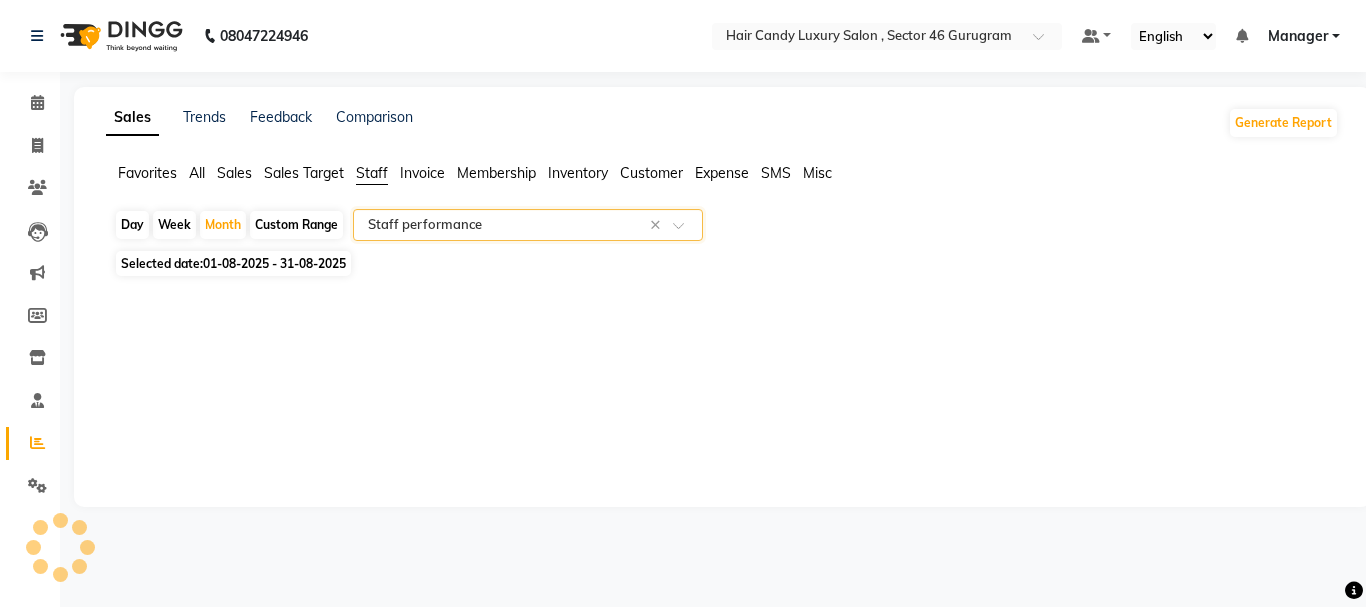 select on "full_report" 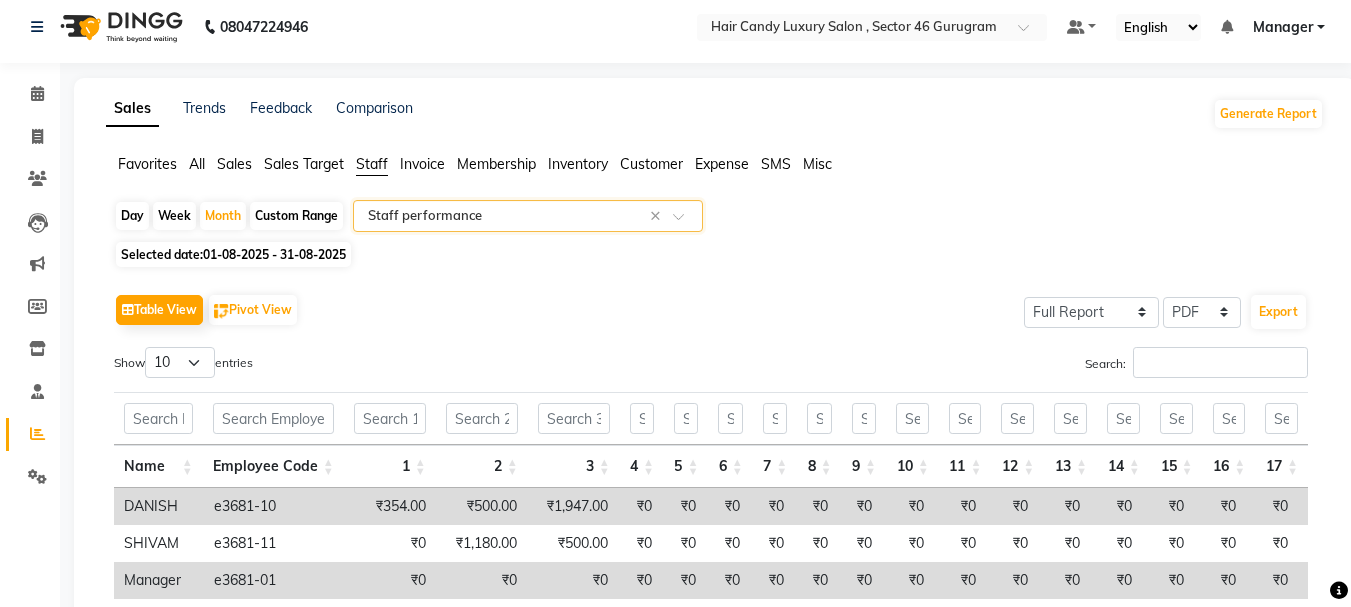 scroll, scrollTop: 0, scrollLeft: 0, axis: both 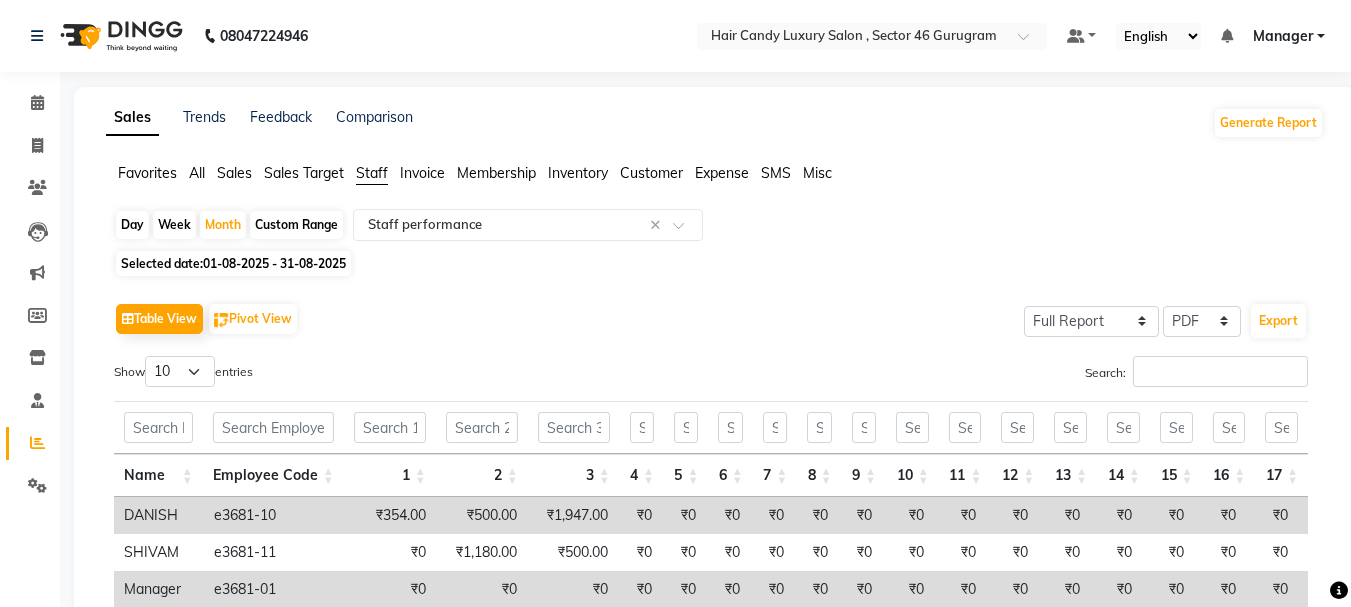 click on "Custom Range" 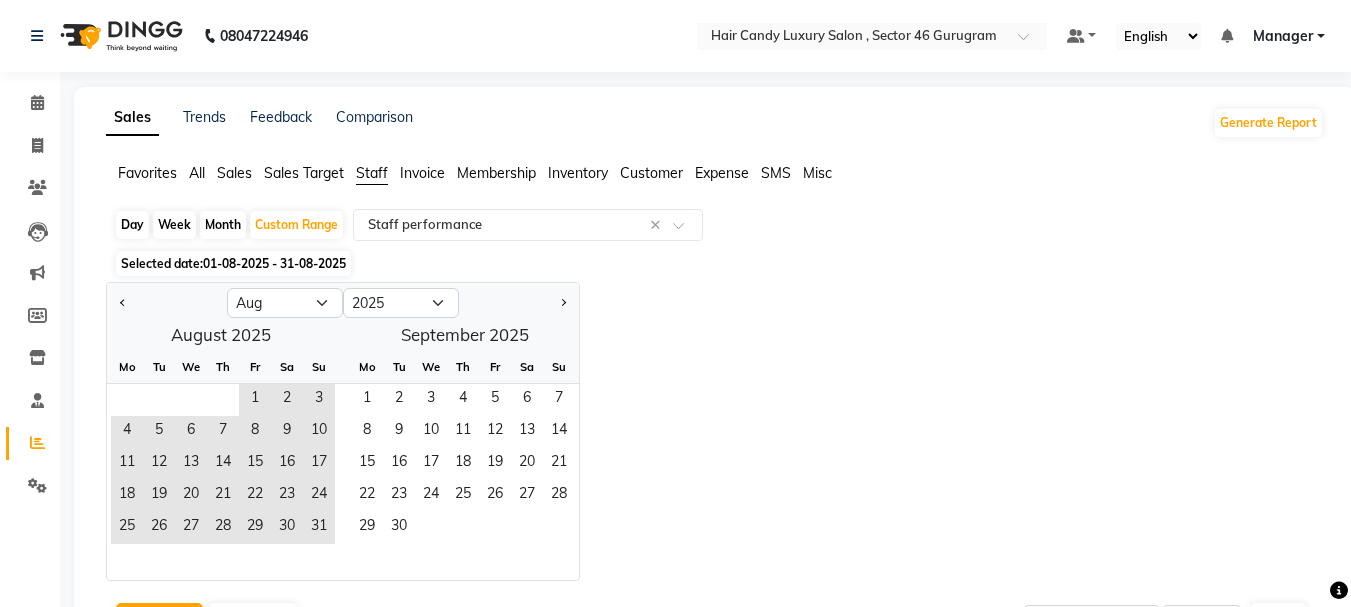 click on "Month" 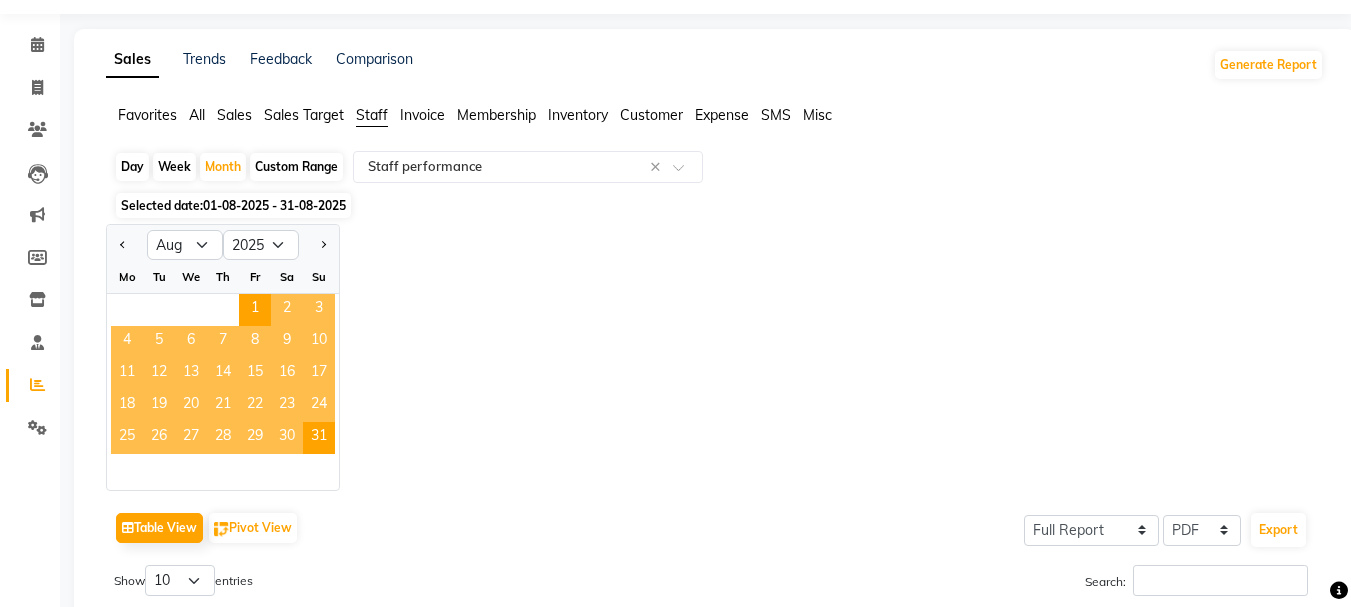 scroll, scrollTop: 200, scrollLeft: 0, axis: vertical 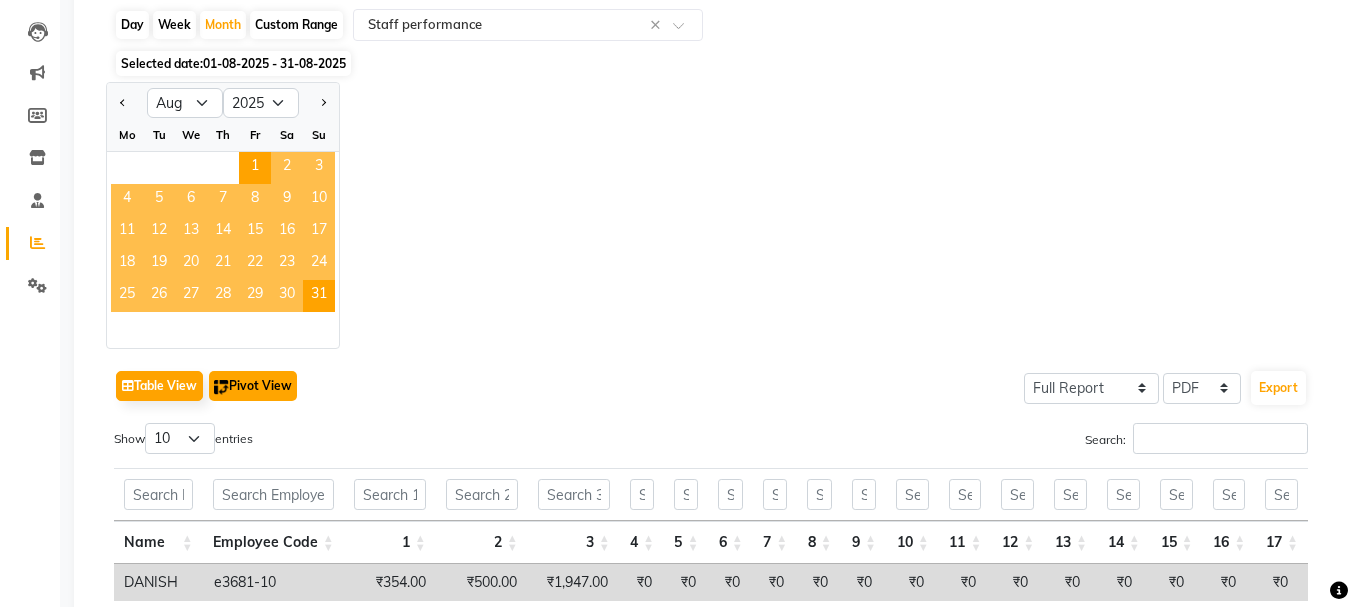click on "Pivot View" 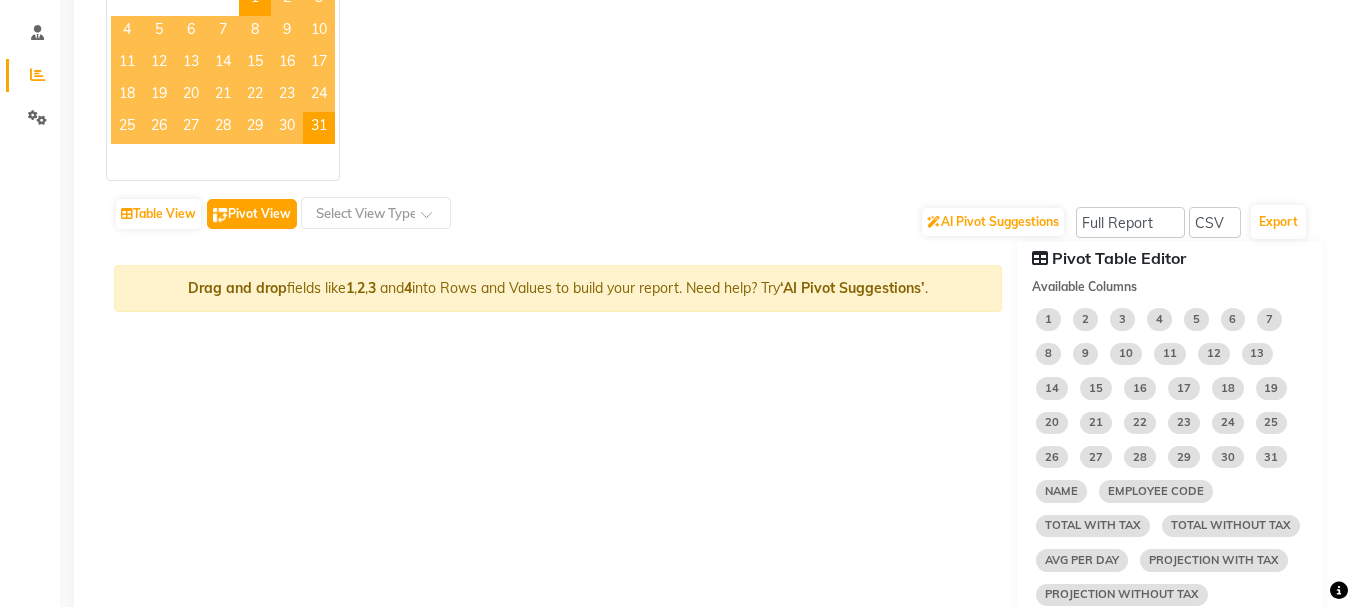 scroll, scrollTop: 200, scrollLeft: 0, axis: vertical 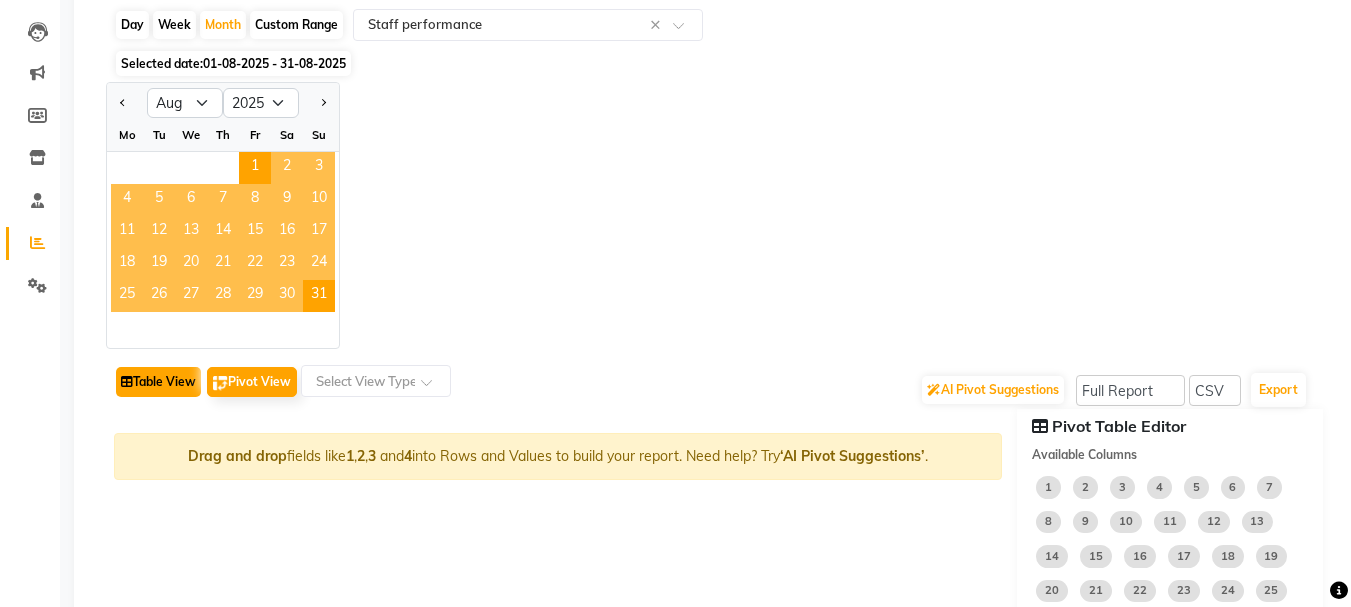 click on "Table View" 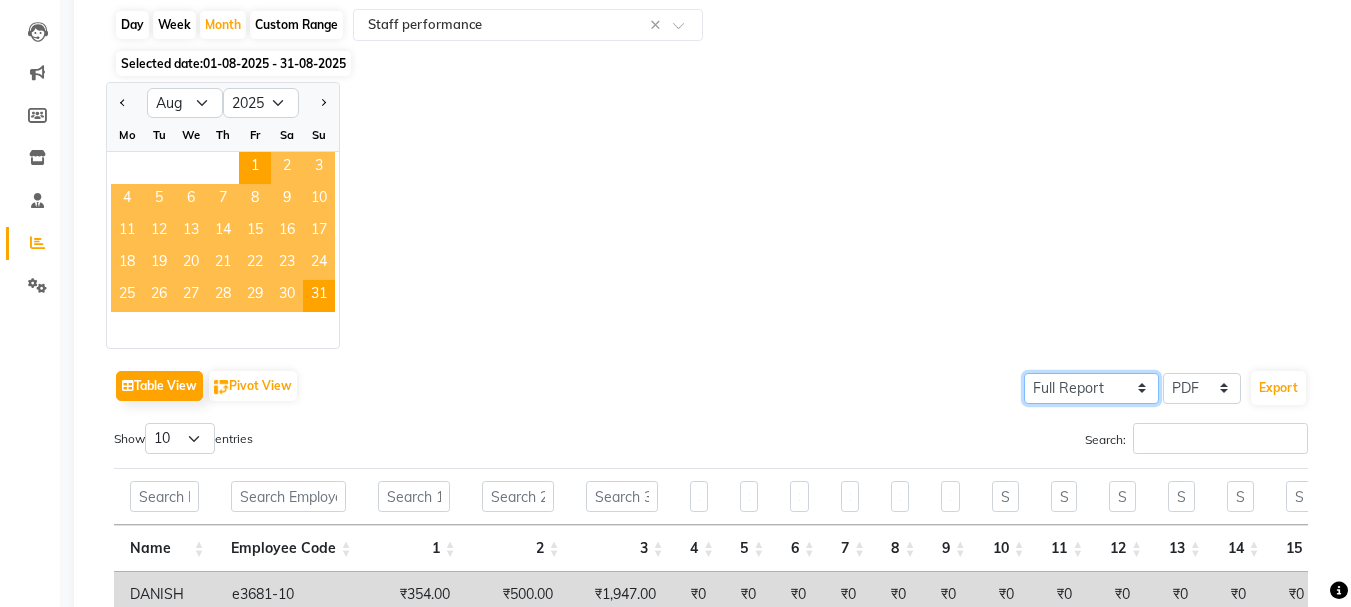 click on "Select Full Report Filtered Report" 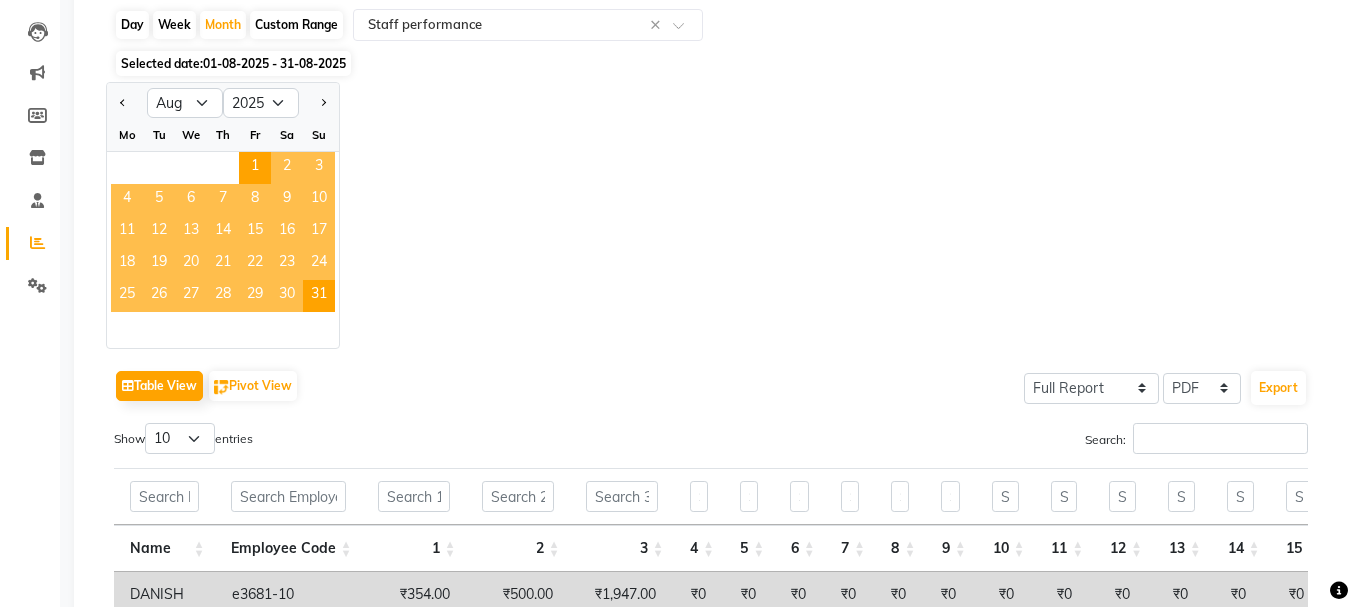click on "Jan Feb Mar Apr May Jun Jul Aug Sep Oct Nov Dec 2015 2016 2017 2018 2019 2020 2021 2022 2023 2024 2025 2026 2027 2028 2029 2030 2031 2032 2033 2034 2035 Mo Tu We Th Fr Sa Su  1   2   3   4   5   6   7   8   9   10   11   12   13   14   15   16   17   18   19   20   21   22   23   24   25   26   27   28   29   30   31" 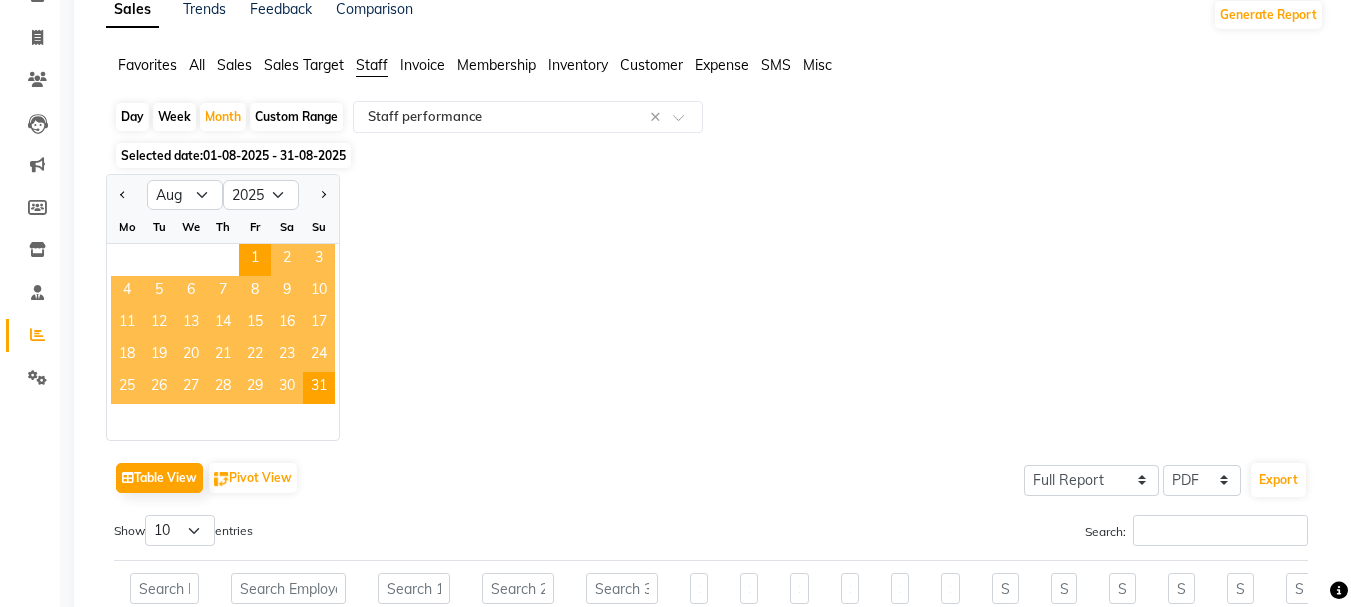 scroll, scrollTop: 0, scrollLeft: 0, axis: both 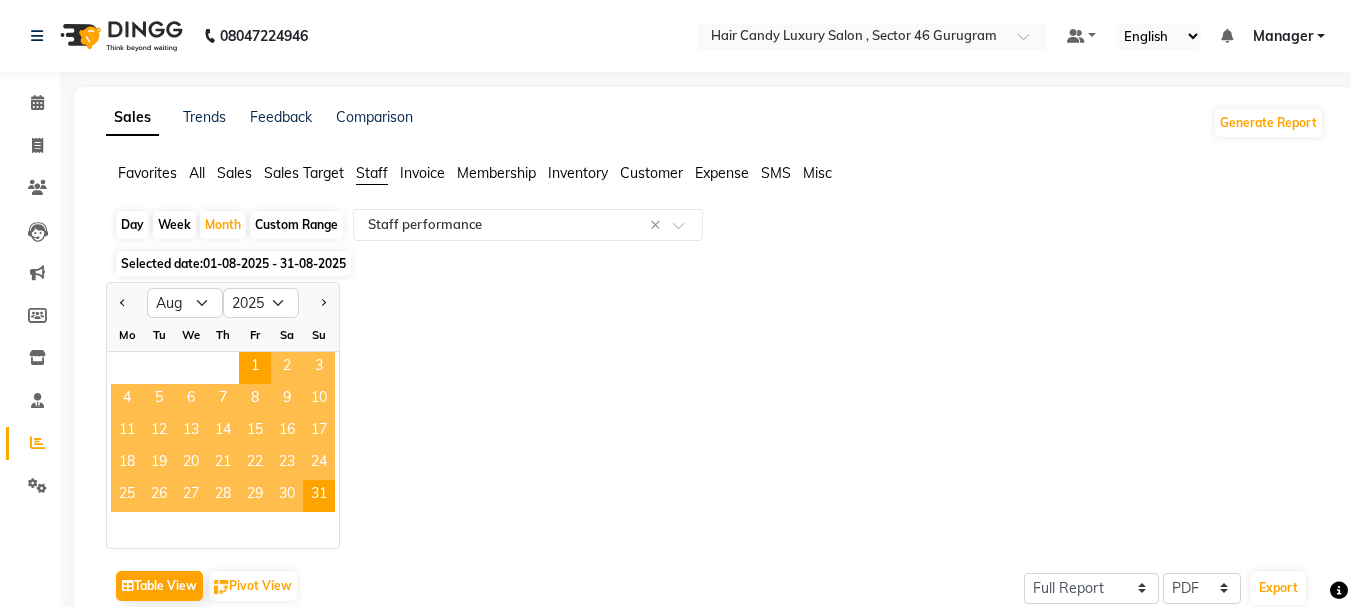 click on "Week" 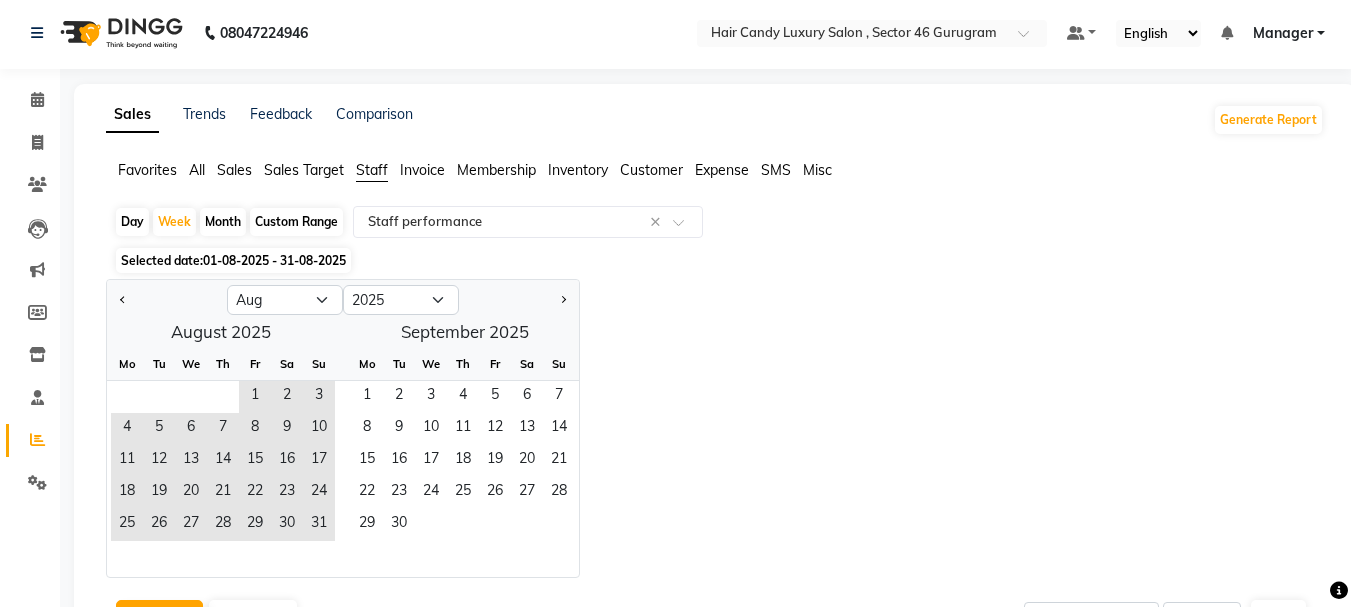 scroll, scrollTop: 0, scrollLeft: 0, axis: both 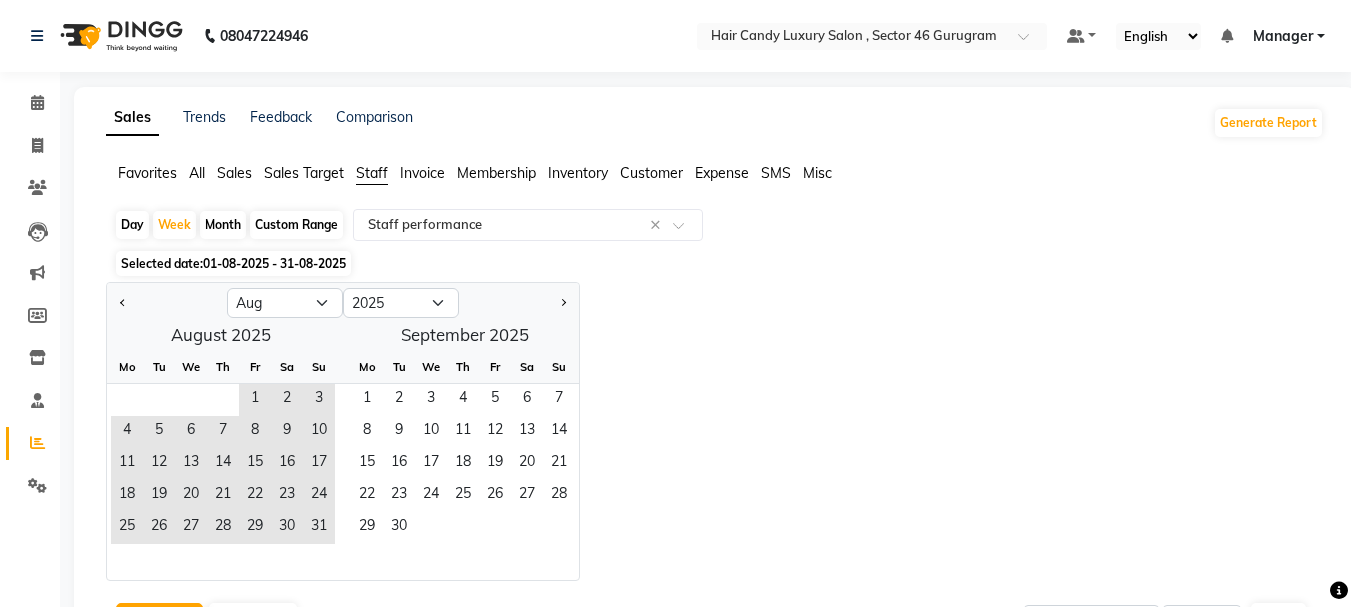 click on "Day" 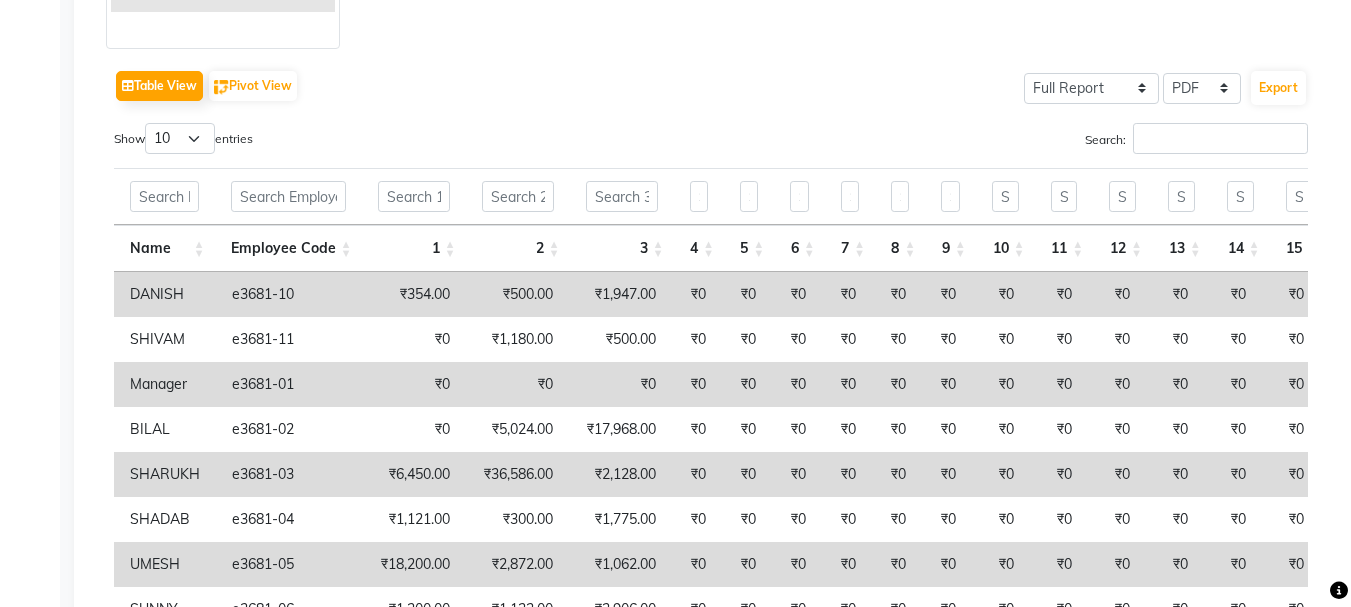 scroll, scrollTop: 0, scrollLeft: 0, axis: both 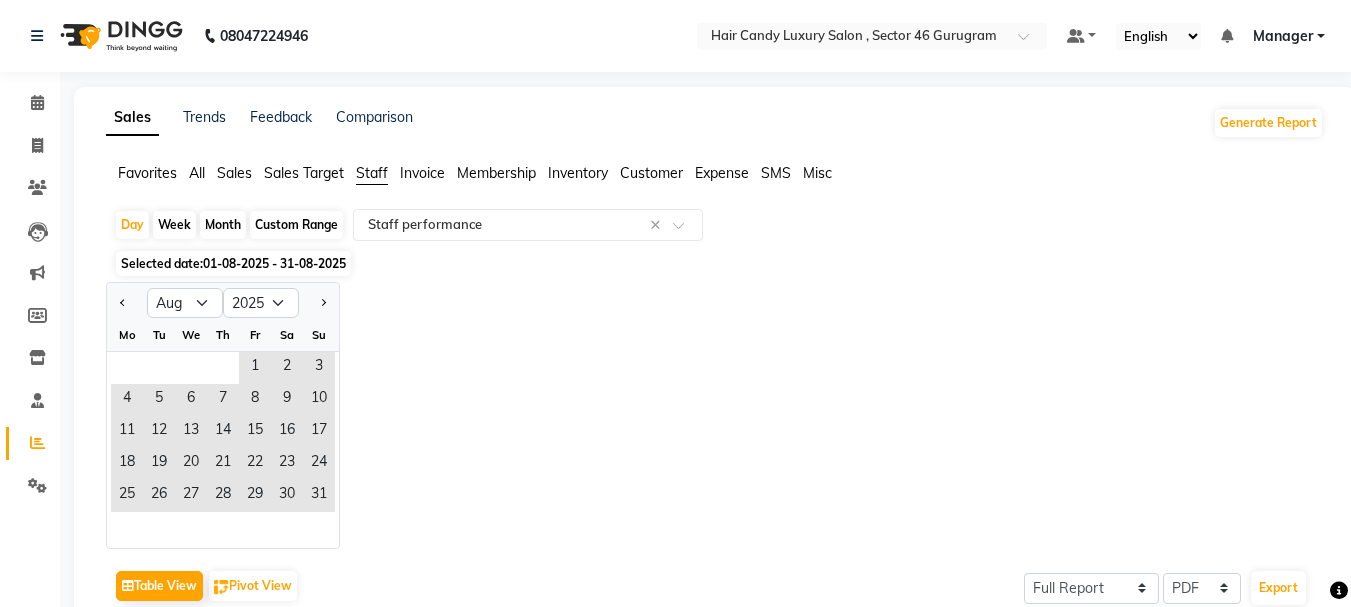 click on "Month" 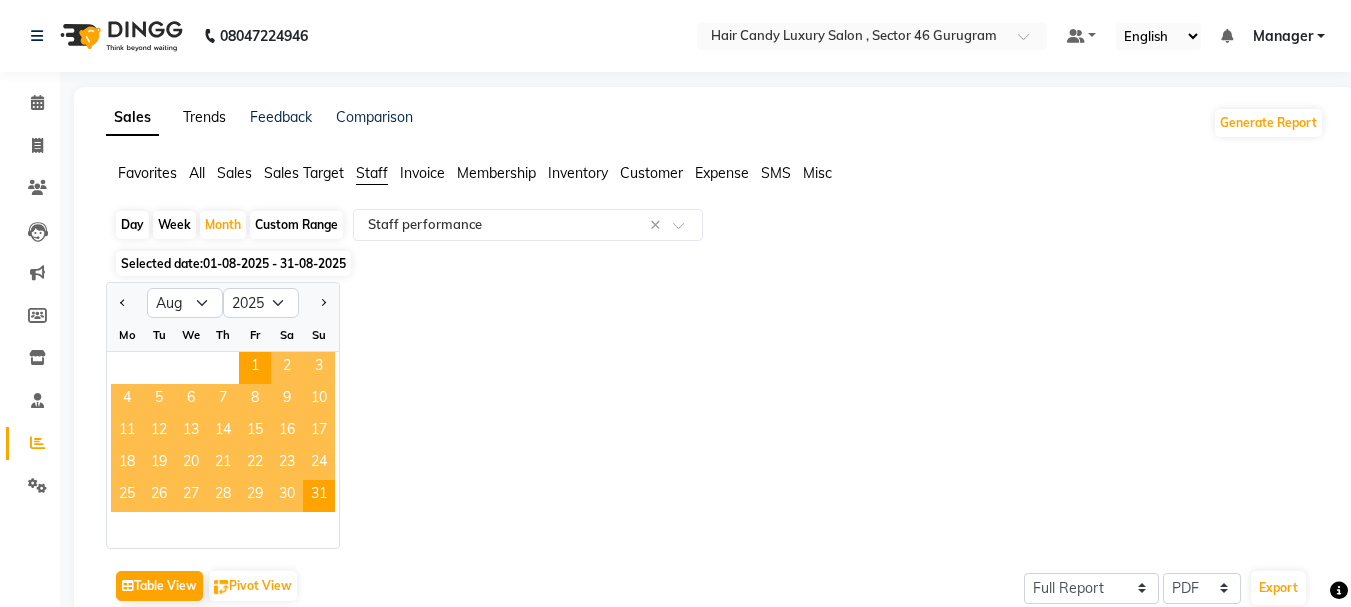 click on "Trends" 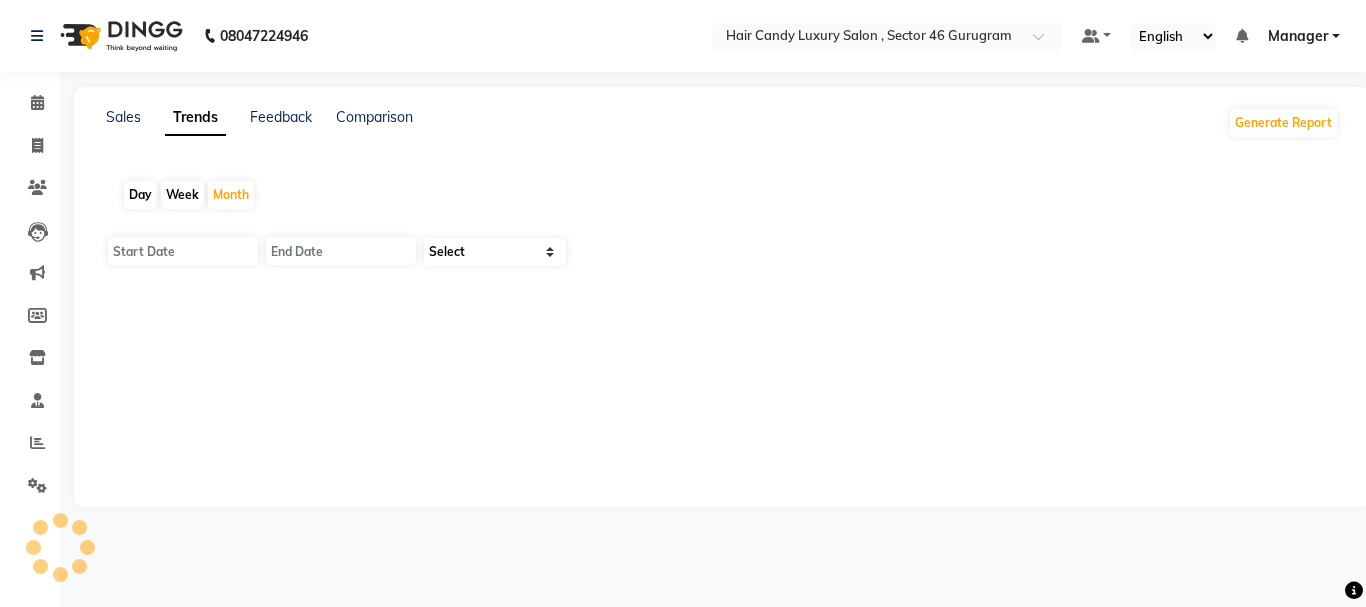 type on "01-08-2025" 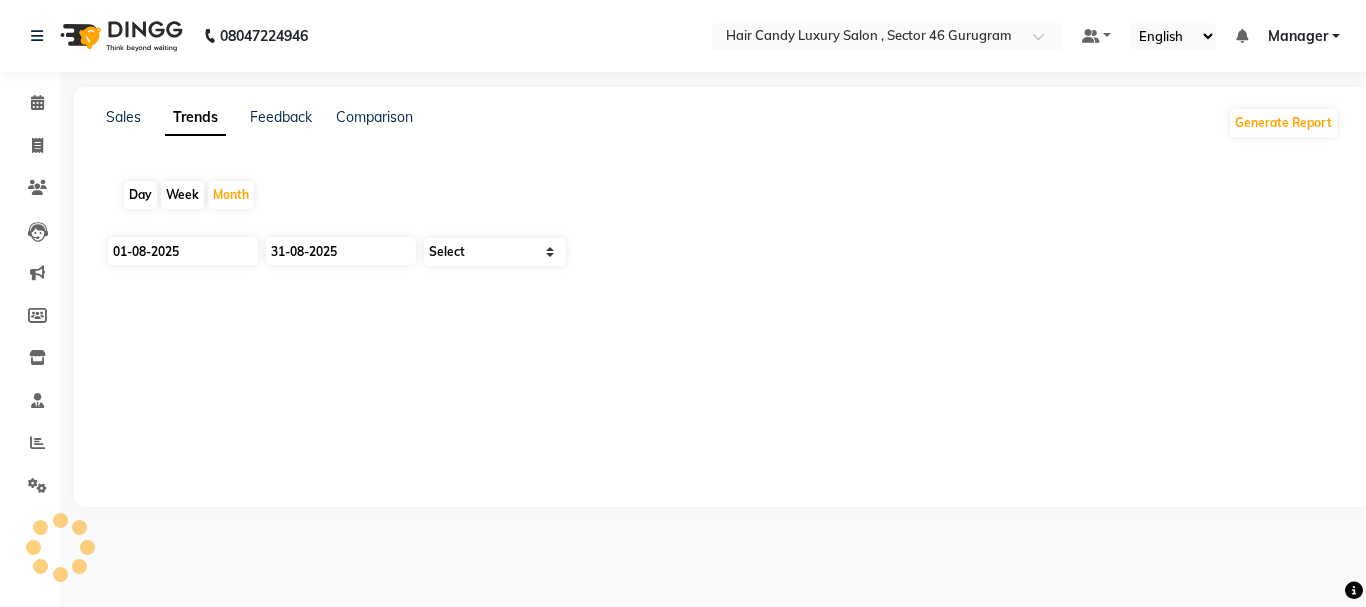 select on "by_client" 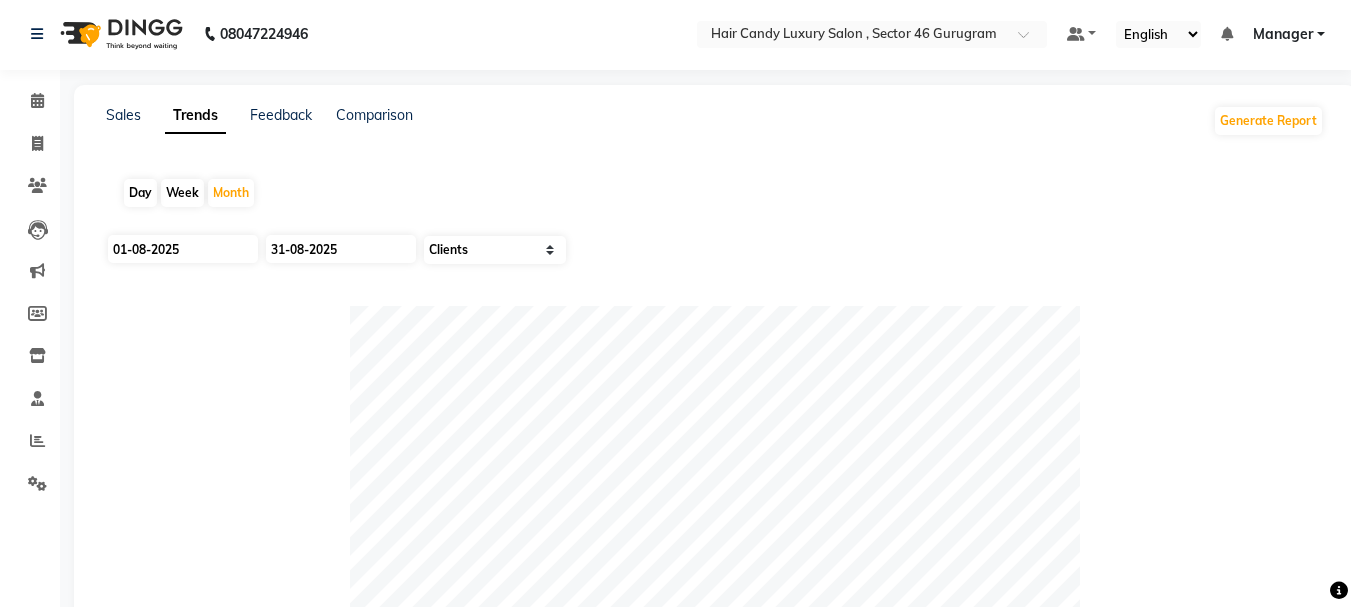 scroll, scrollTop: 0, scrollLeft: 0, axis: both 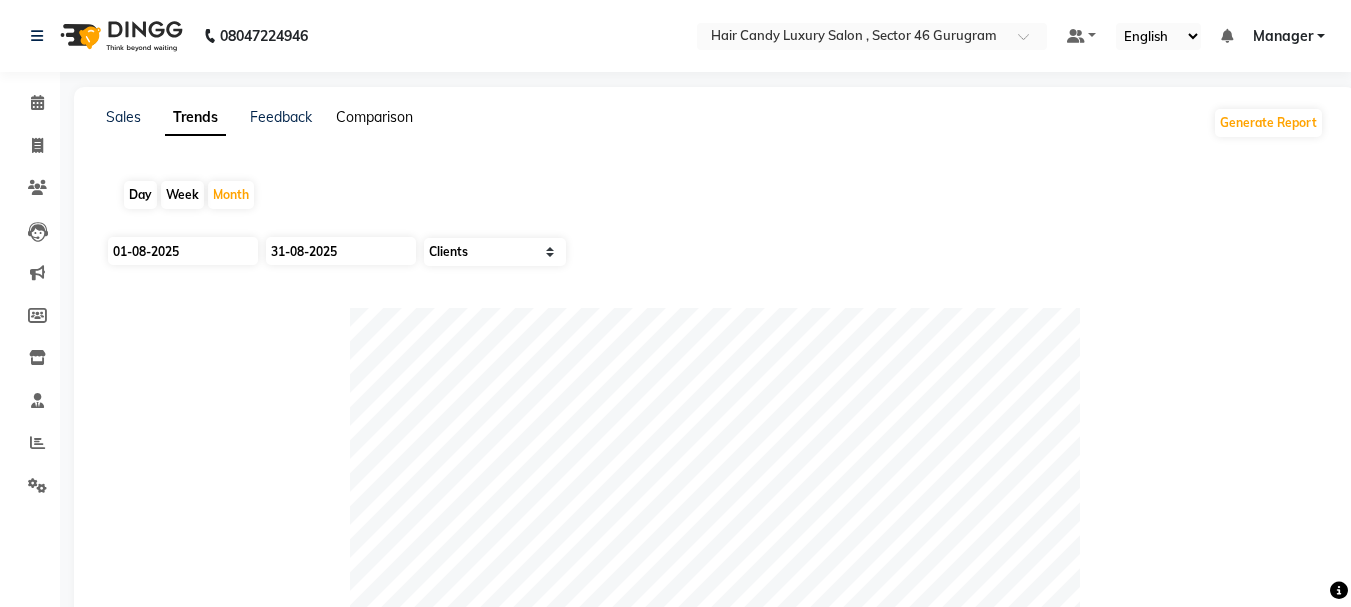 click on "Comparison" 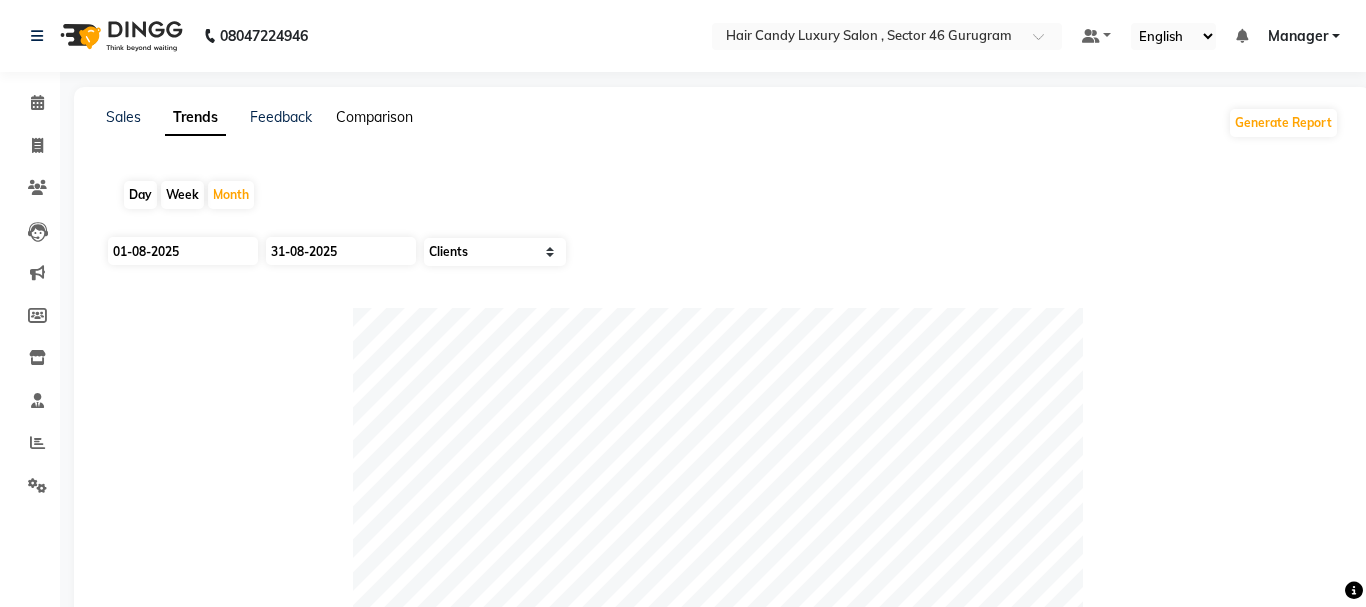 select on "single_date" 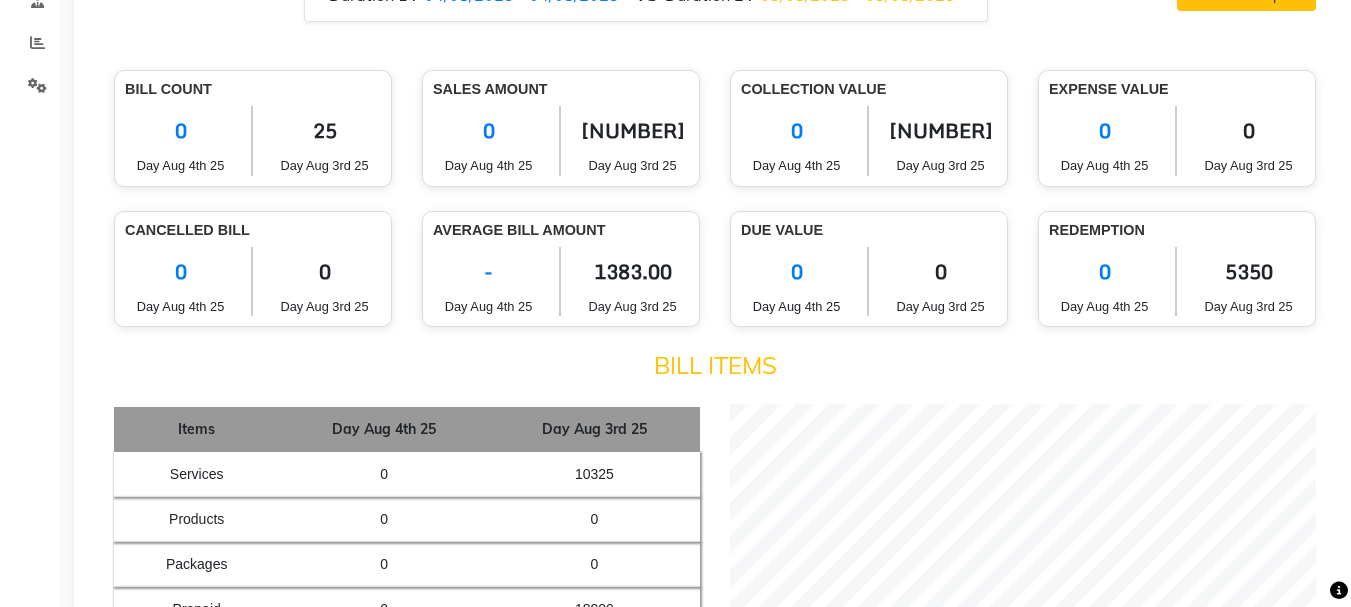 scroll, scrollTop: 0, scrollLeft: 0, axis: both 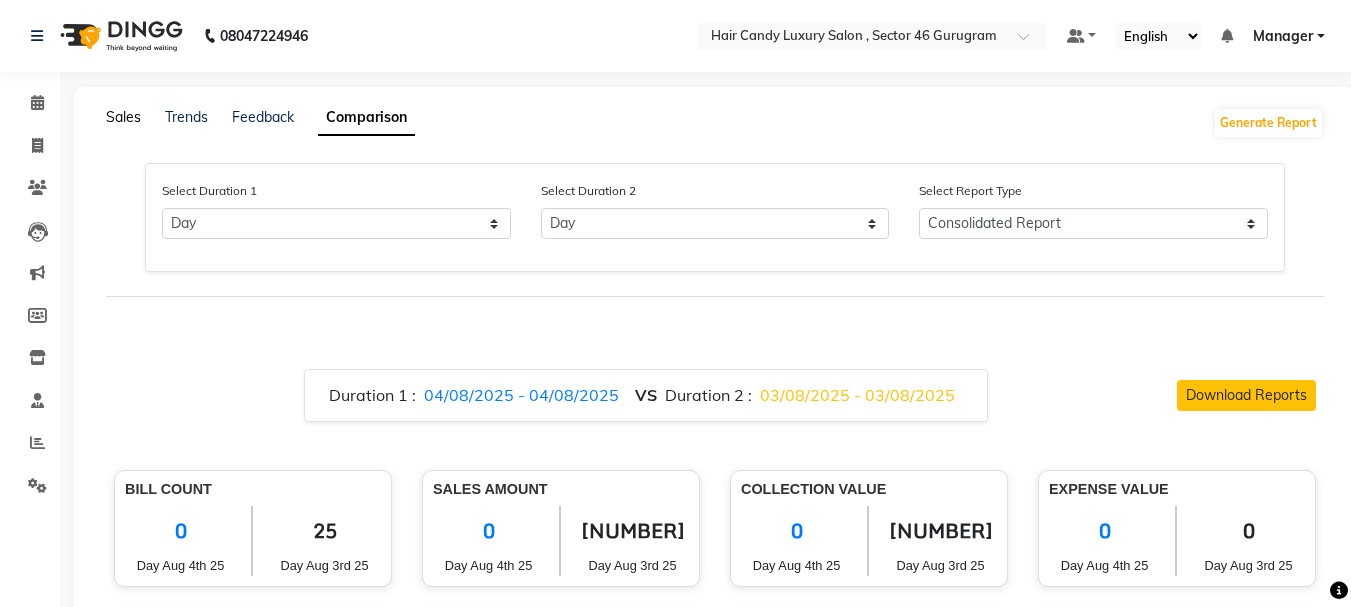click on "Sales" 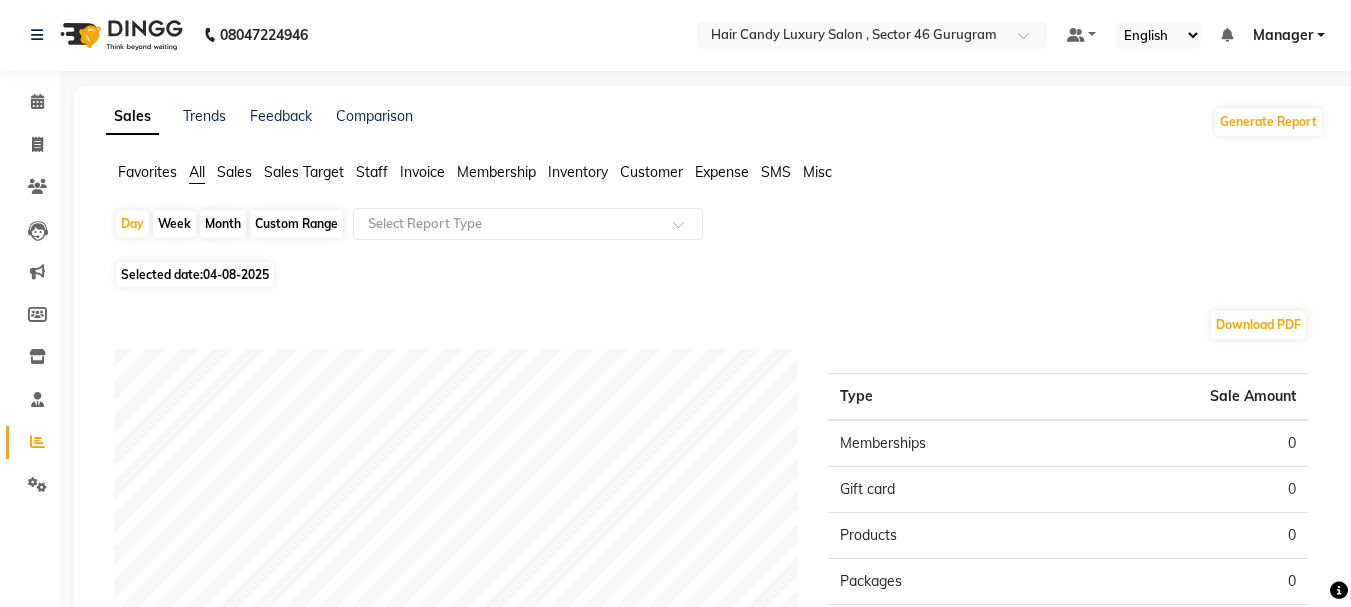 scroll, scrollTop: 0, scrollLeft: 0, axis: both 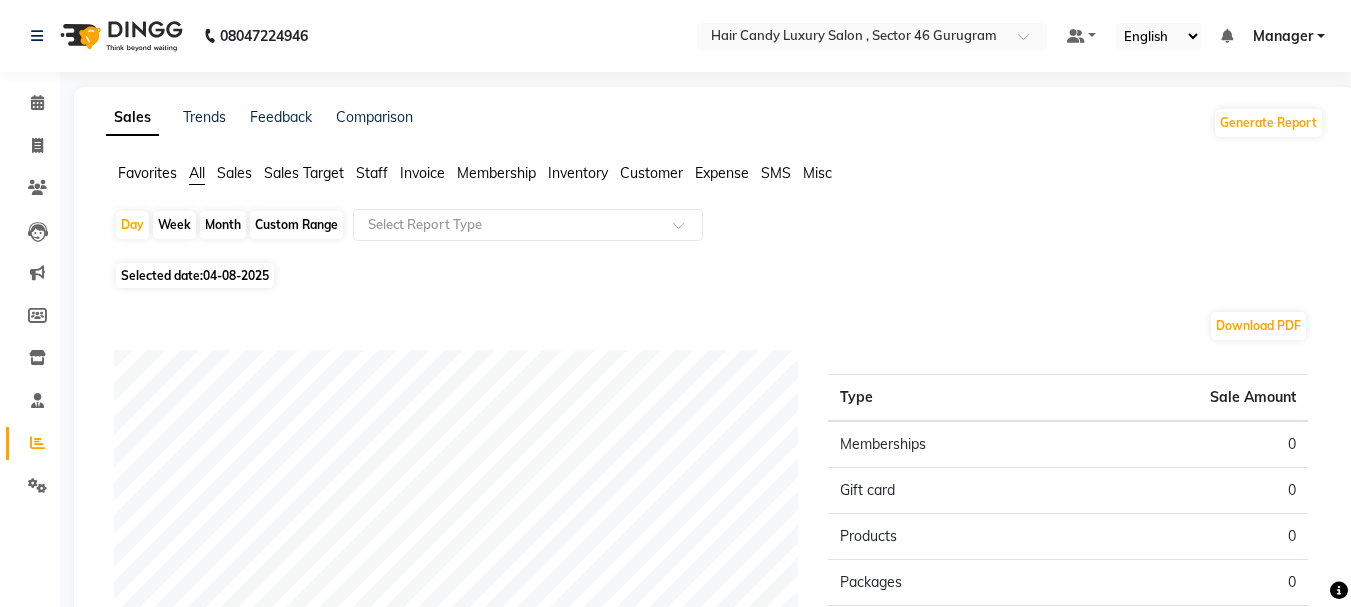 click on "Staff" 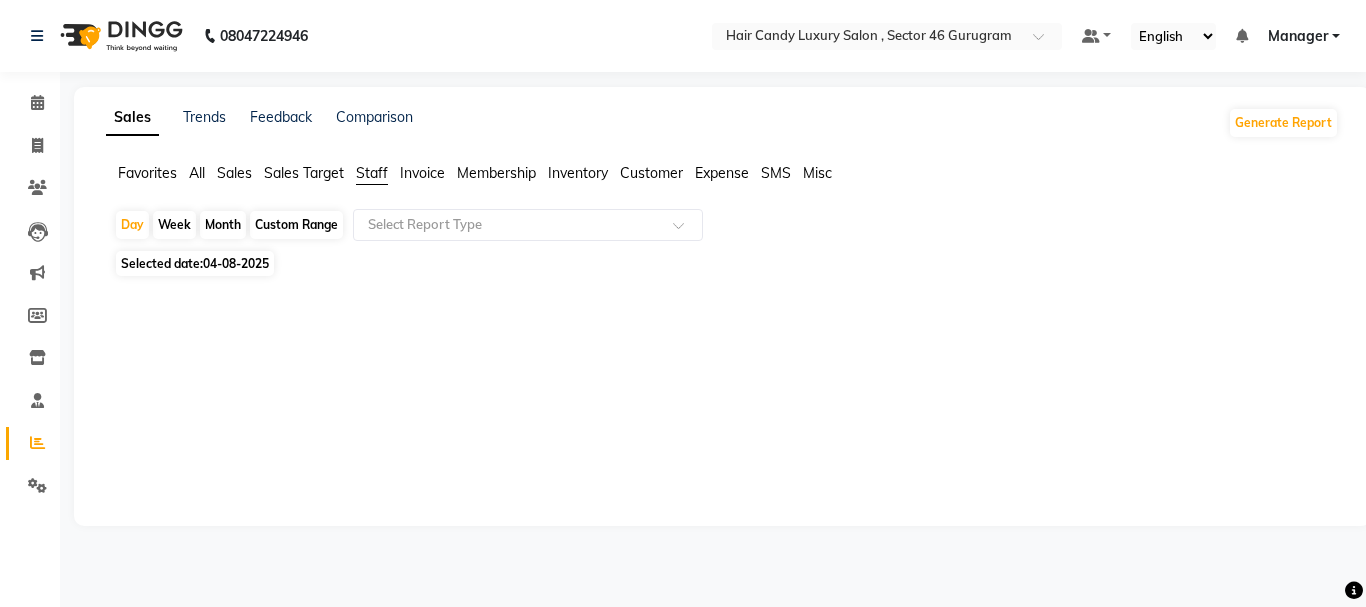 click on "Month" 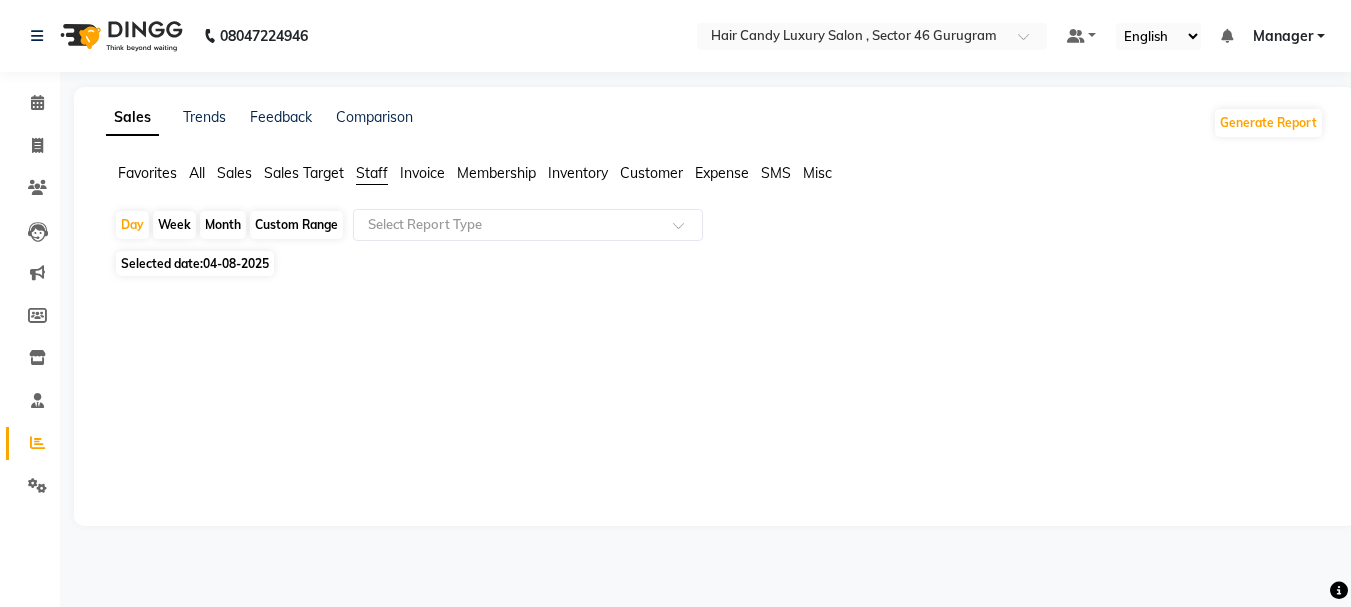 select on "8" 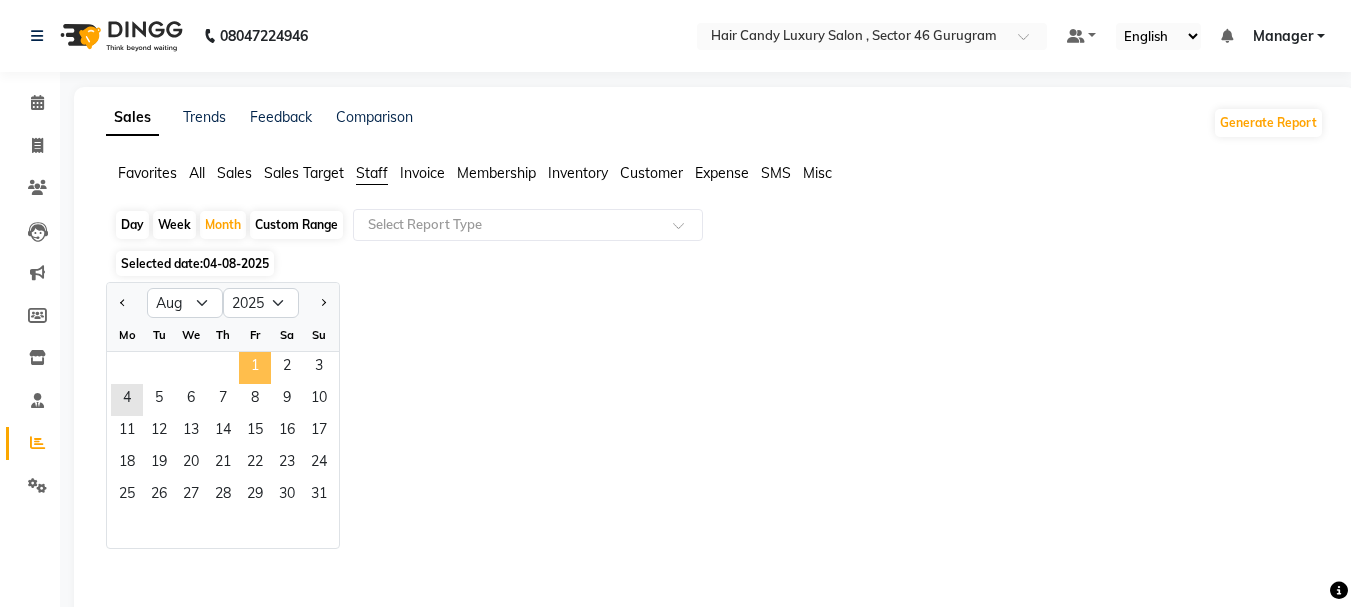 click on "1" 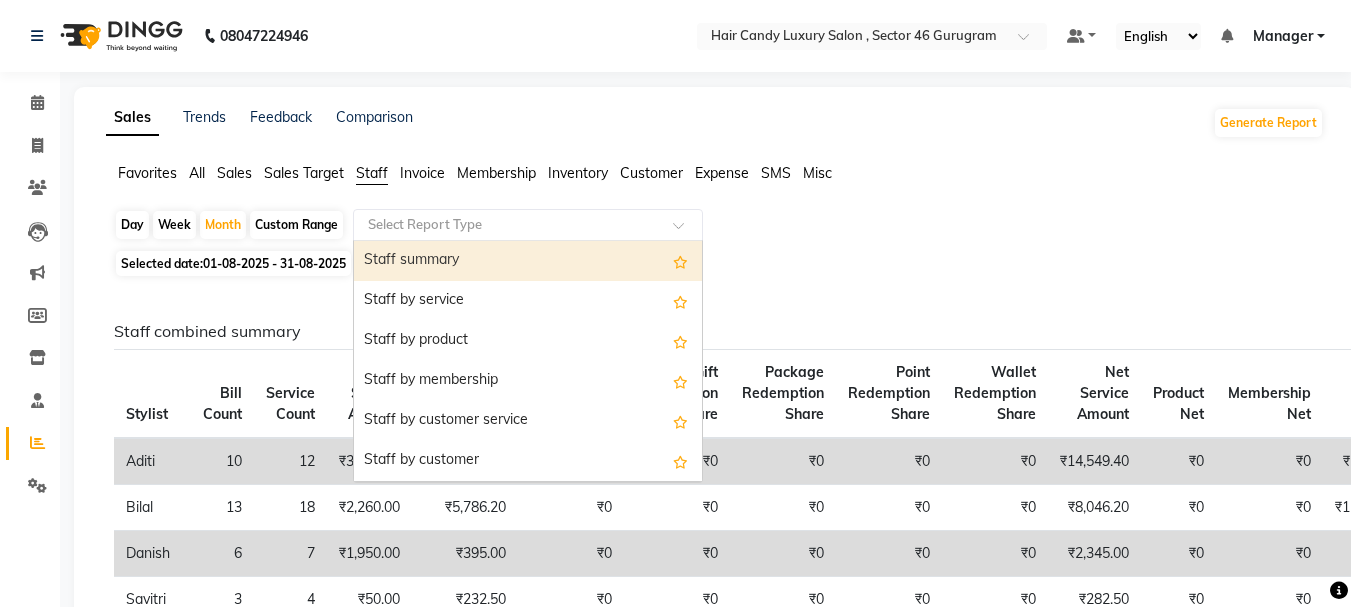 click 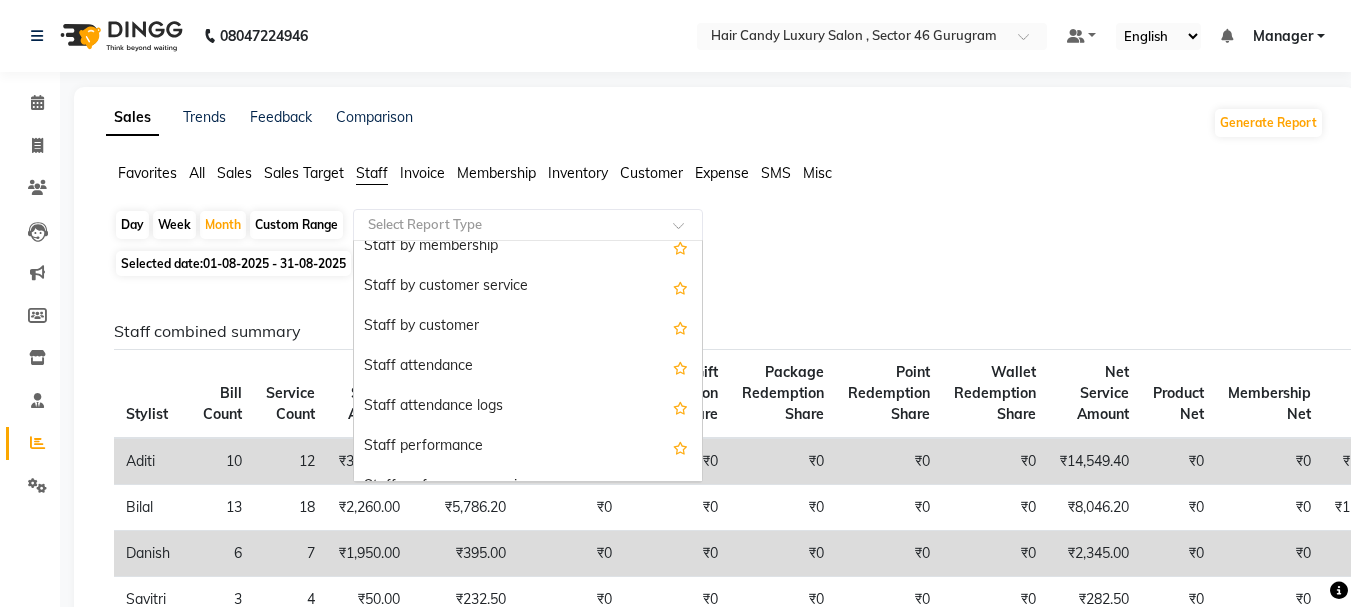 scroll, scrollTop: 200, scrollLeft: 0, axis: vertical 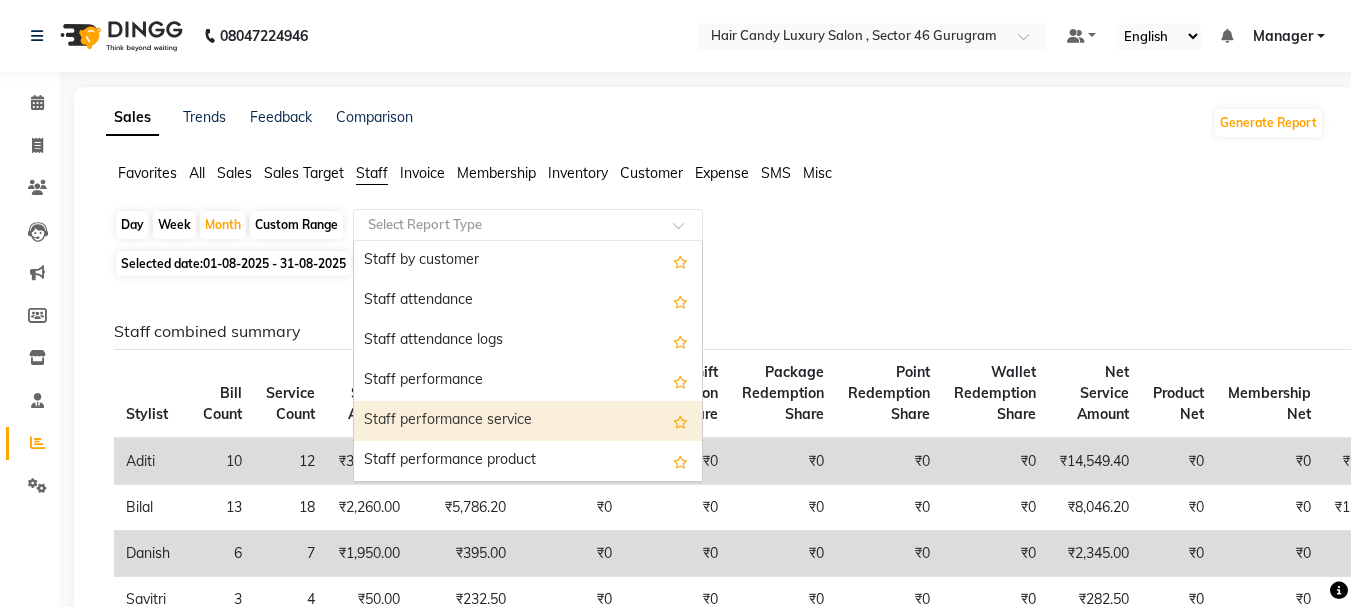 click on "Staff performance service" at bounding box center (528, 421) 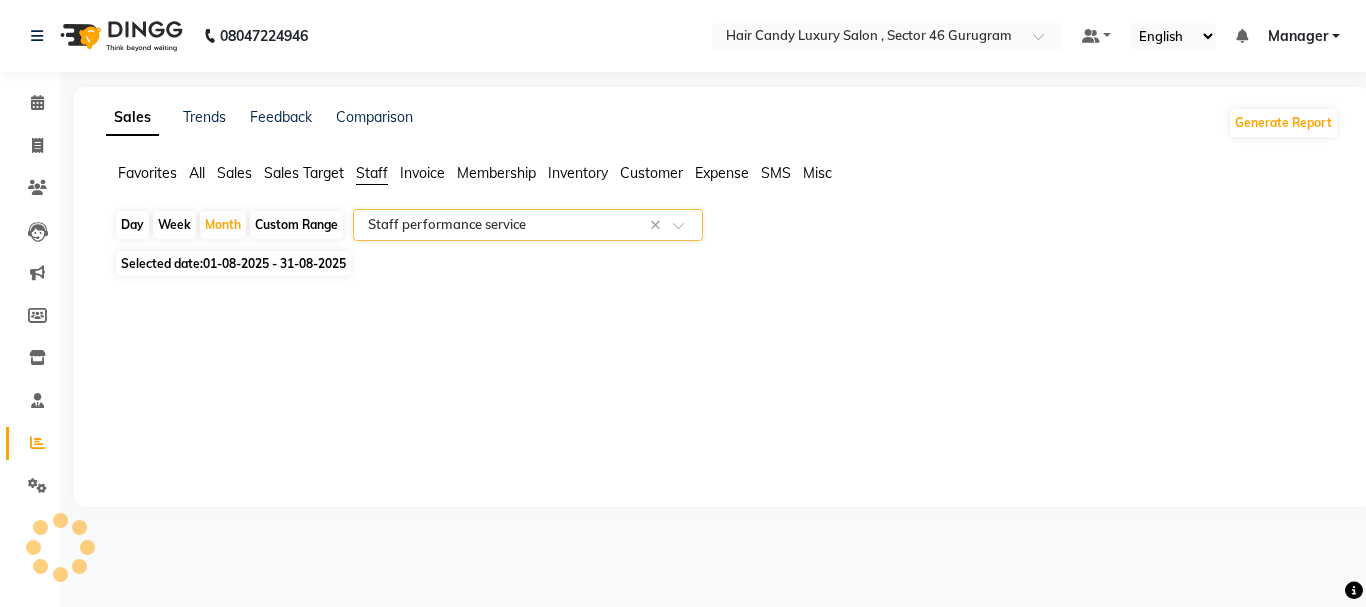 select on "full_report" 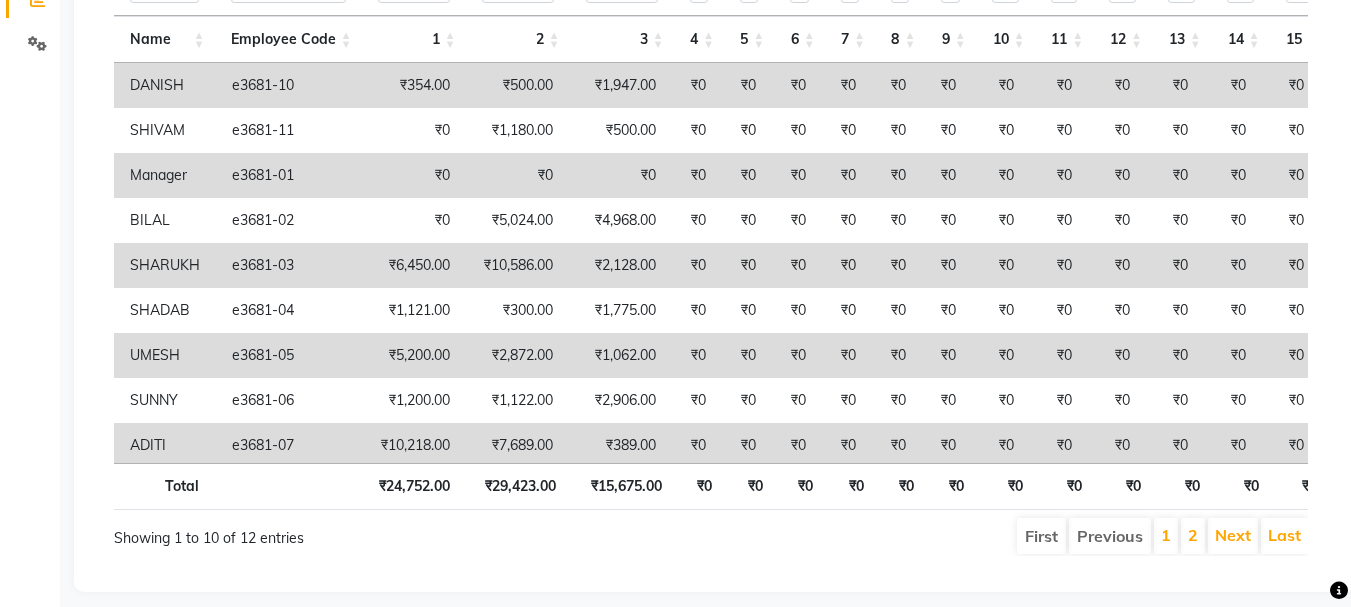 scroll, scrollTop: 472, scrollLeft: 0, axis: vertical 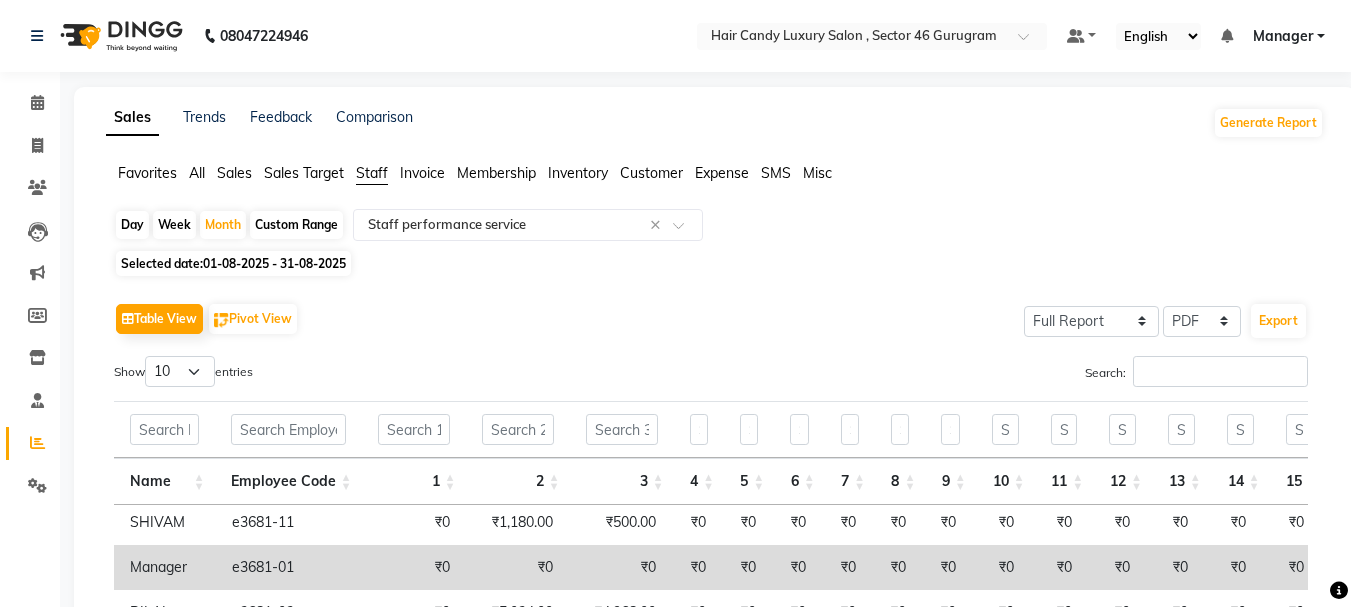 click on "Show  10 25 50 100  entries" at bounding box center (183, 371) 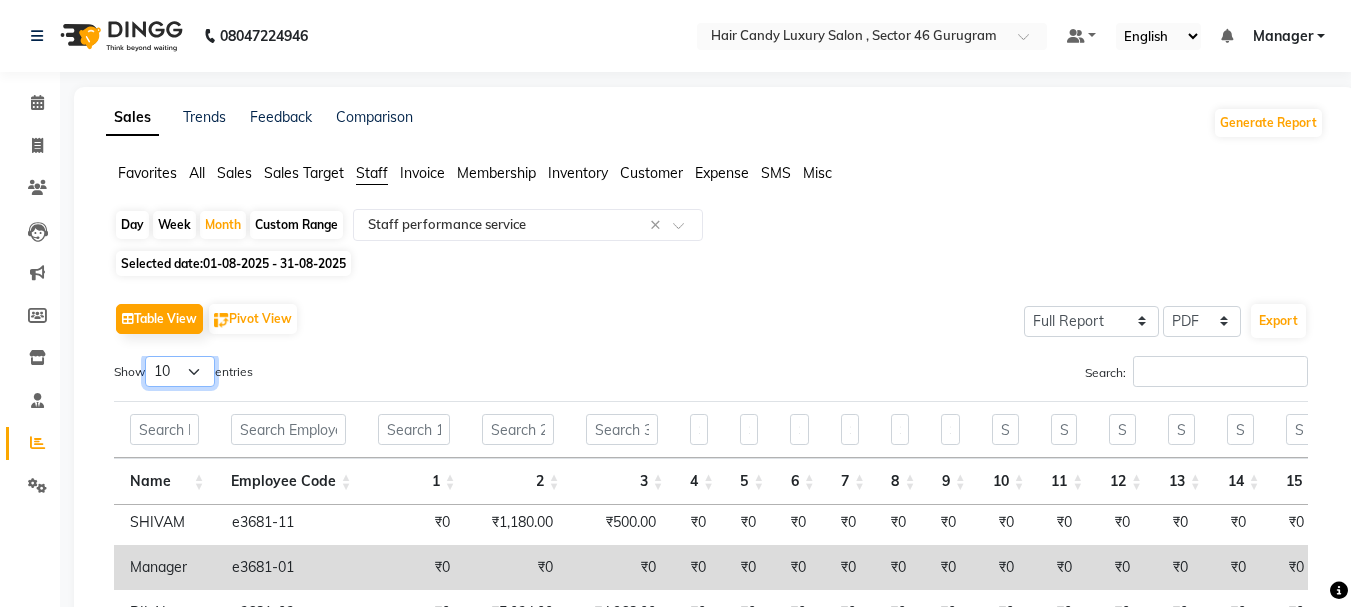 click on "10 25 50 100" at bounding box center [180, 371] 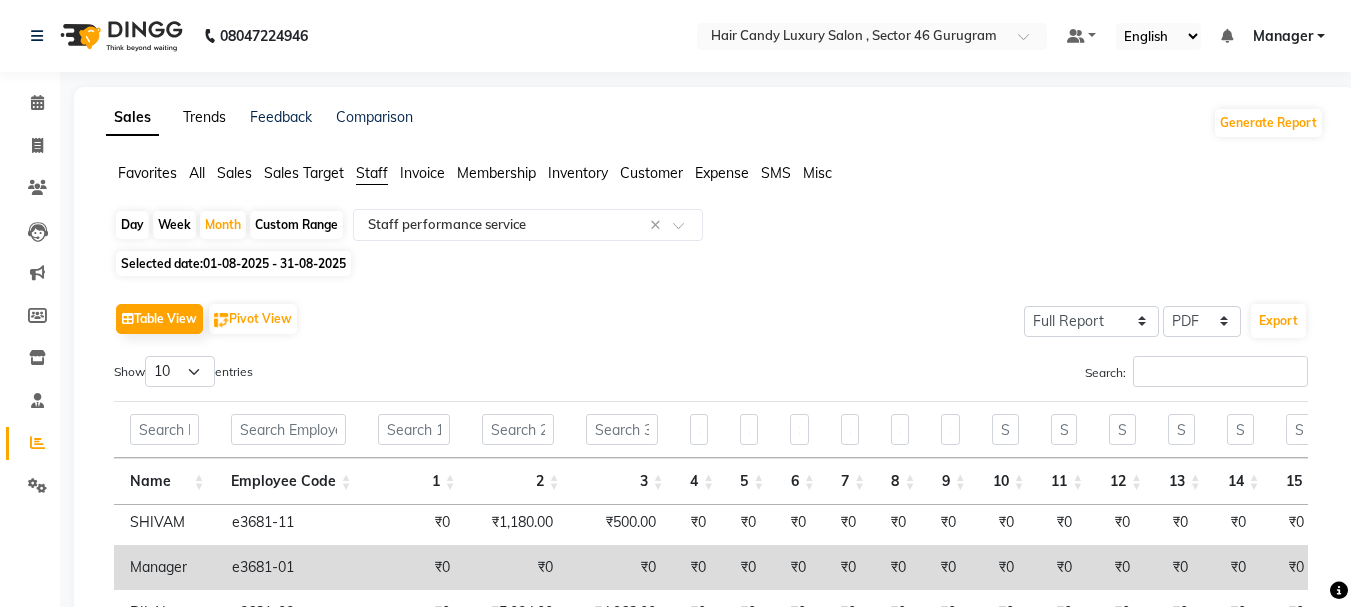 click on "Trends" 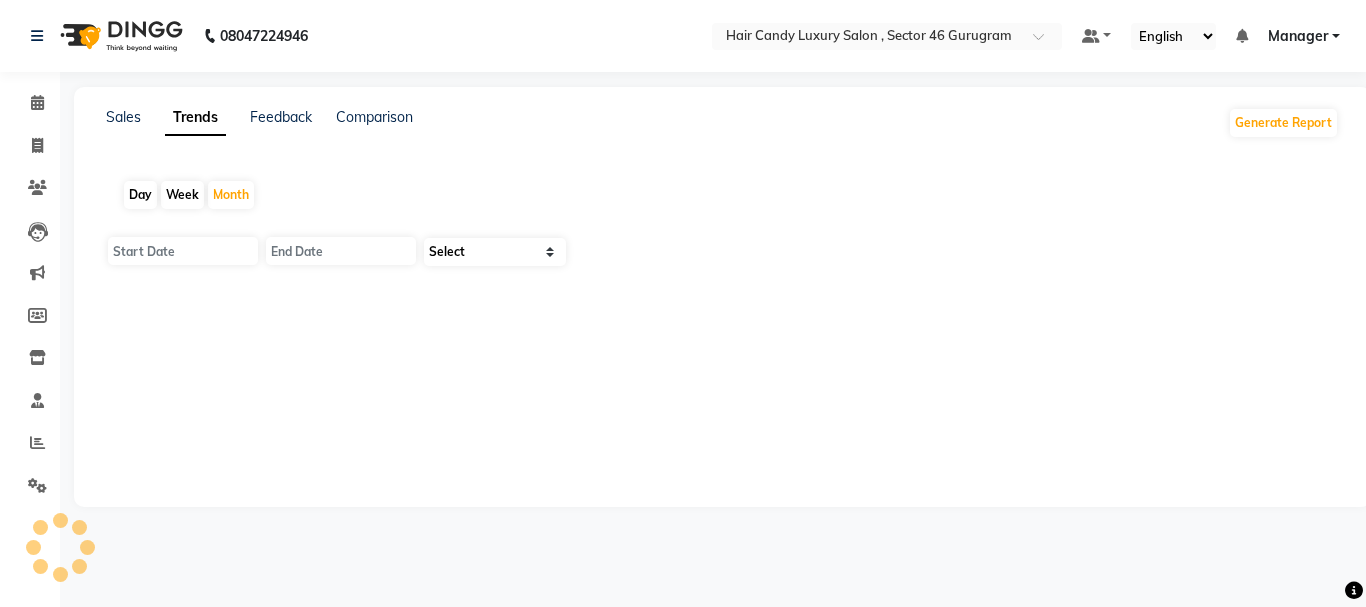 type on "01-08-2025" 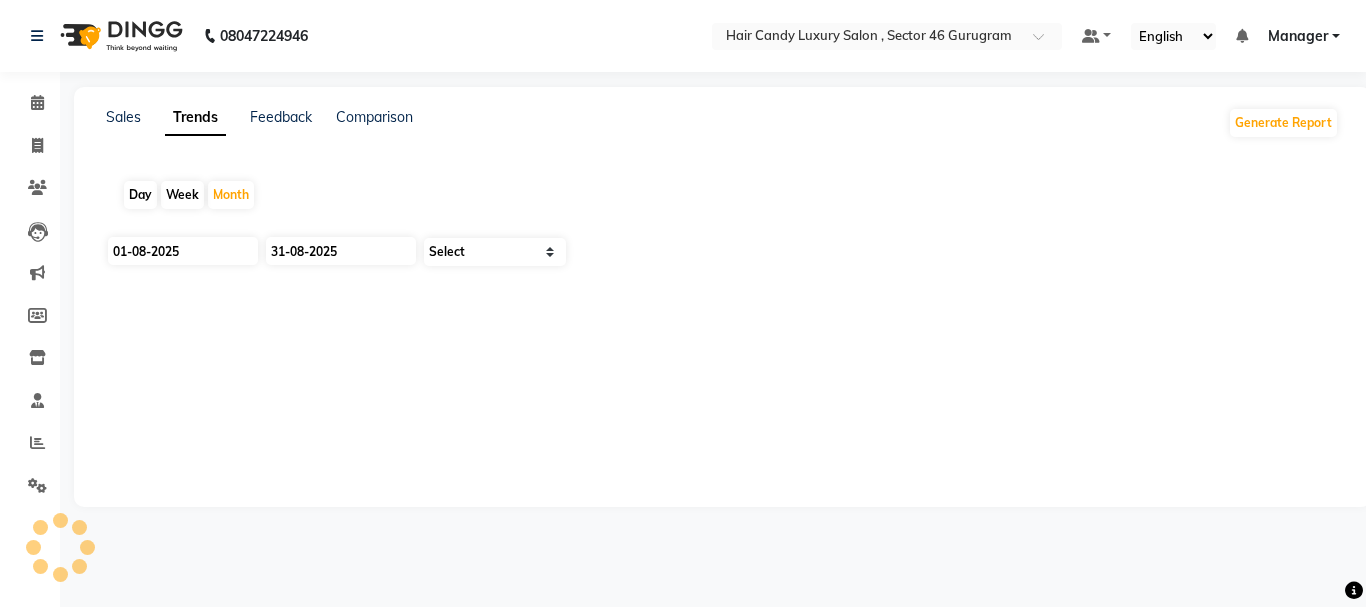 select on "by_client" 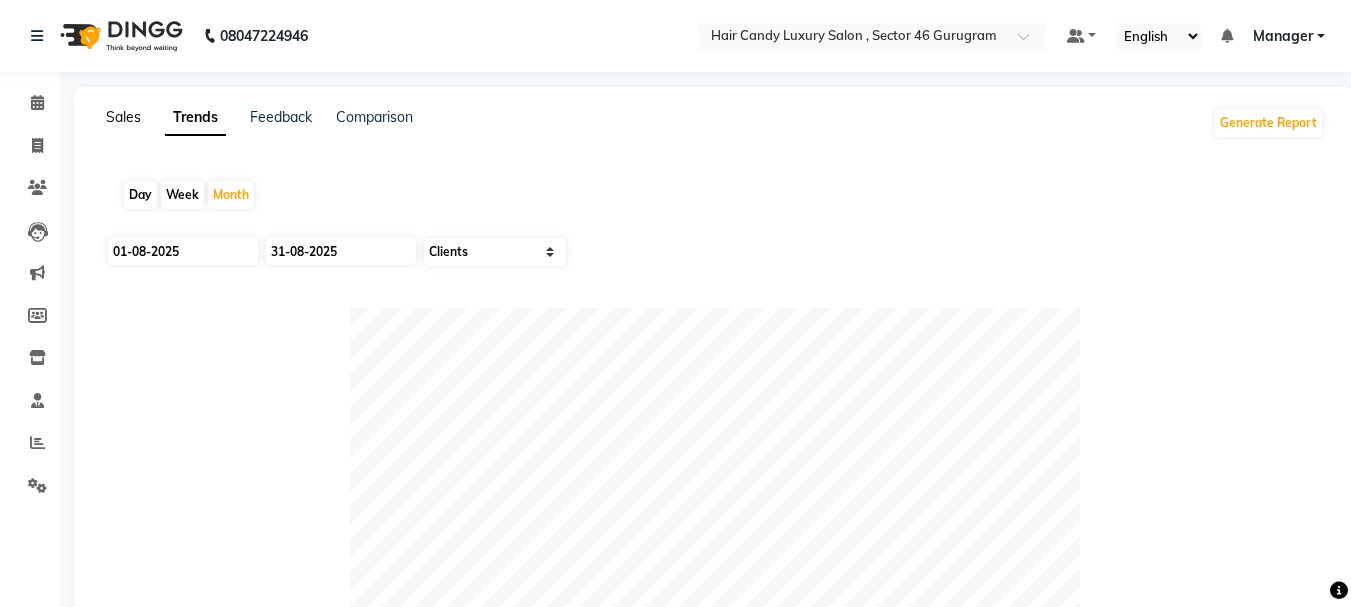 click on "Sales" 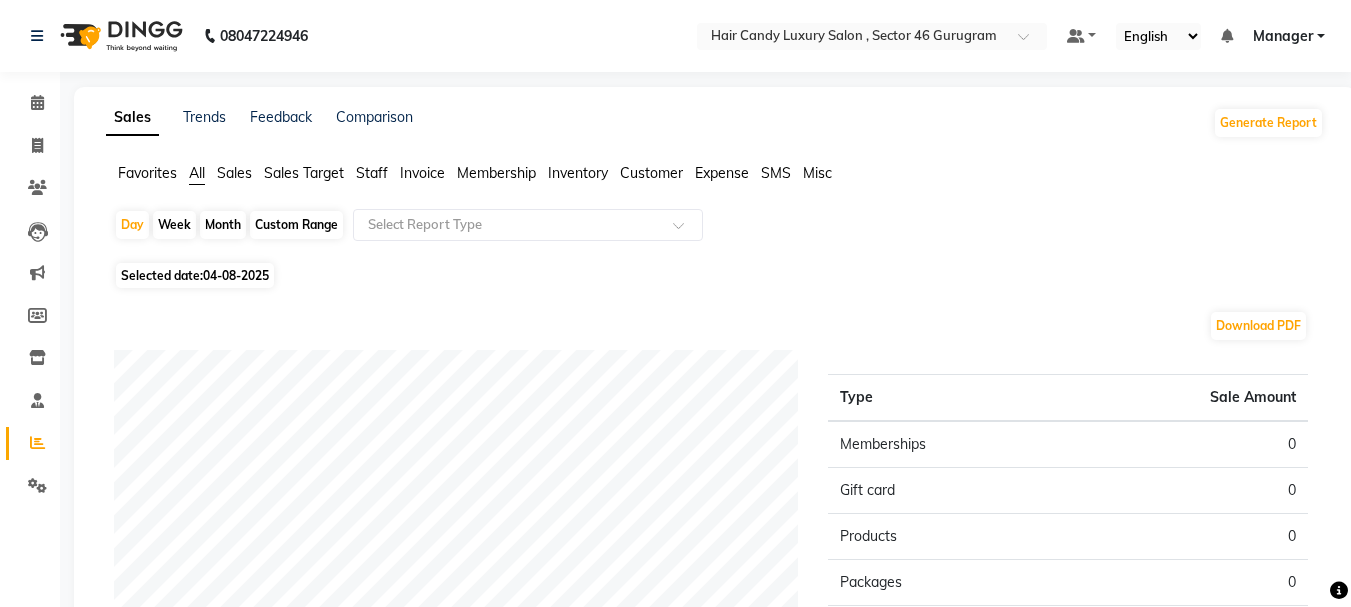 click on "Sales Target" 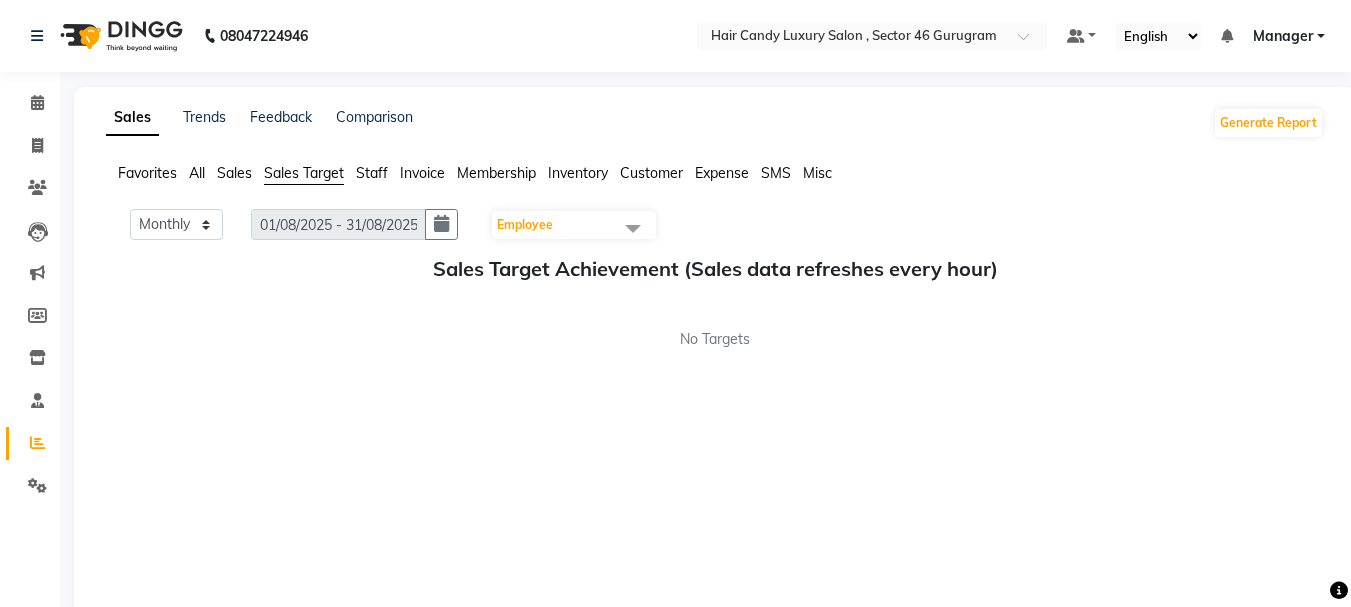 click on "Staff" 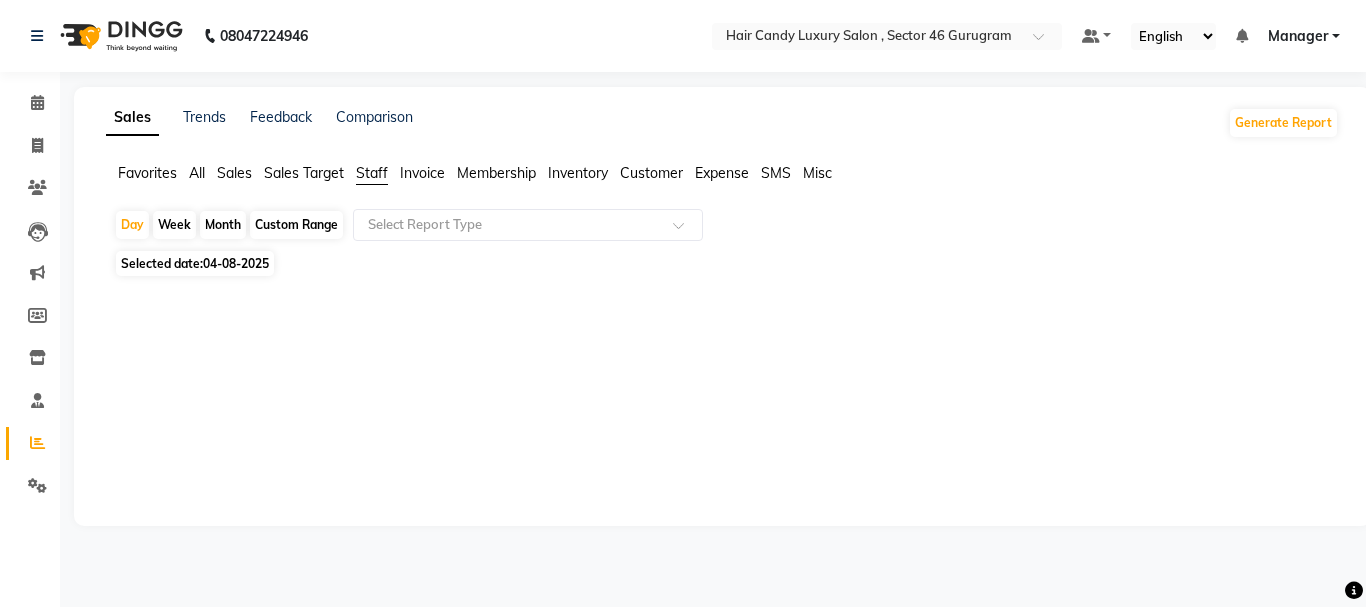 click on "Invoice" 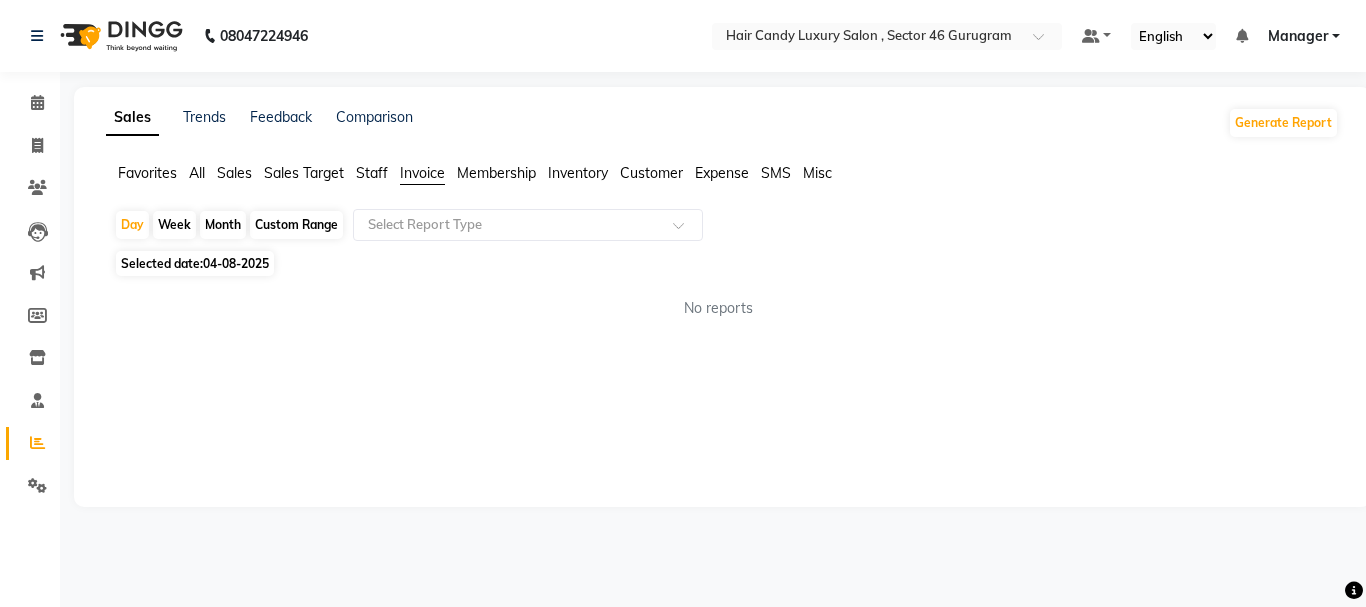 click on "Staff" 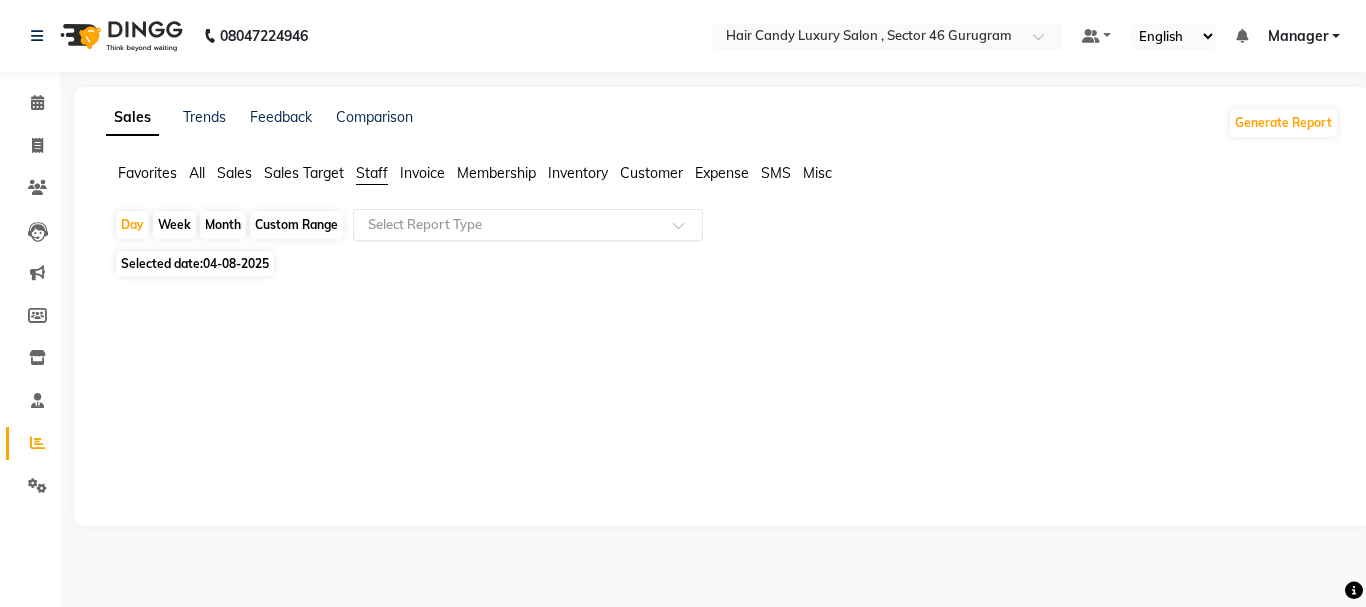 click 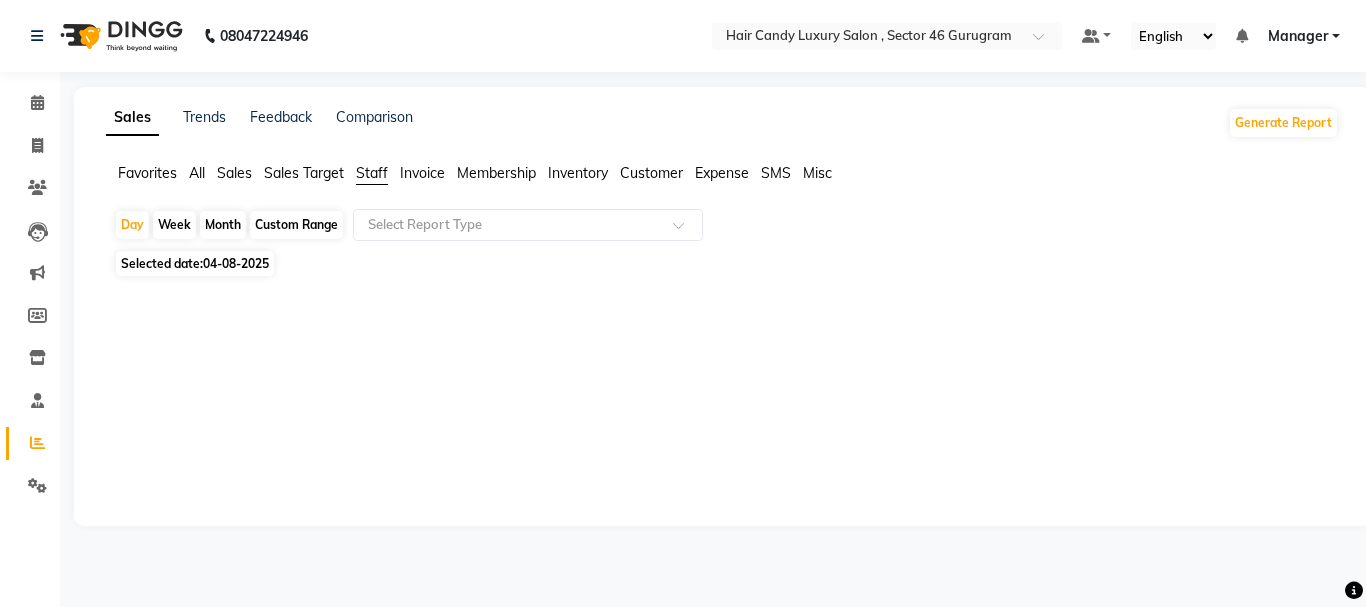click on "Month" 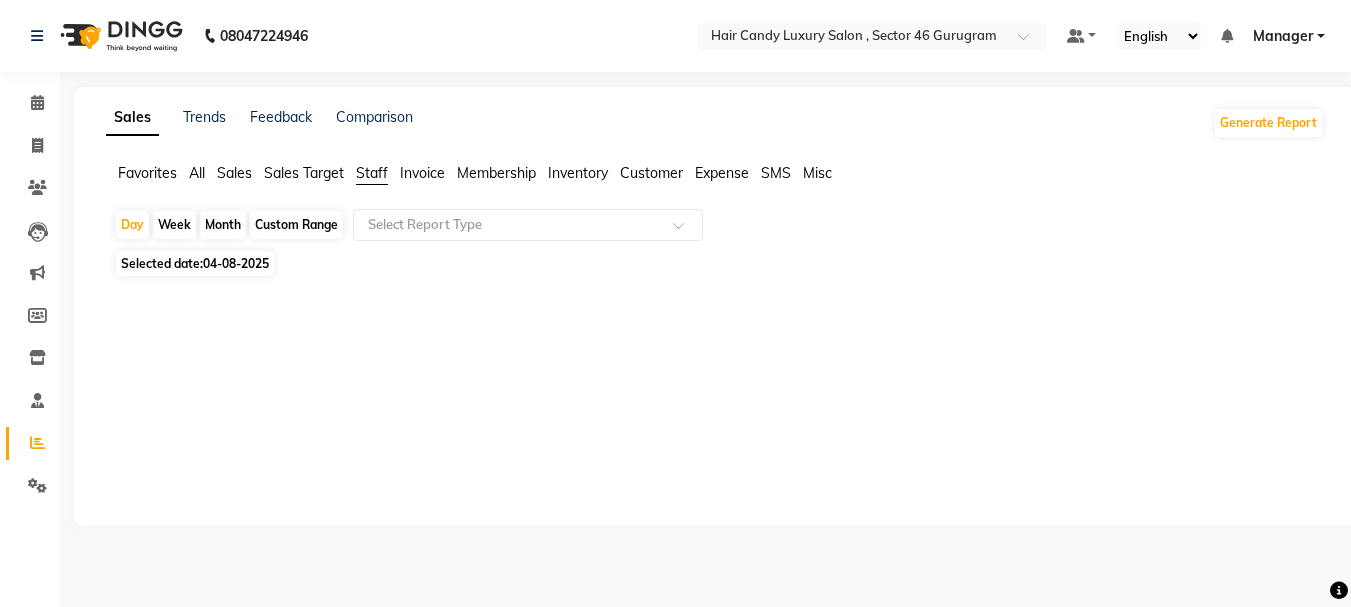 select on "8" 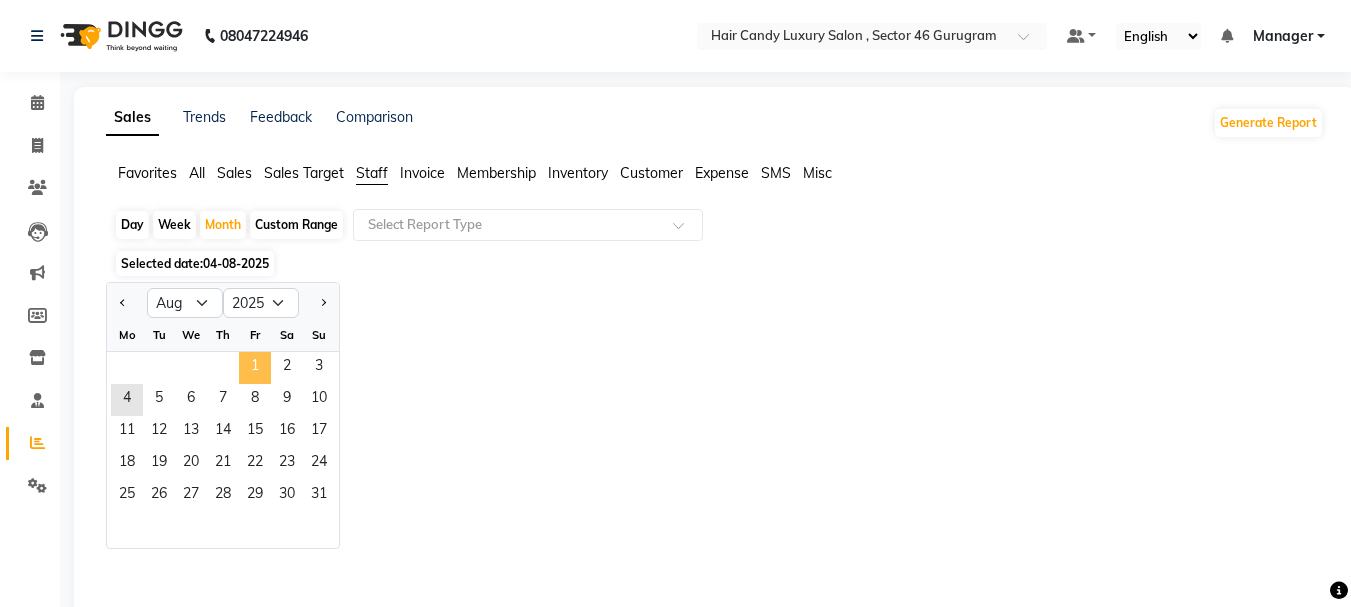click on "1" 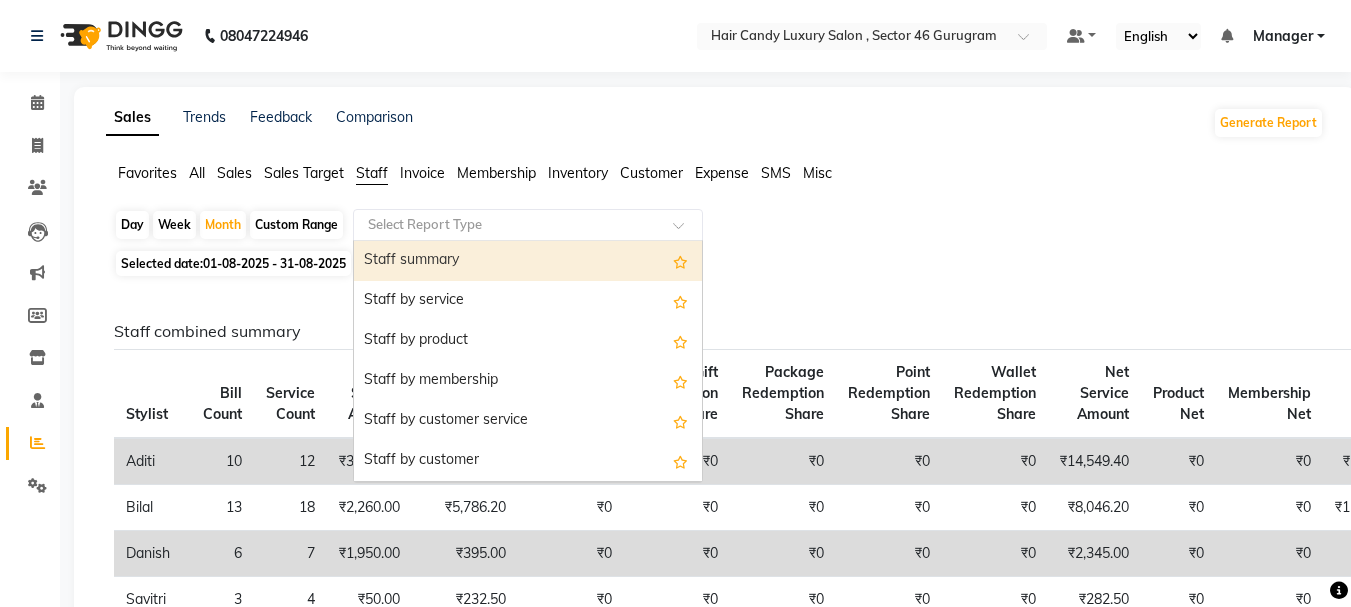 click 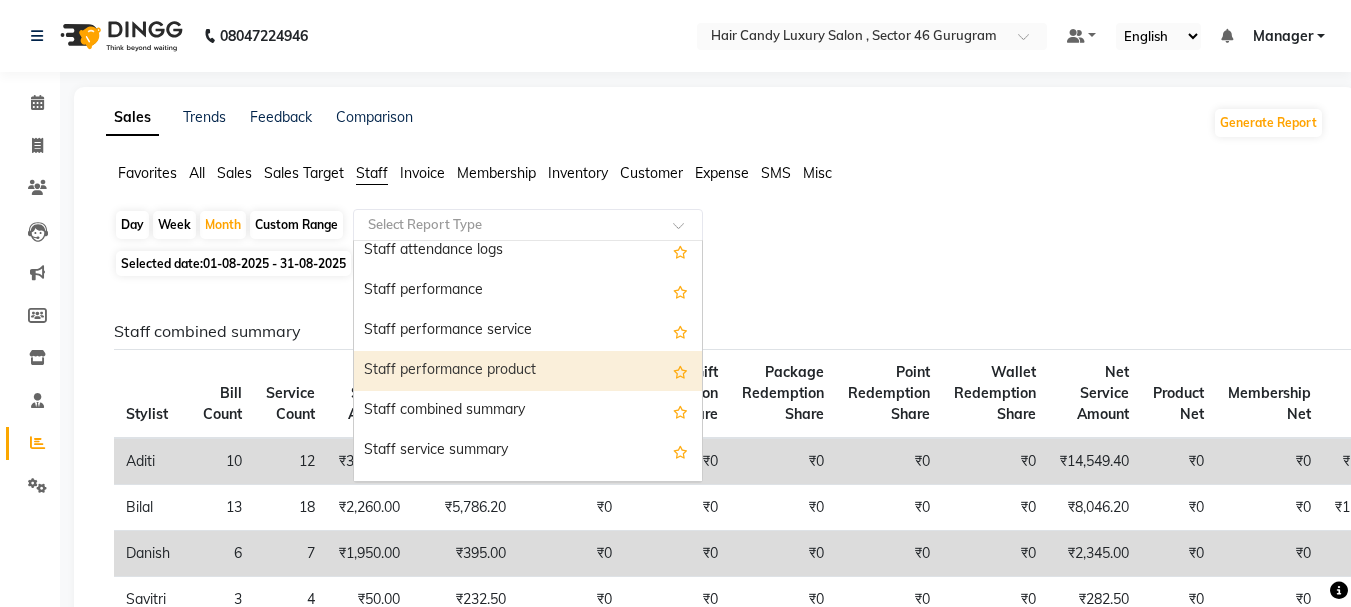 scroll, scrollTop: 240, scrollLeft: 0, axis: vertical 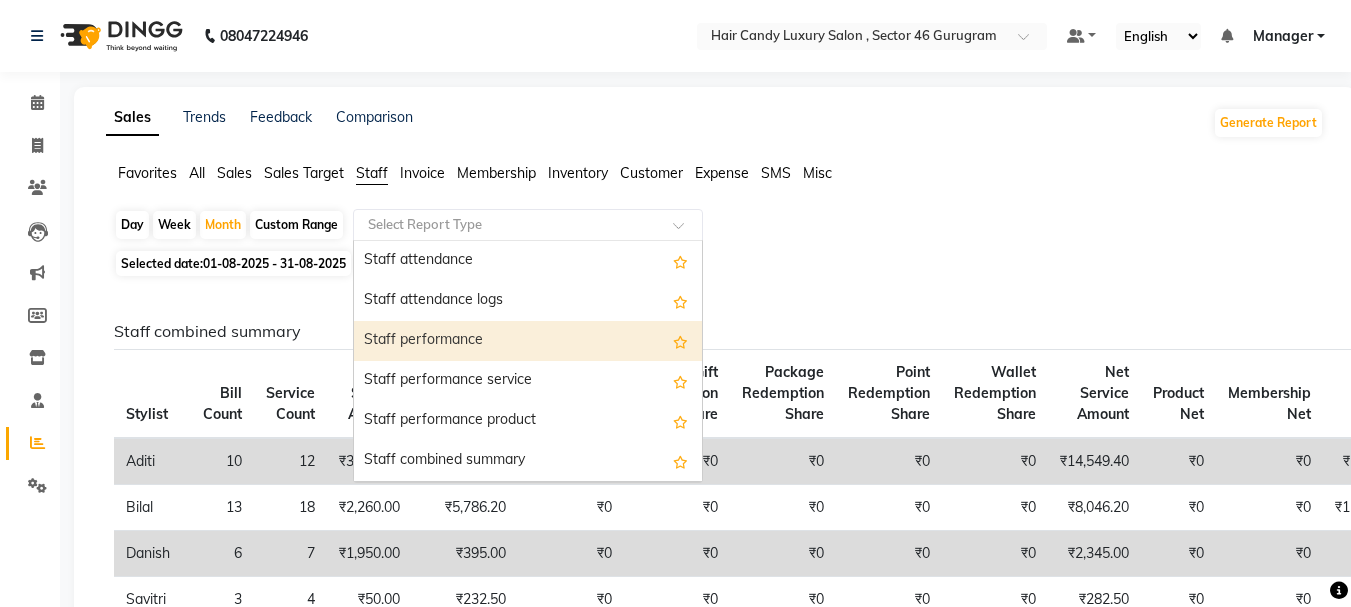 click on "Staff performance" at bounding box center [528, 341] 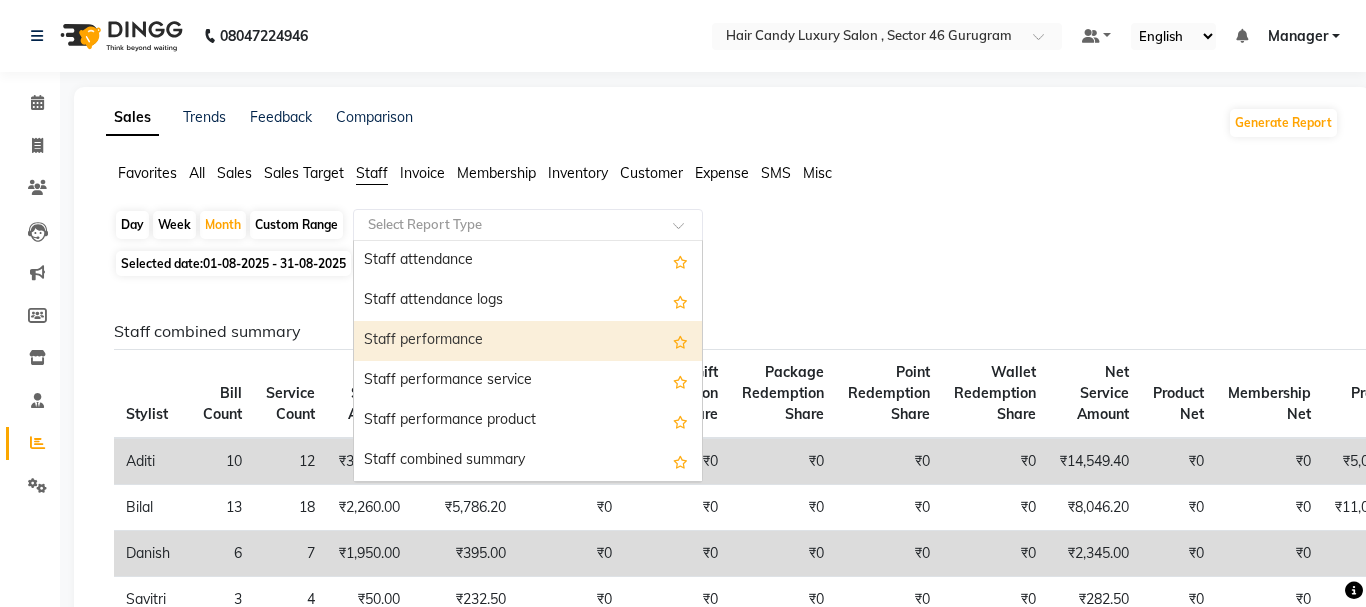 select on "full_report" 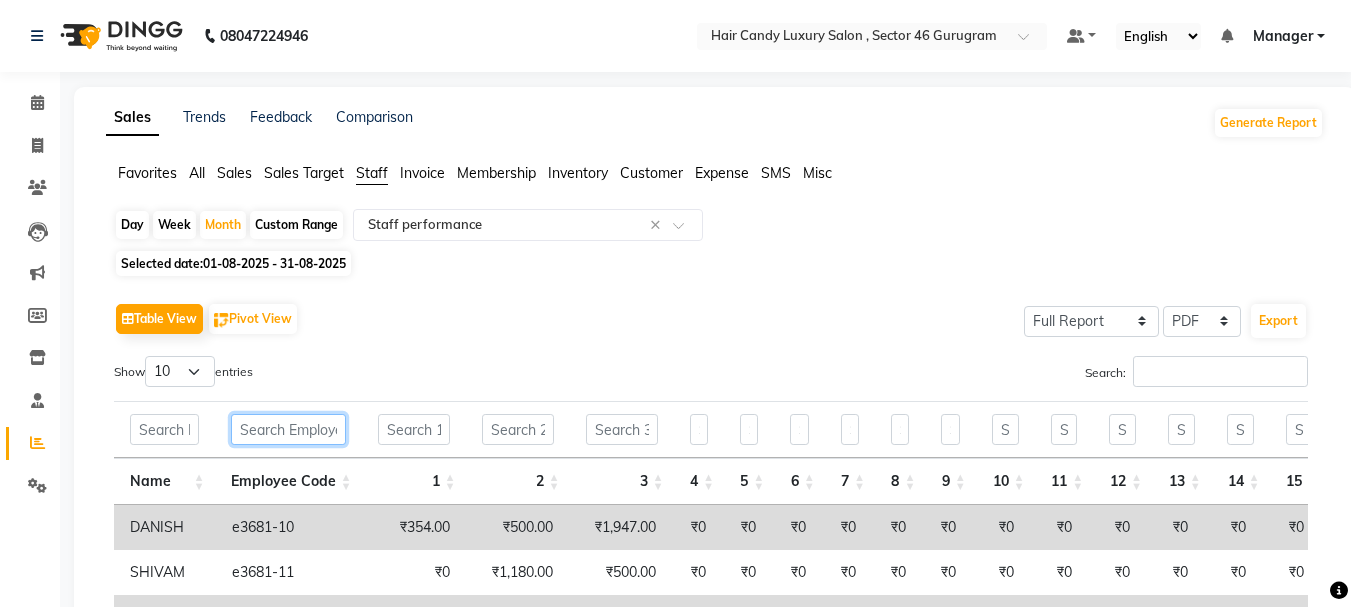 click at bounding box center [288, 429] 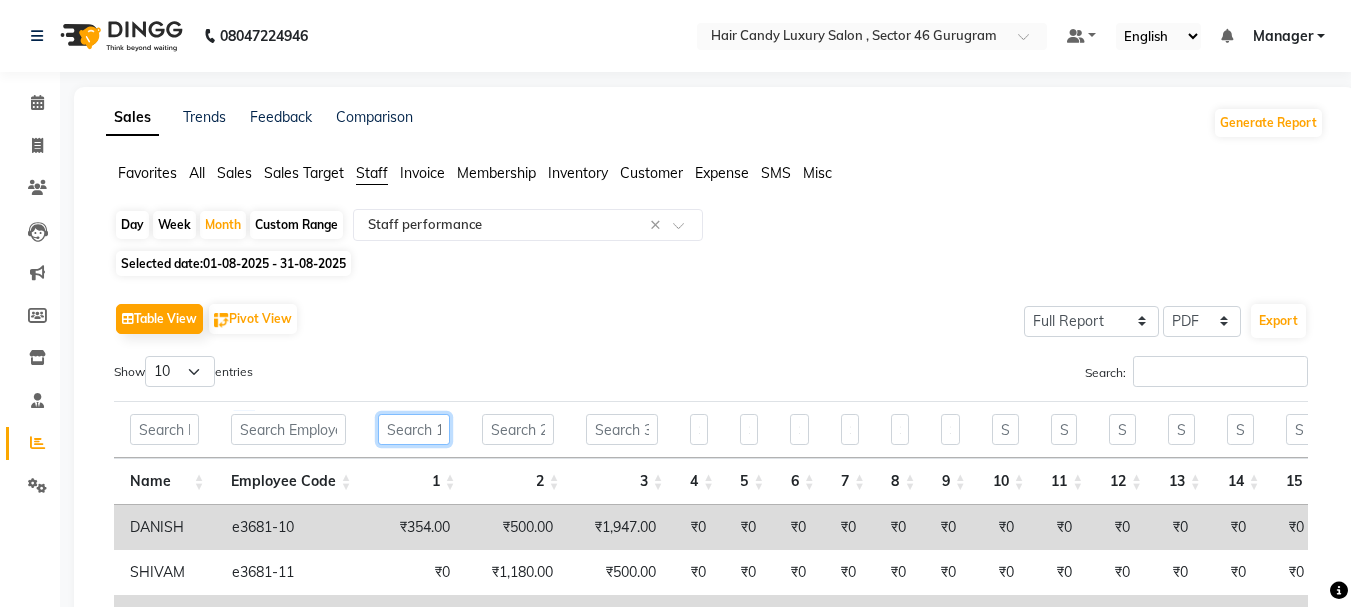 click at bounding box center [414, 429] 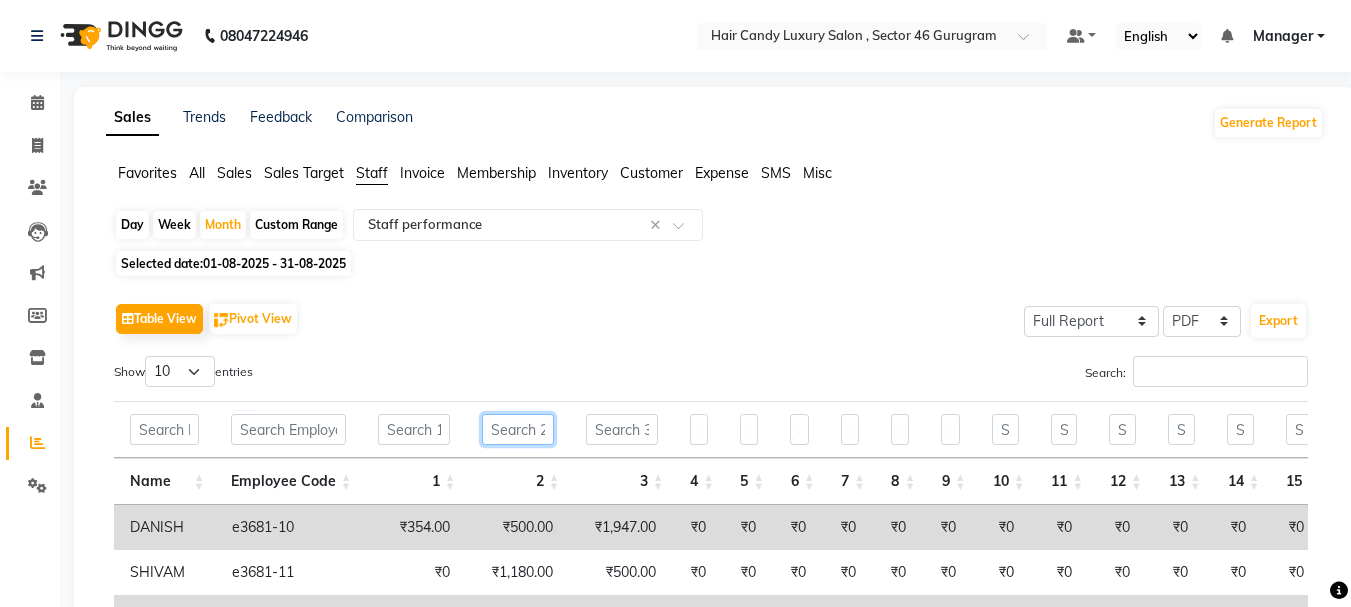 click at bounding box center [518, 429] 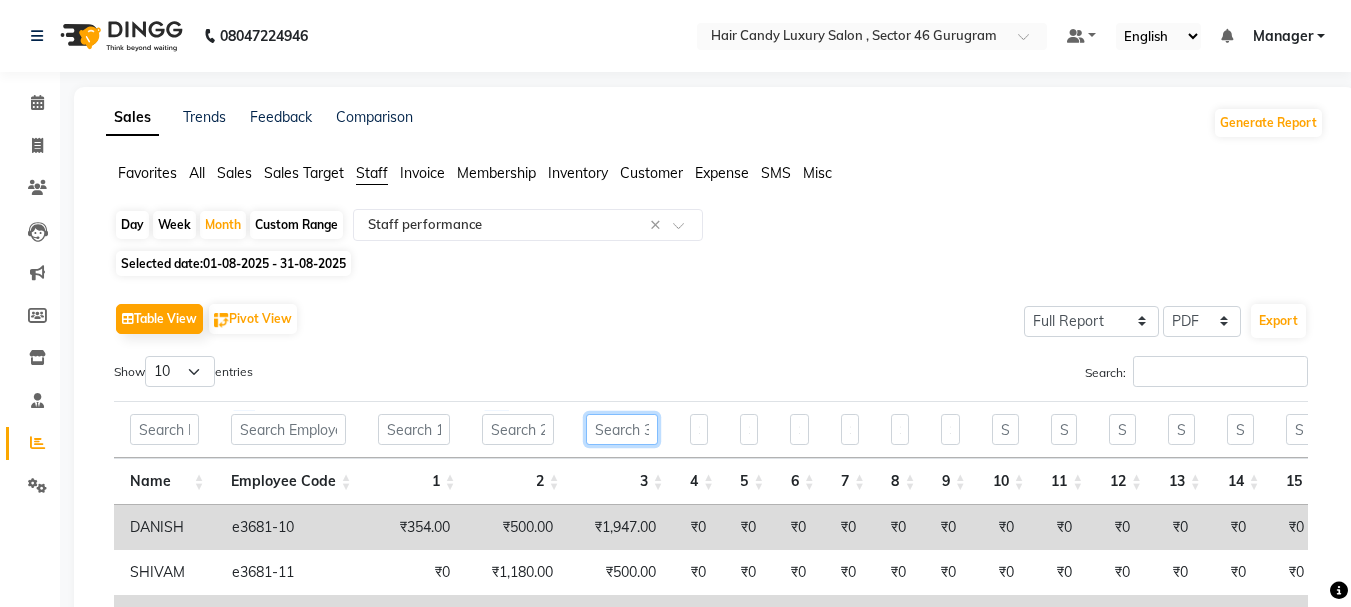 click at bounding box center [622, 429] 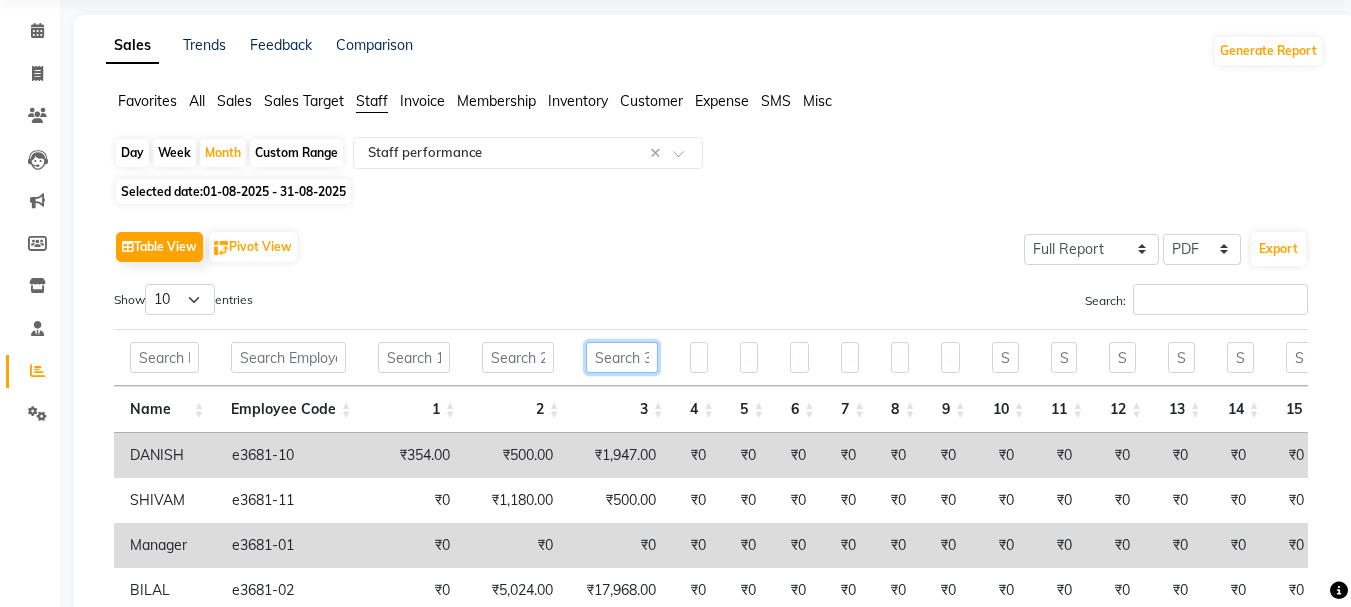scroll, scrollTop: 0, scrollLeft: 0, axis: both 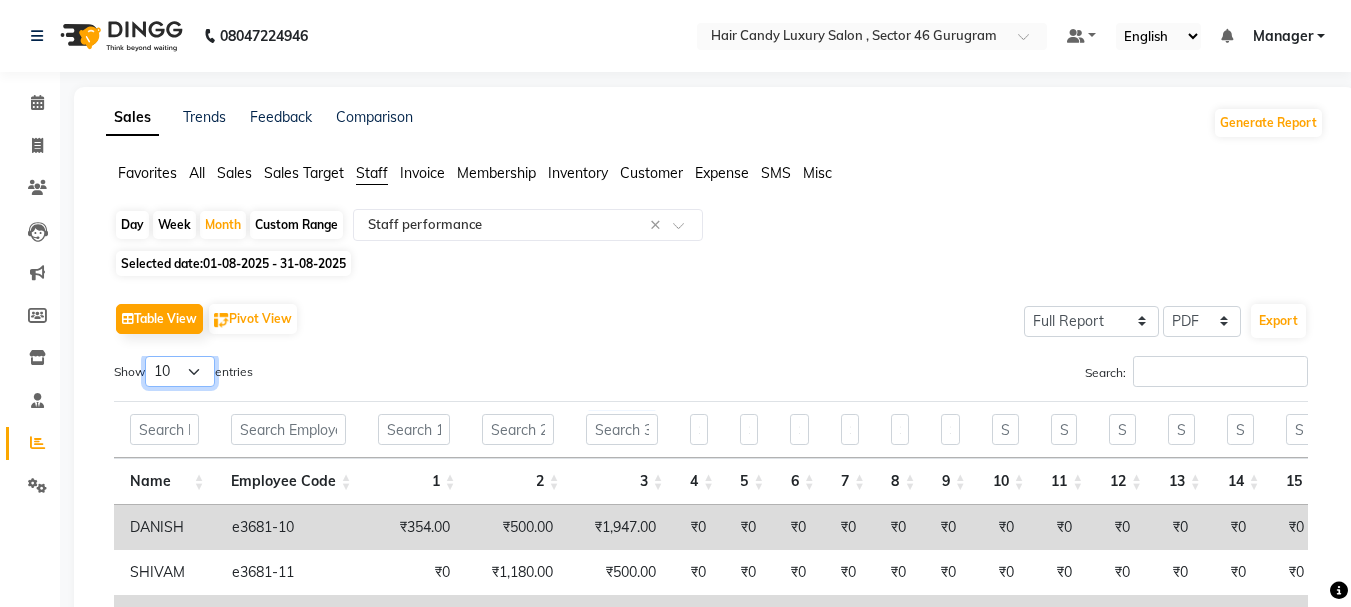 click on "10 25 50 100" at bounding box center (180, 371) 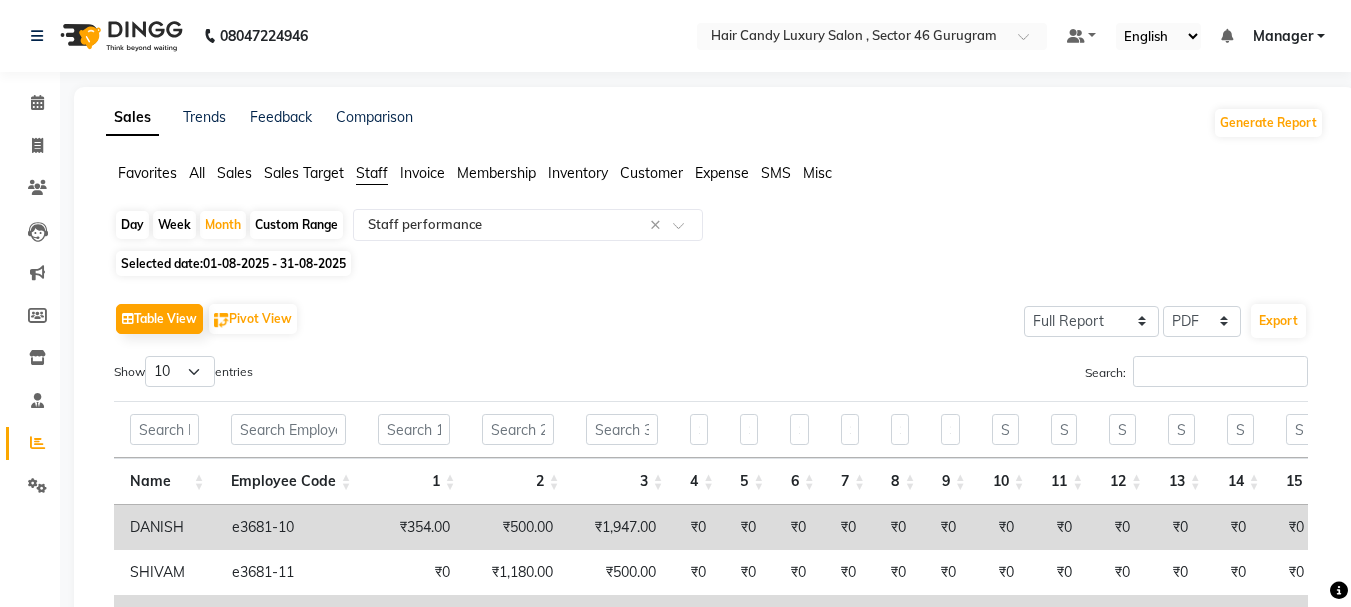 click on "Show  10 25 50 100  entries" at bounding box center [405, 375] 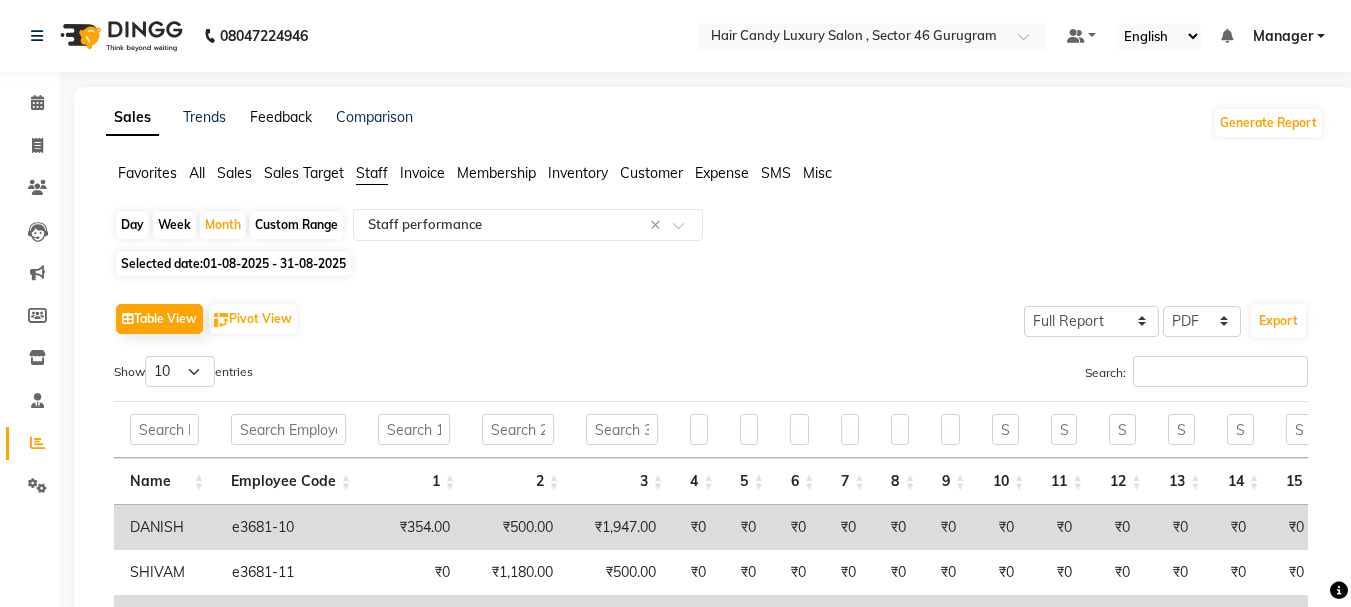 click on "Feedback" 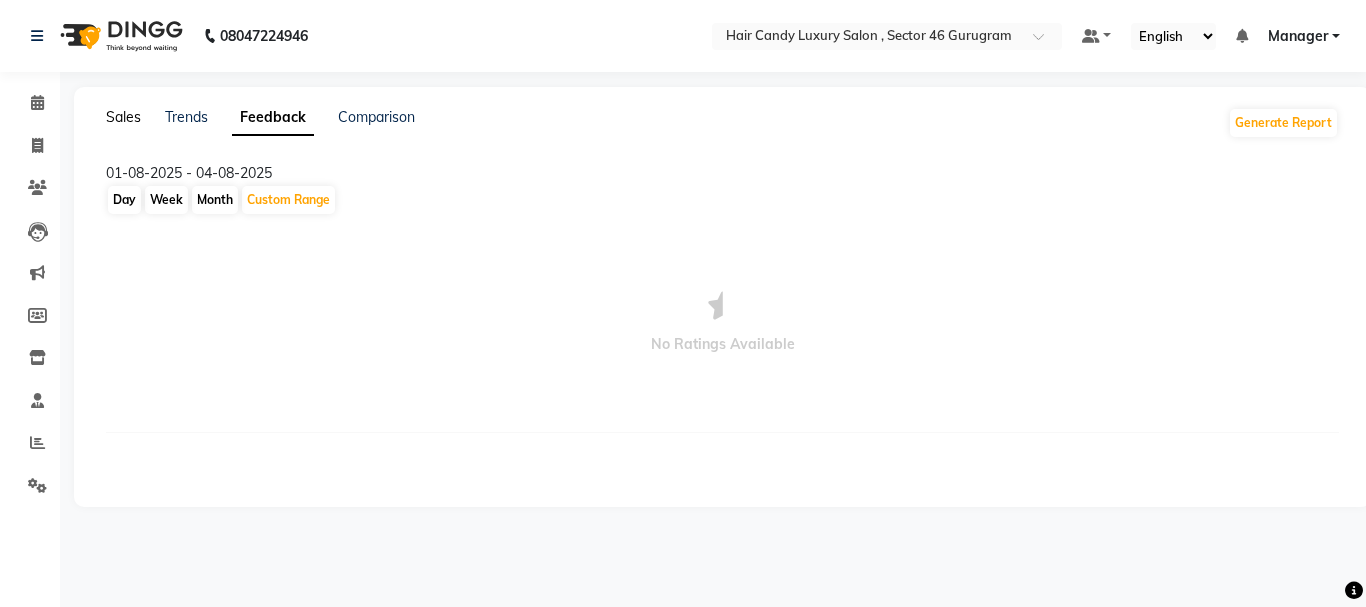 click on "Sales" 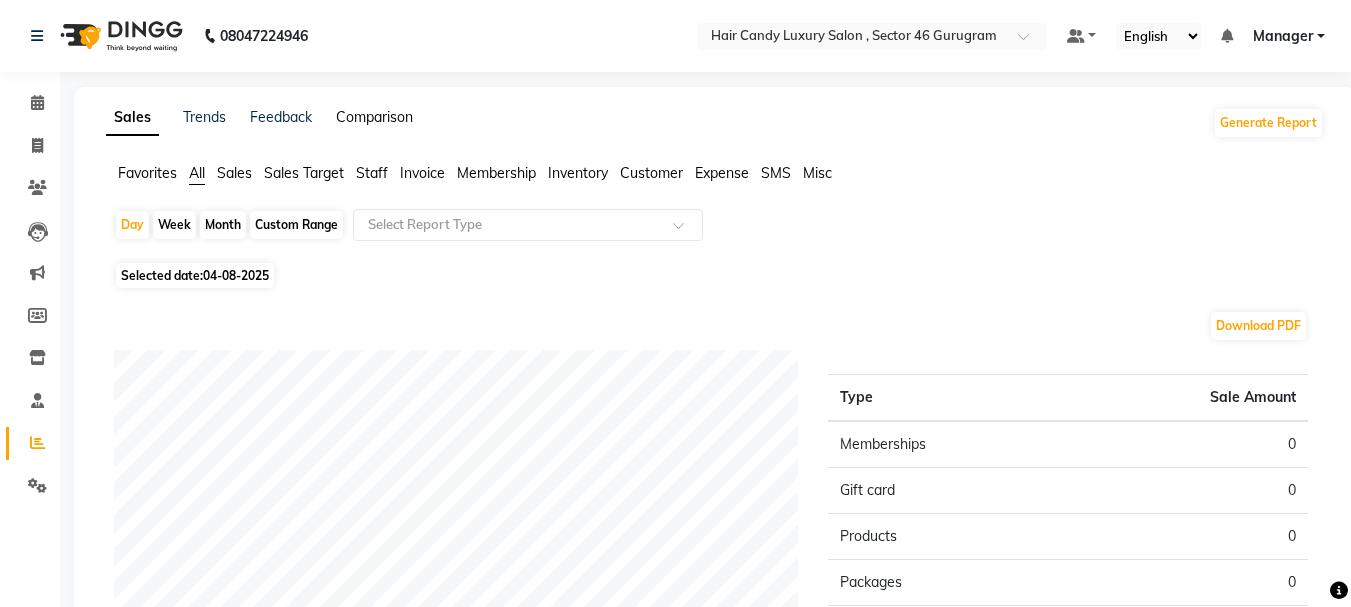 click on "Comparison" 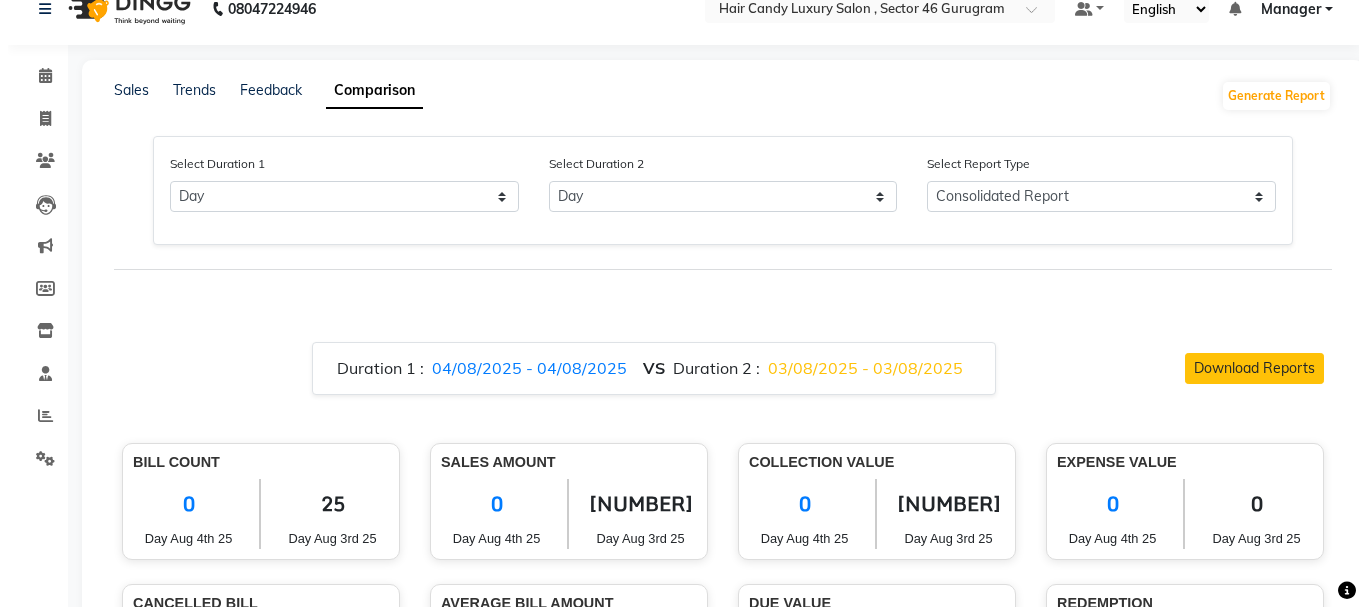 scroll, scrollTop: 0, scrollLeft: 0, axis: both 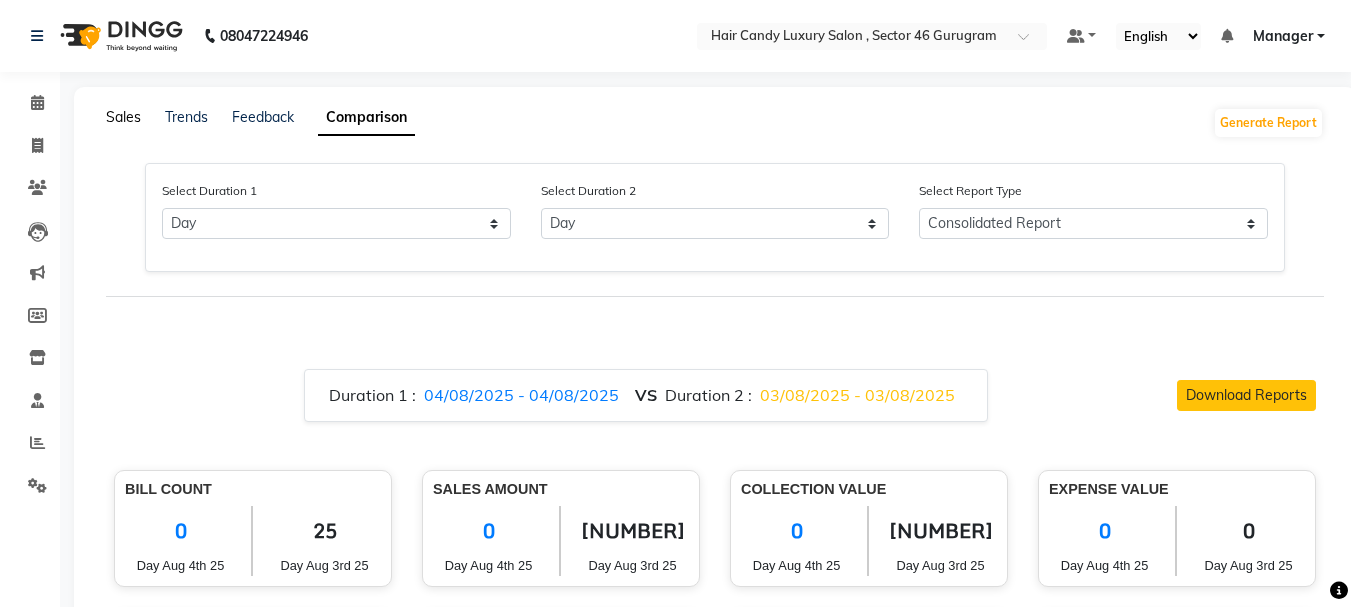click on "Sales" 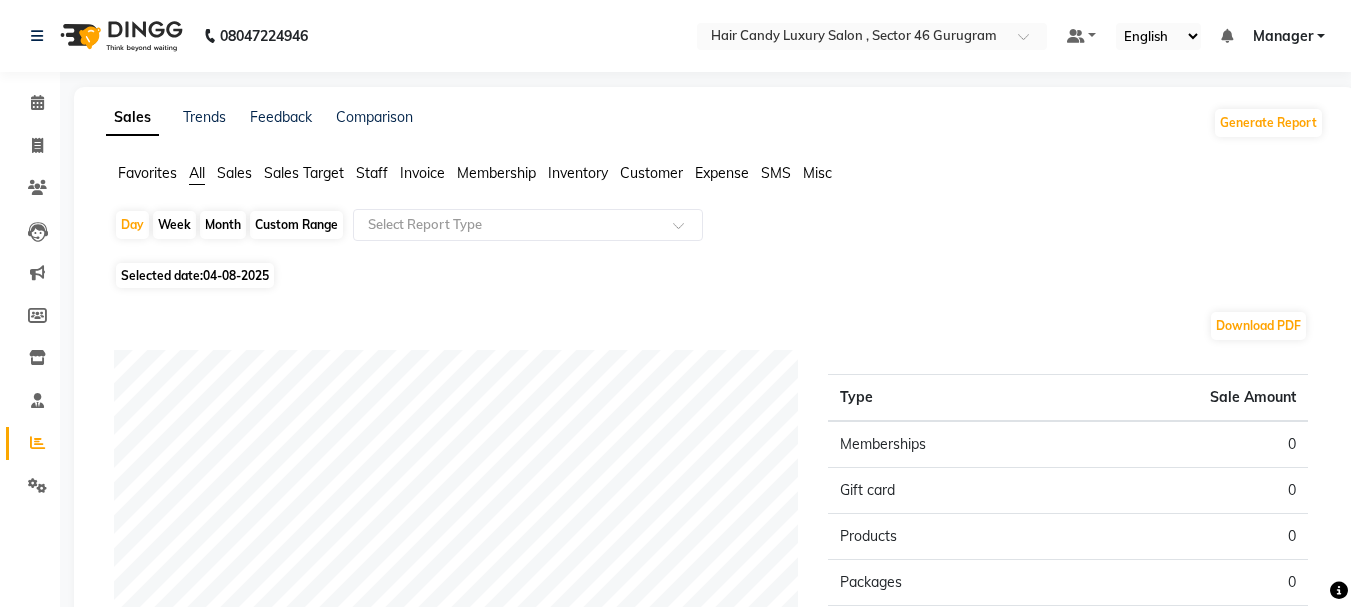 click on "Inventory" 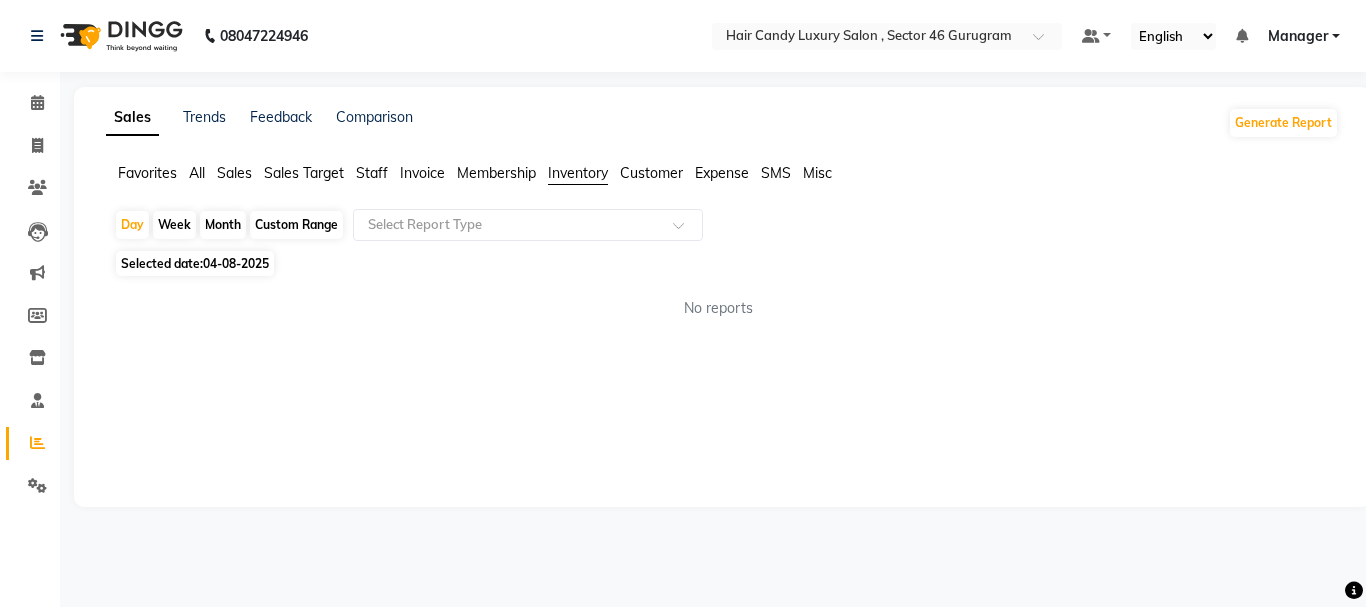 click on "Membership" 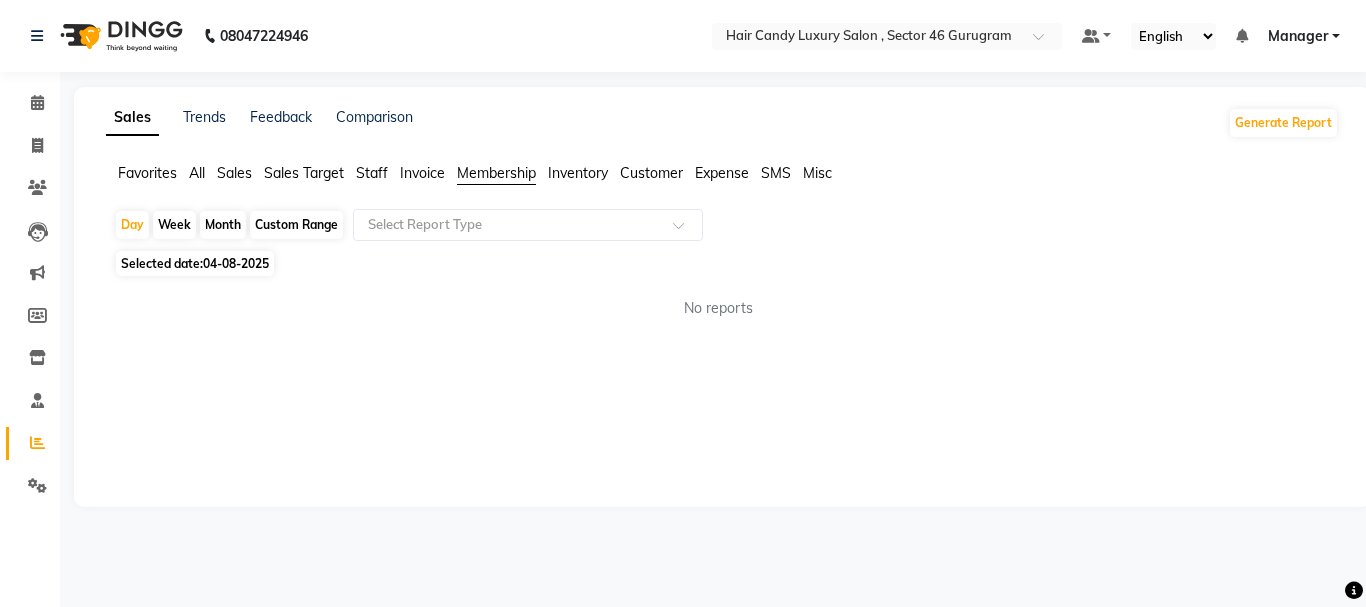 click on "Month" 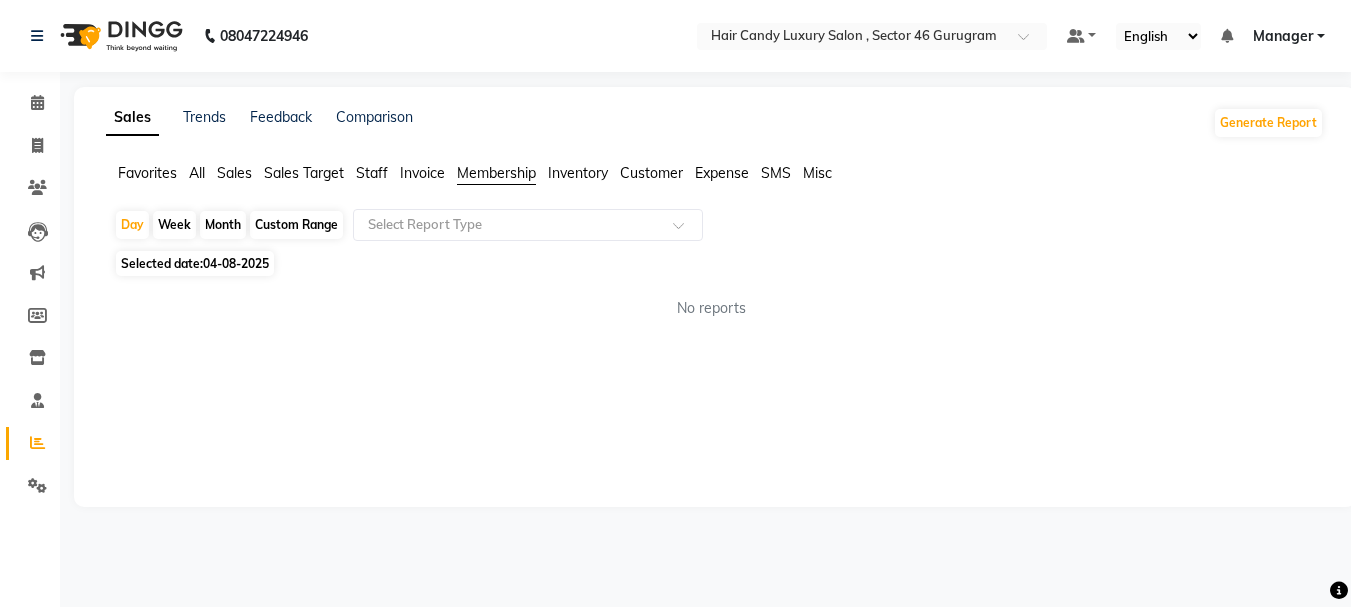 select on "8" 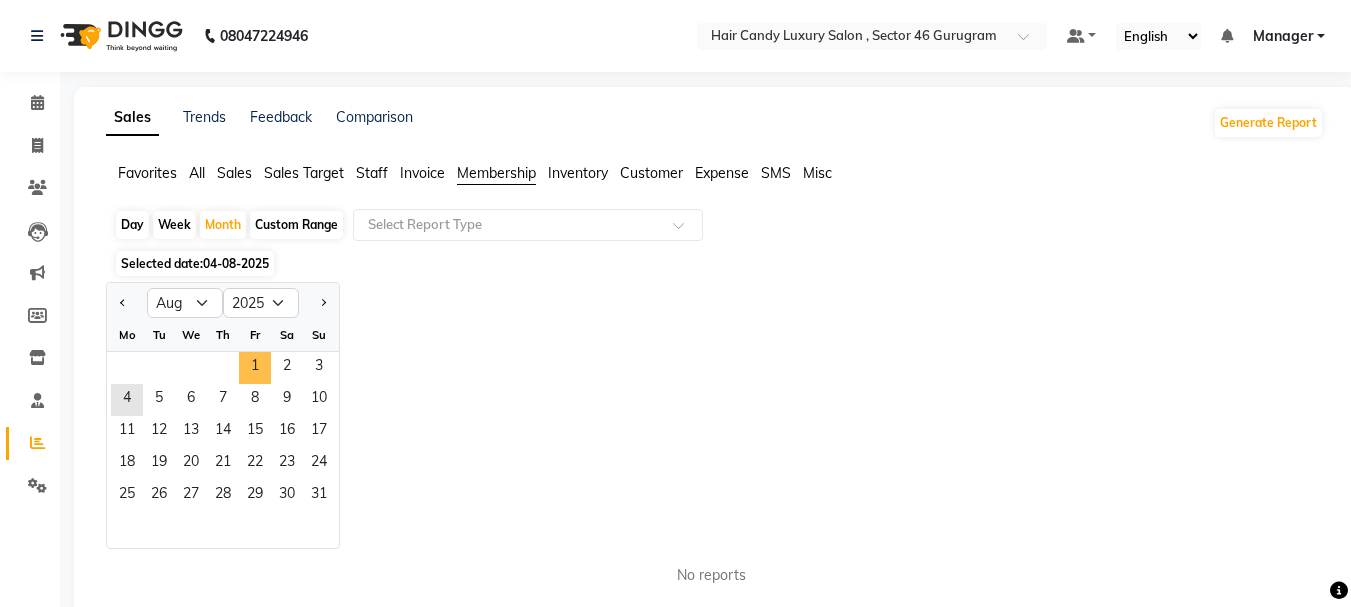 click on "1" 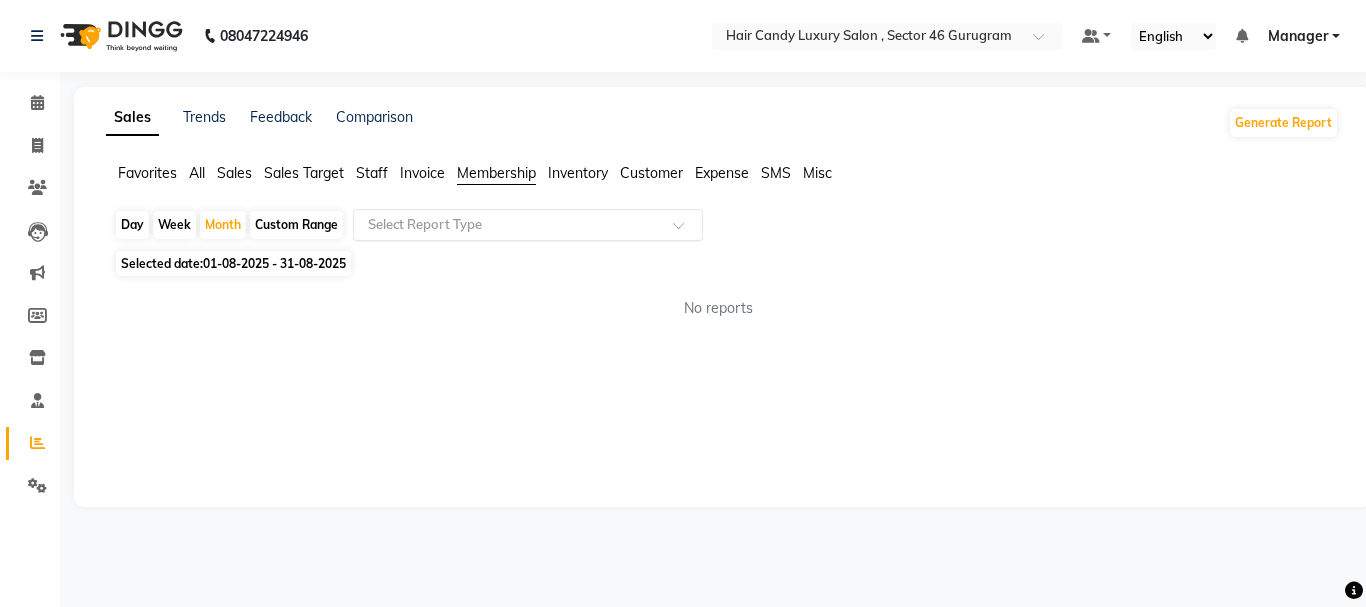 click 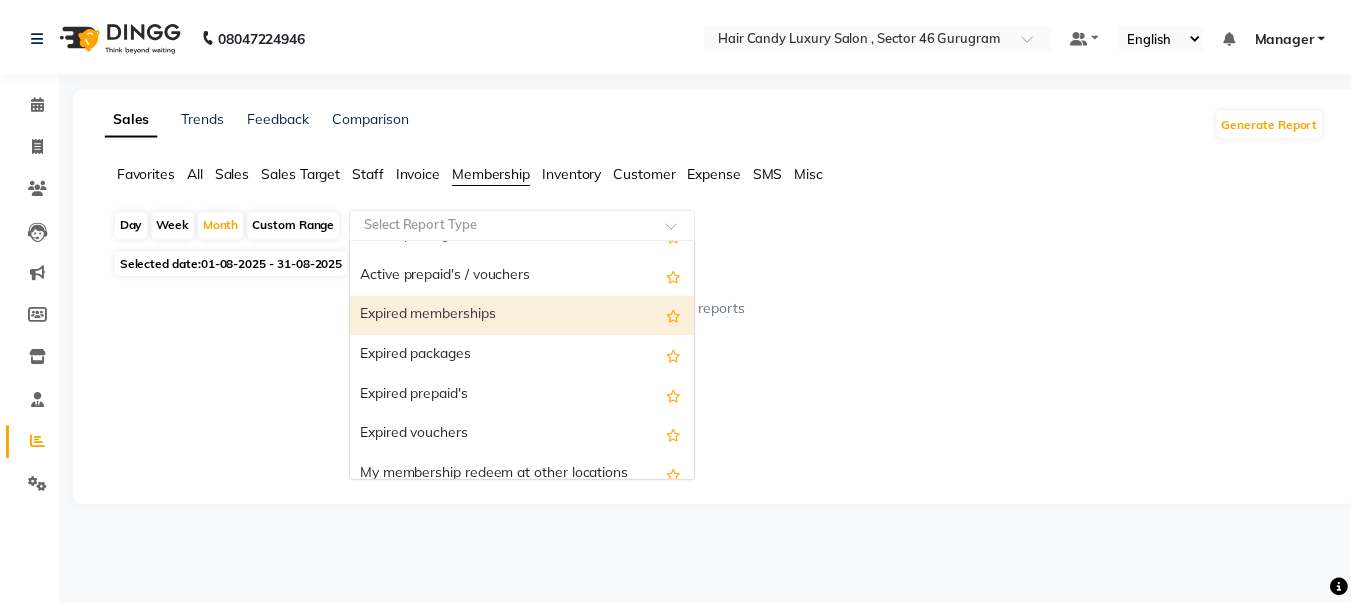 scroll, scrollTop: 0, scrollLeft: 0, axis: both 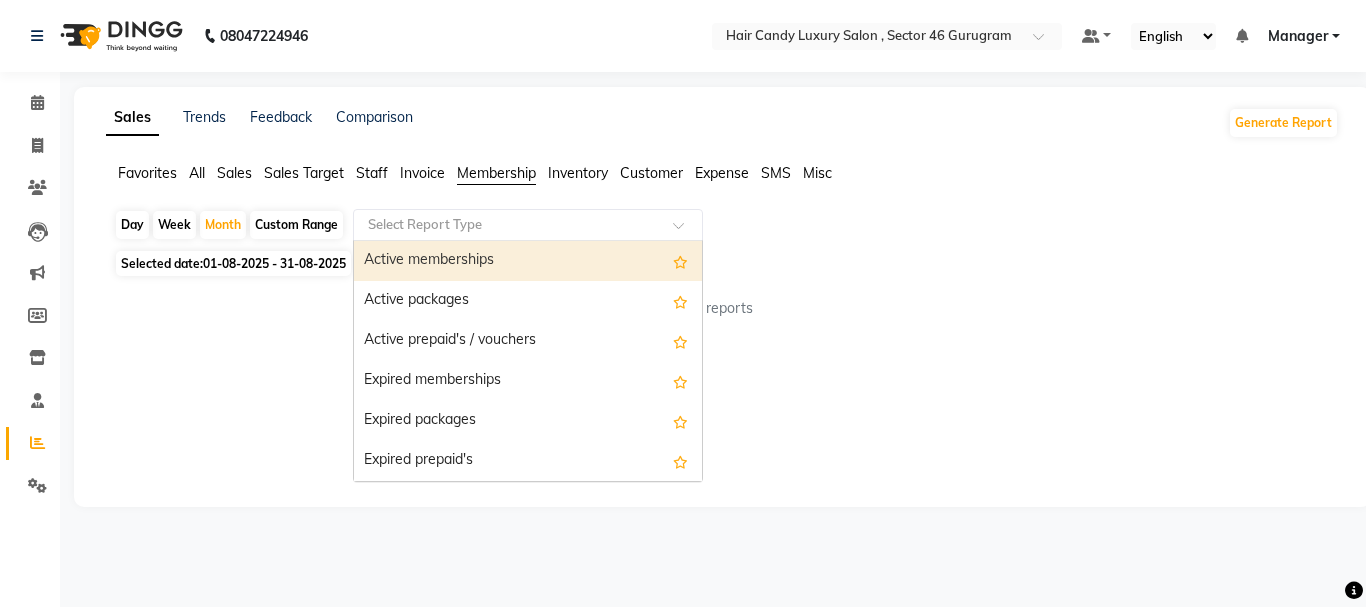 click on "Staff" 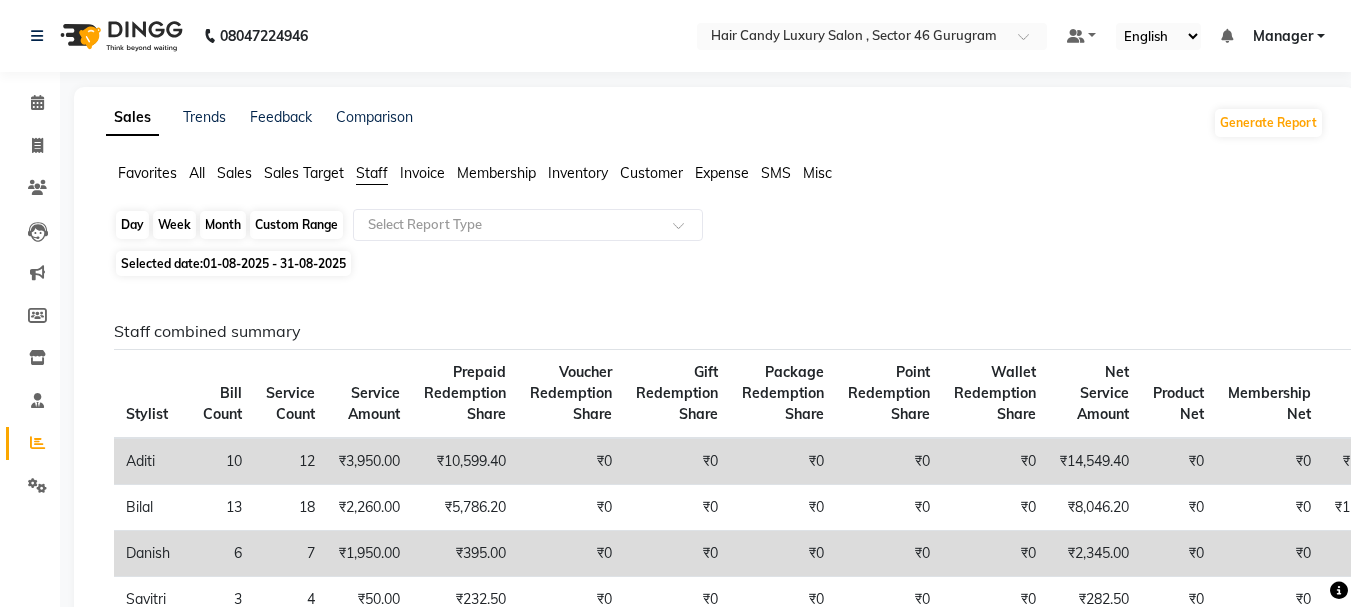 click on "Month" 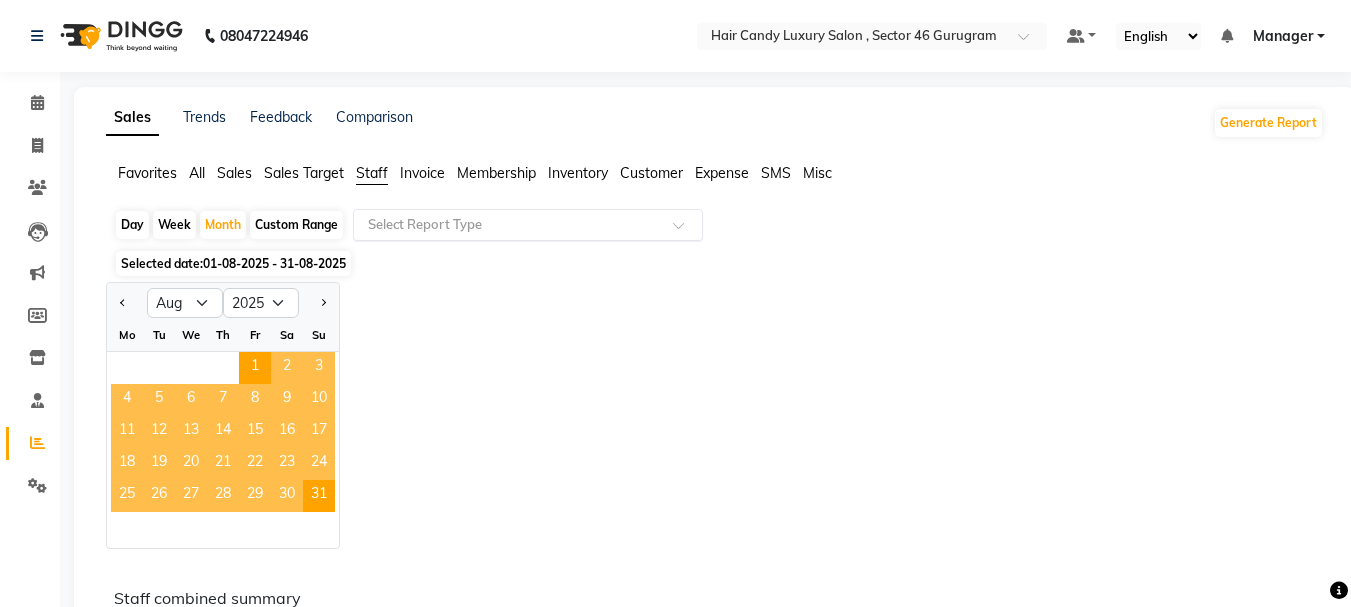 click 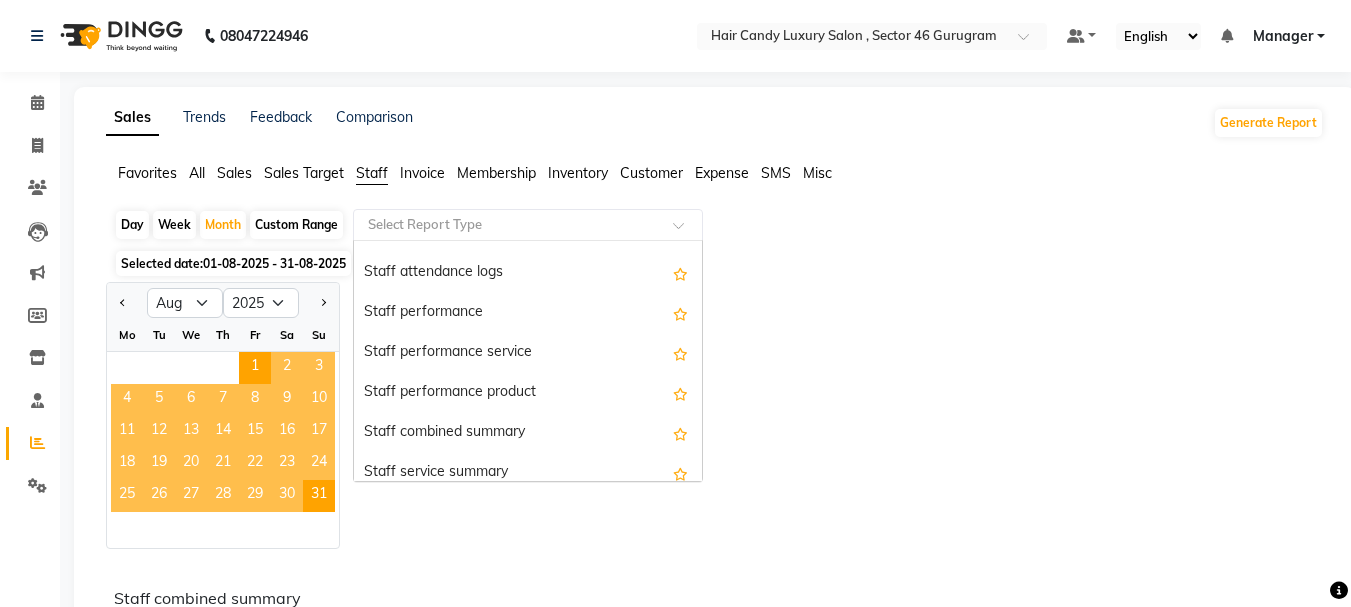 scroll, scrollTop: 300, scrollLeft: 0, axis: vertical 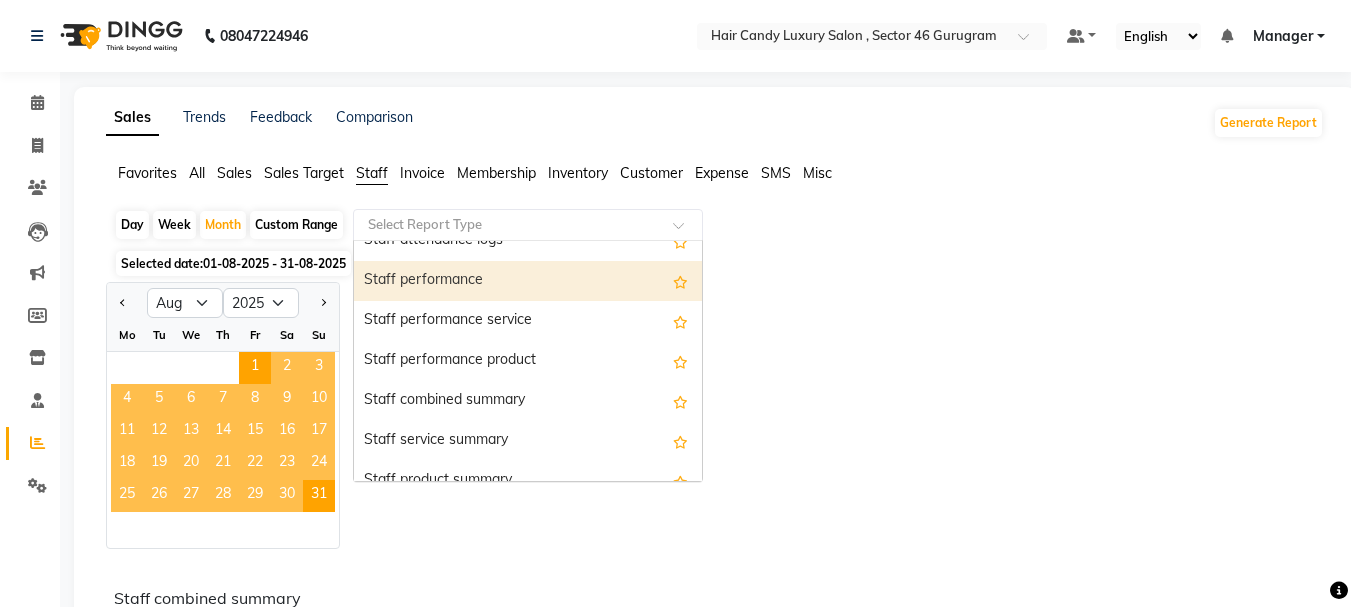 click on "Staff performance" at bounding box center (528, 281) 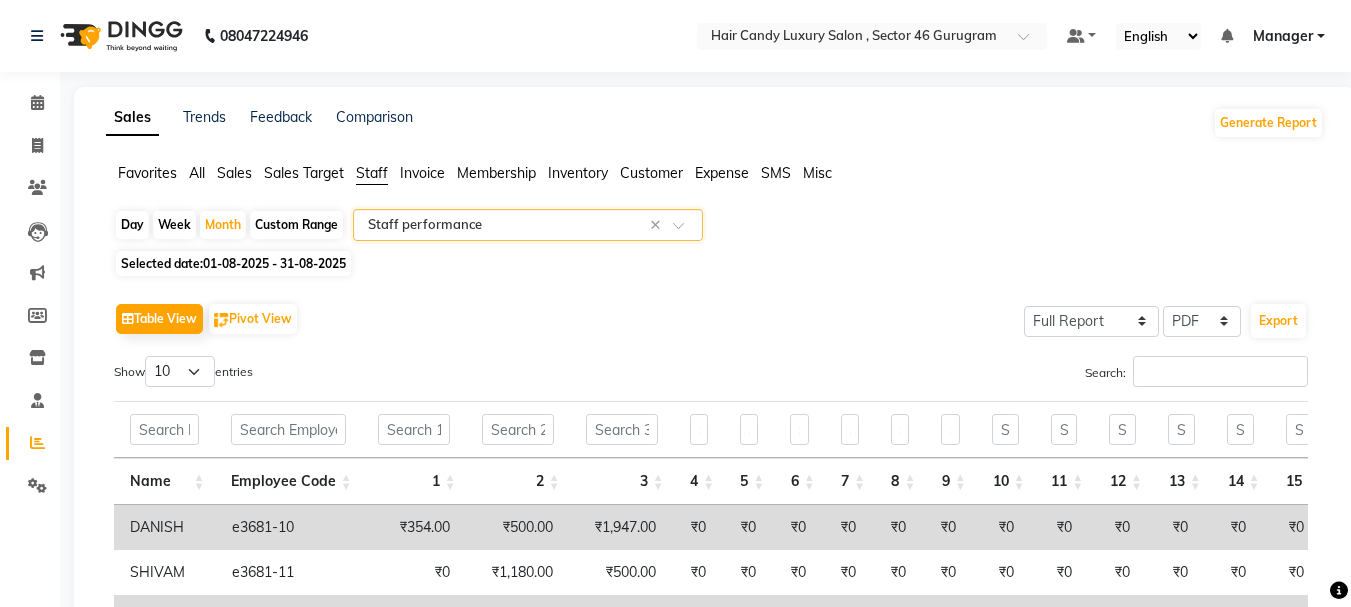 click 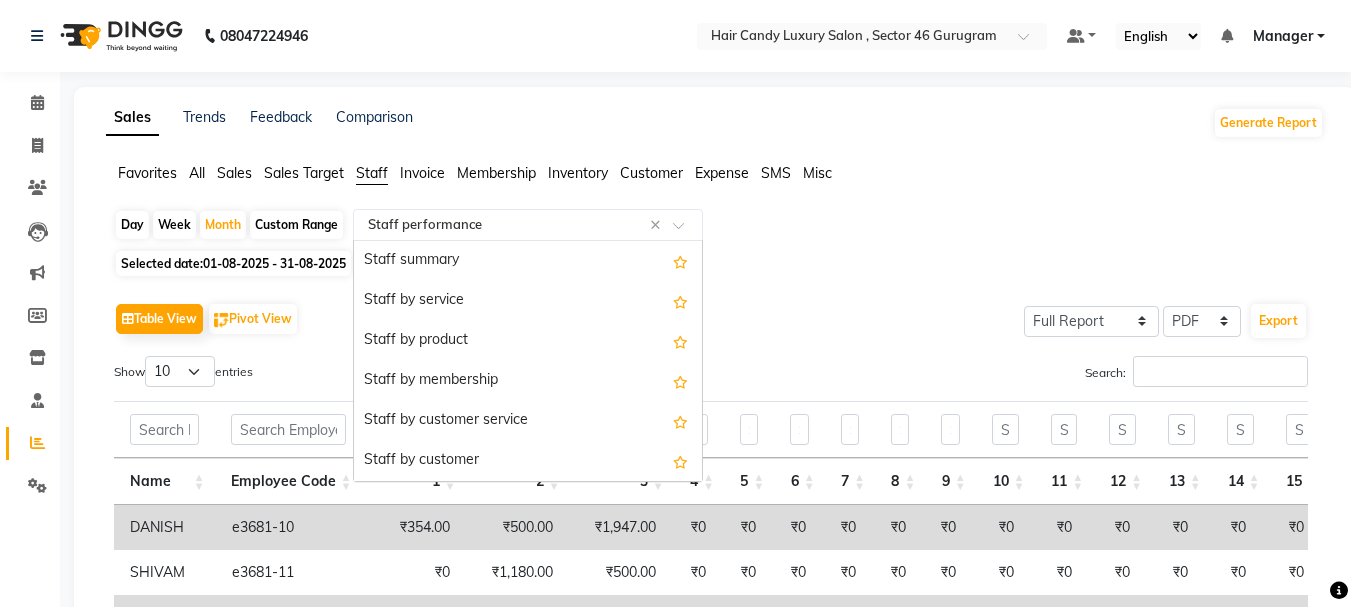 scroll, scrollTop: 320, scrollLeft: 0, axis: vertical 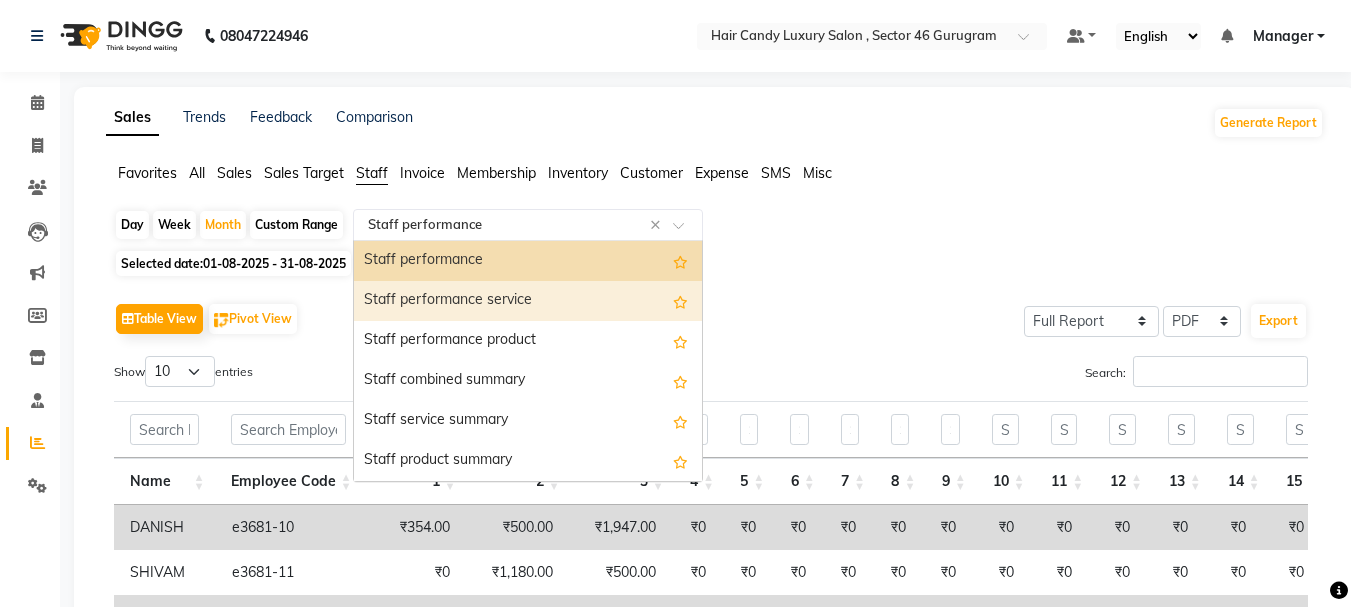 click on "Staff performance service" at bounding box center [528, 301] 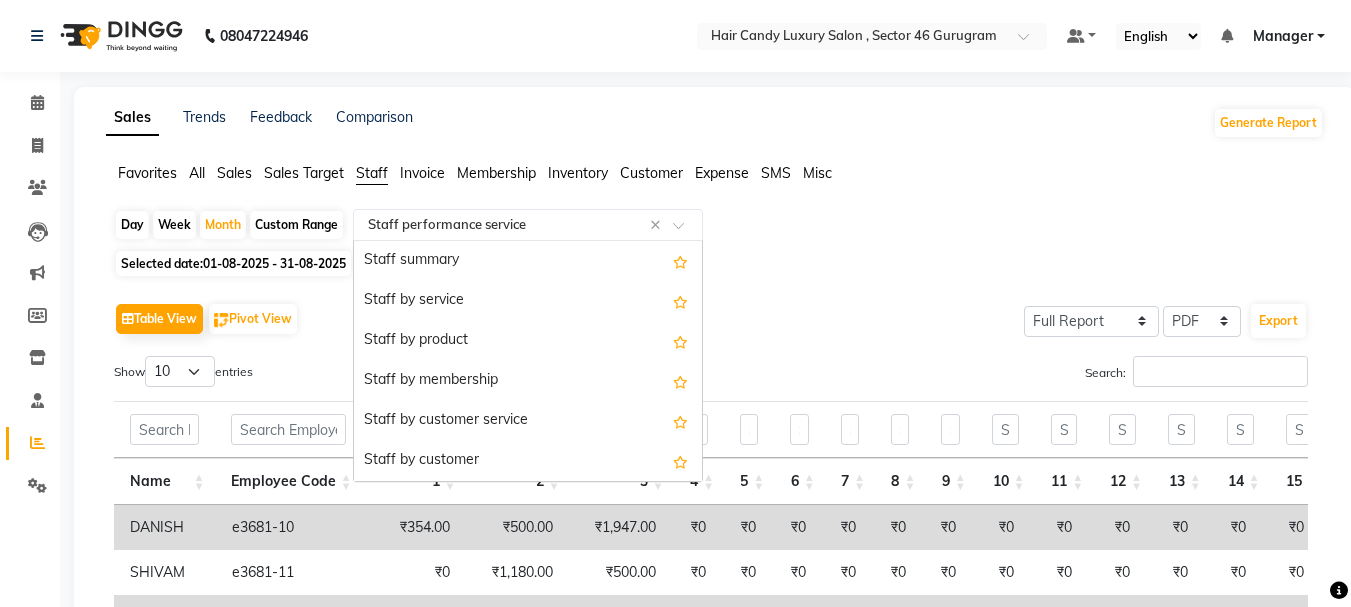 click 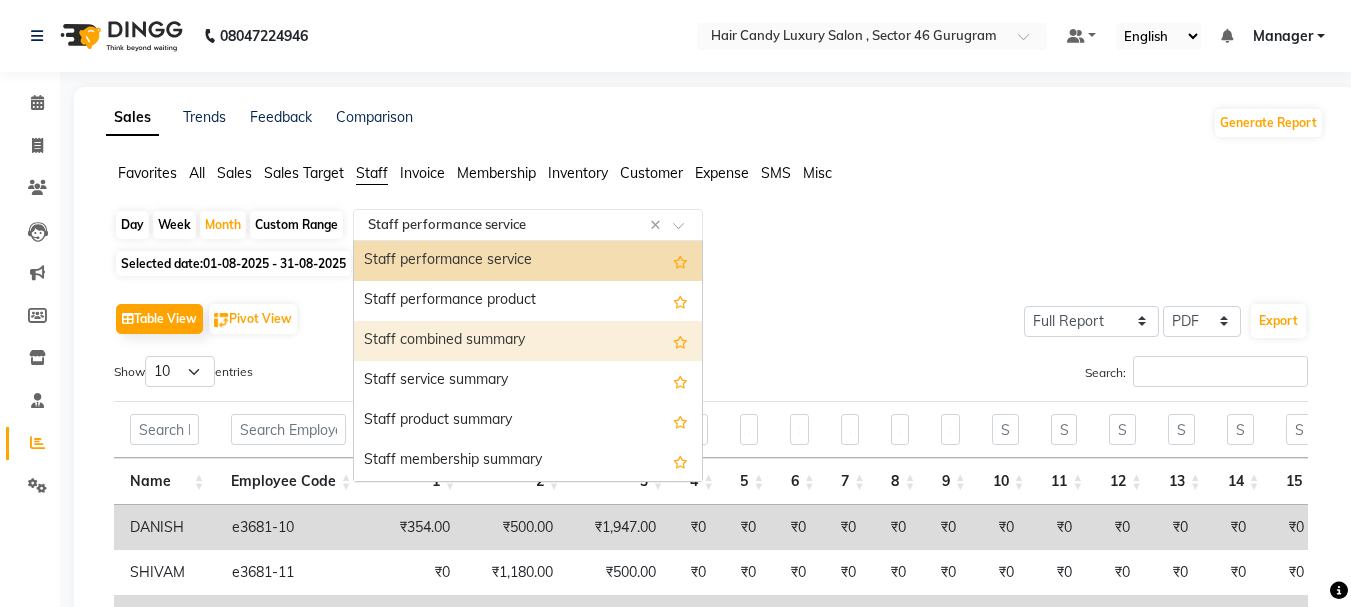 click on "Staff combined summary" at bounding box center [528, 341] 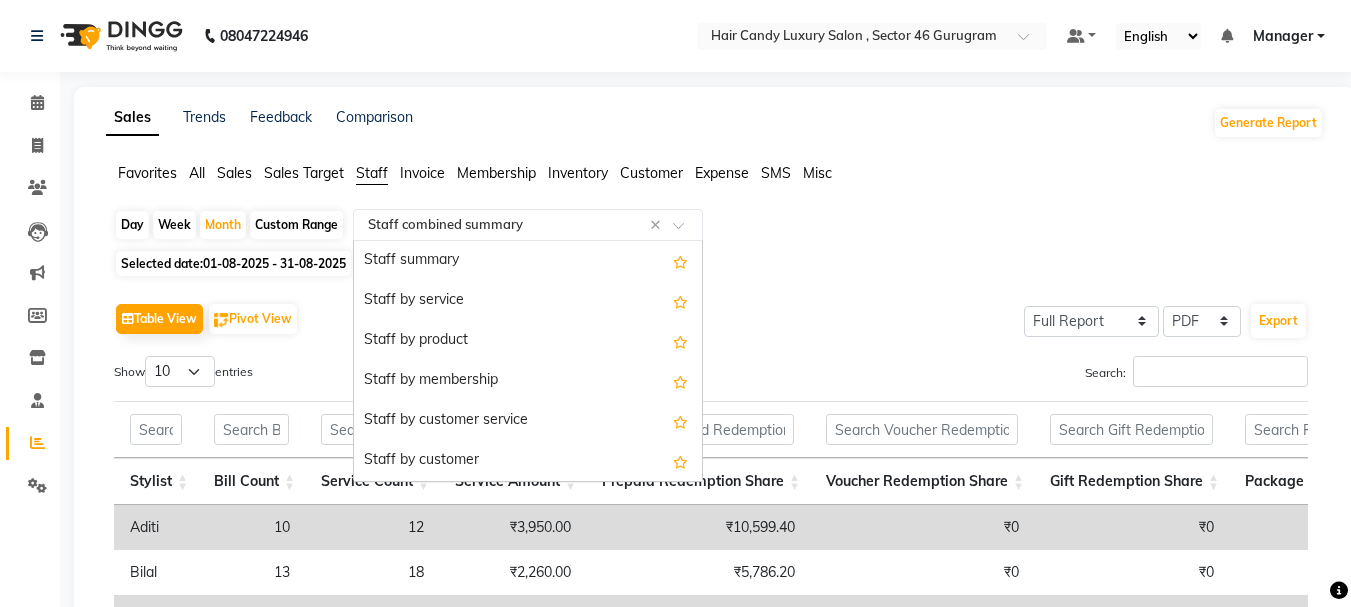 scroll, scrollTop: 440, scrollLeft: 0, axis: vertical 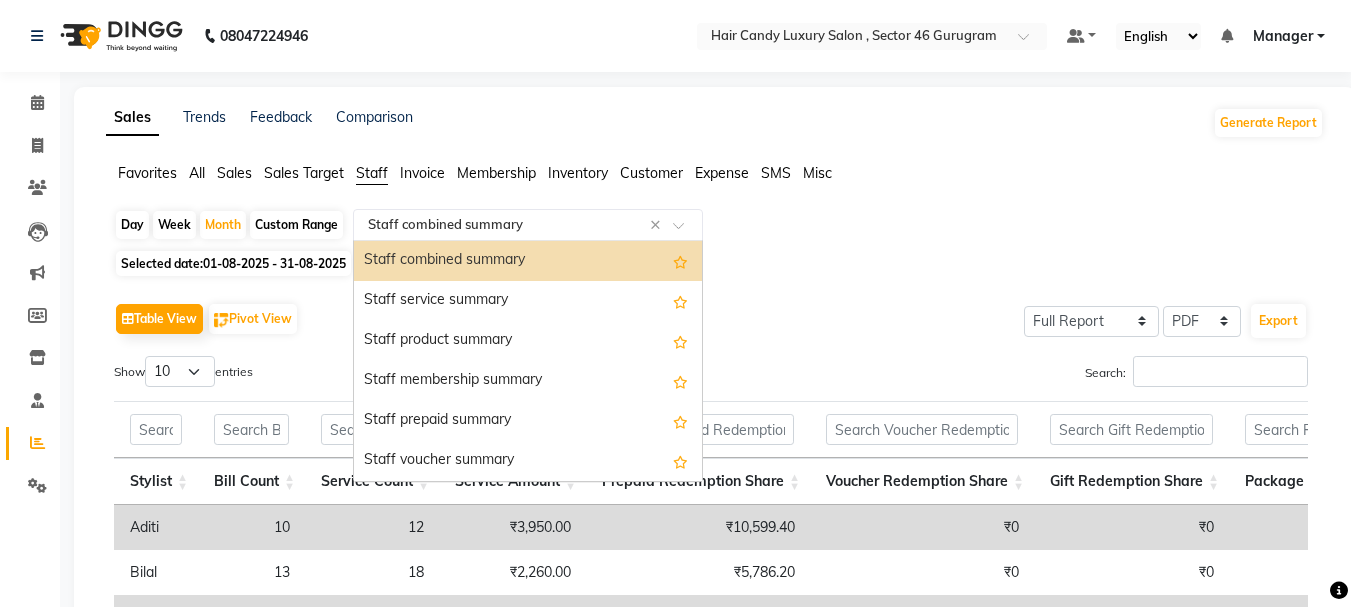 click 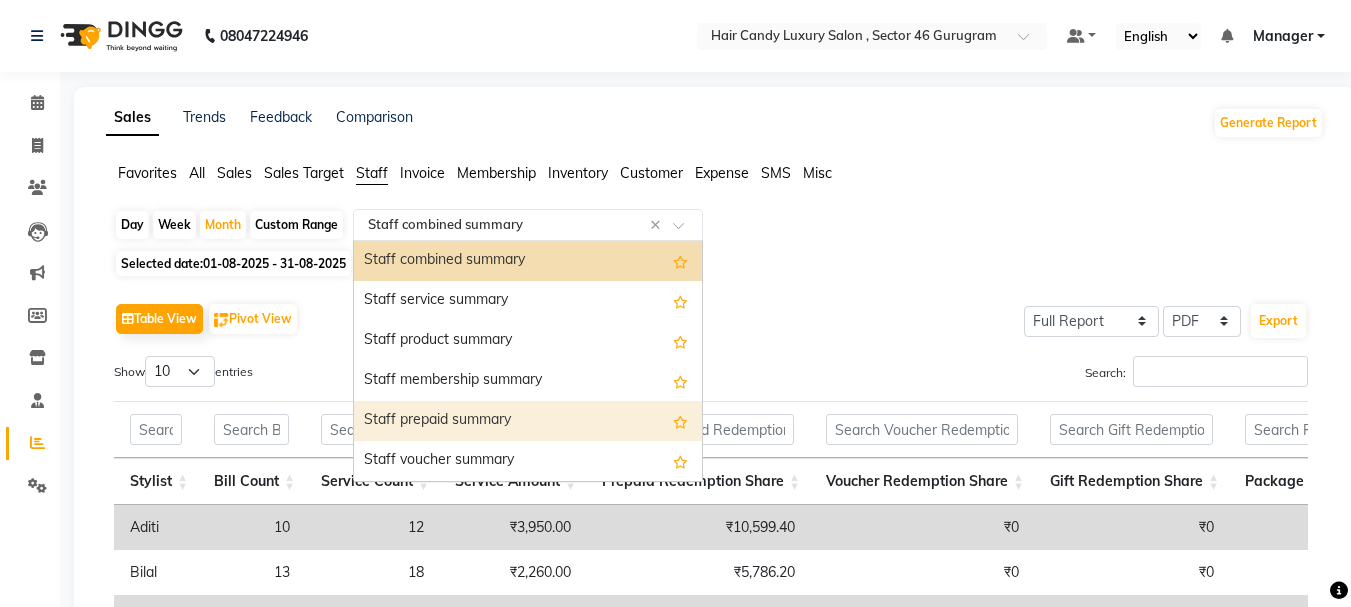 scroll, scrollTop: 640, scrollLeft: 0, axis: vertical 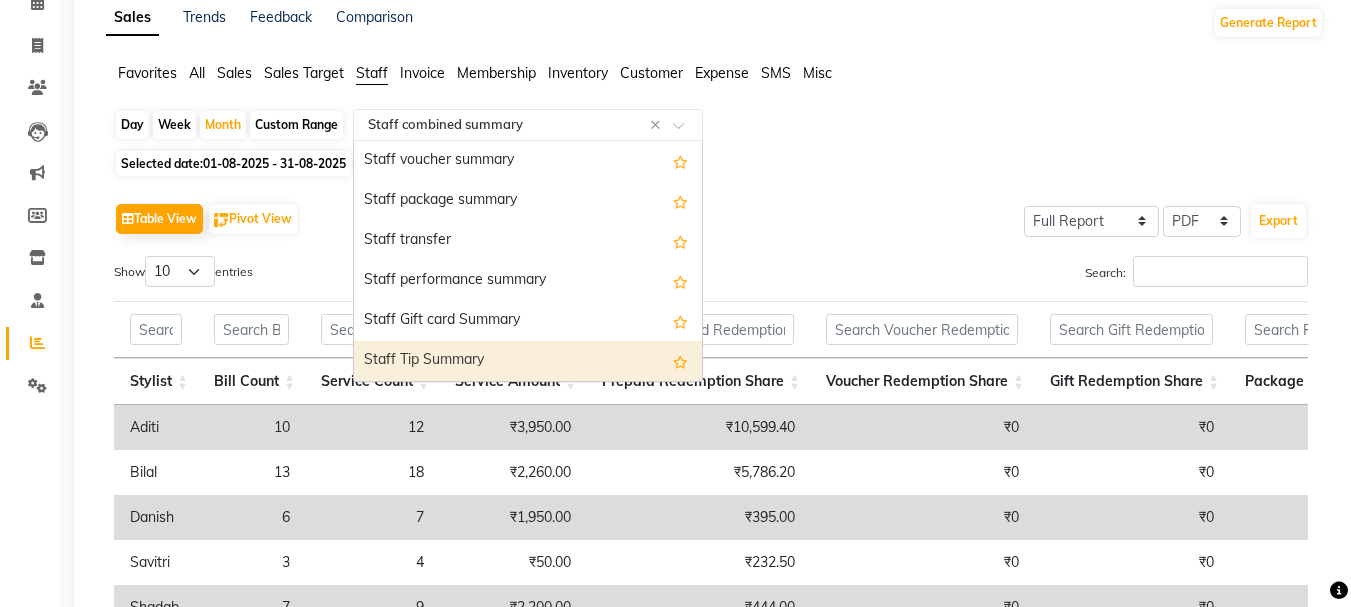 click on "Staff Tip Summary" at bounding box center [528, 361] 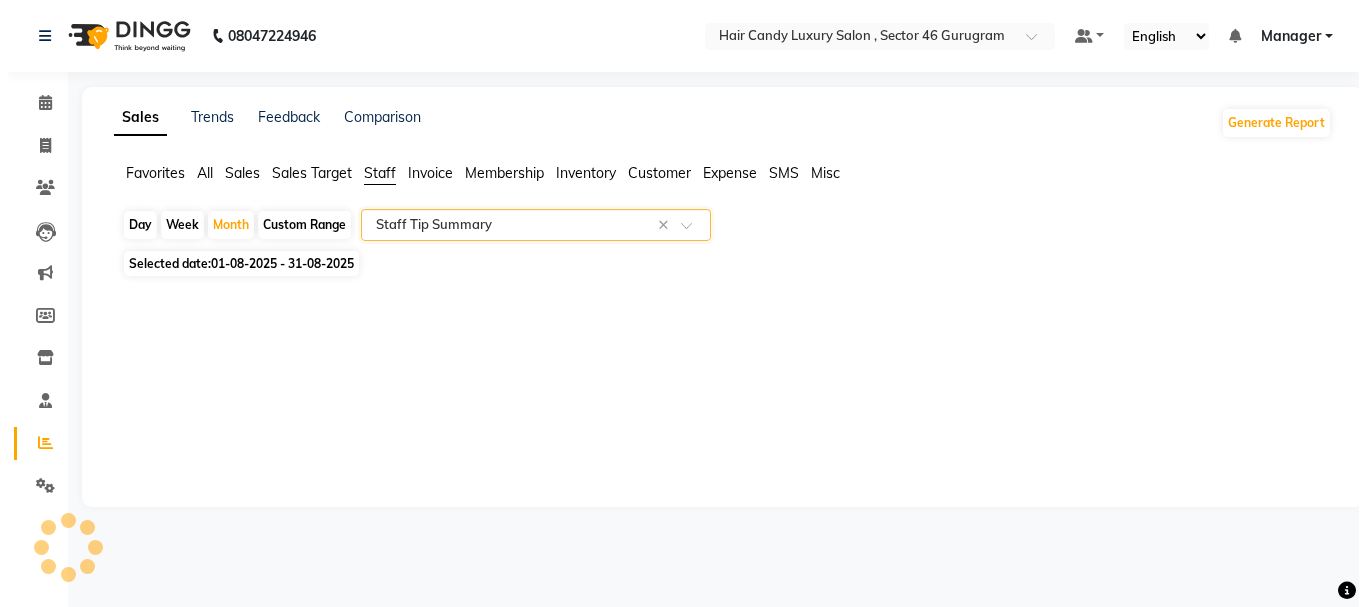 scroll, scrollTop: 0, scrollLeft: 0, axis: both 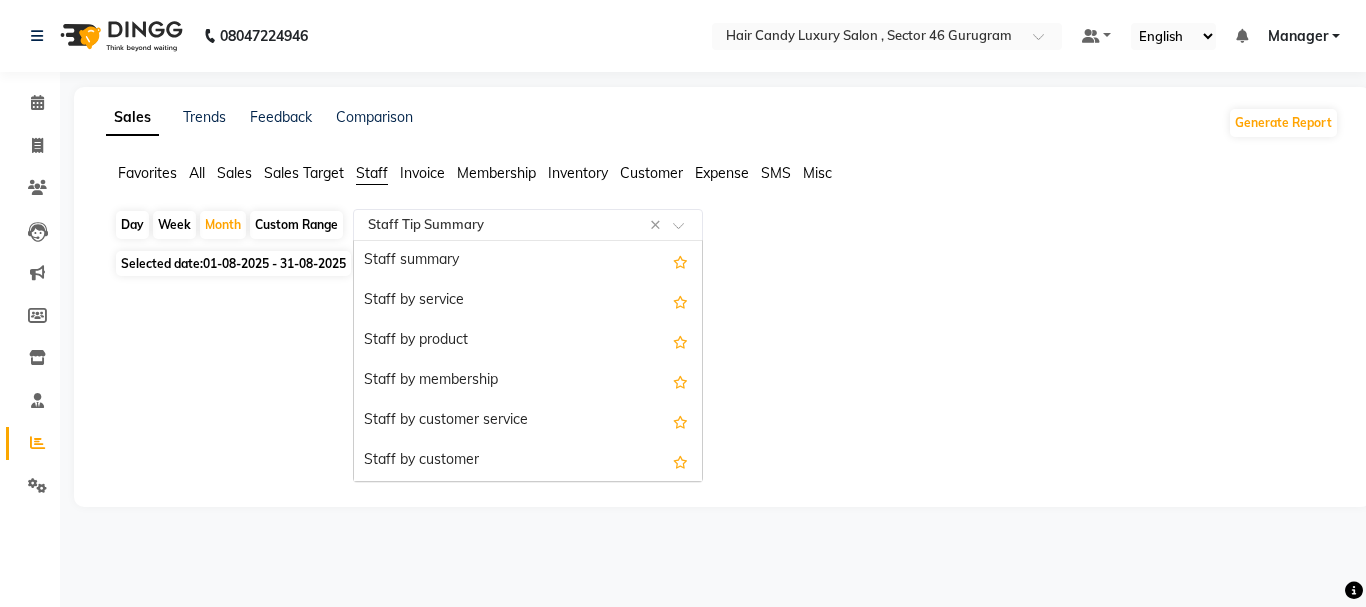 click 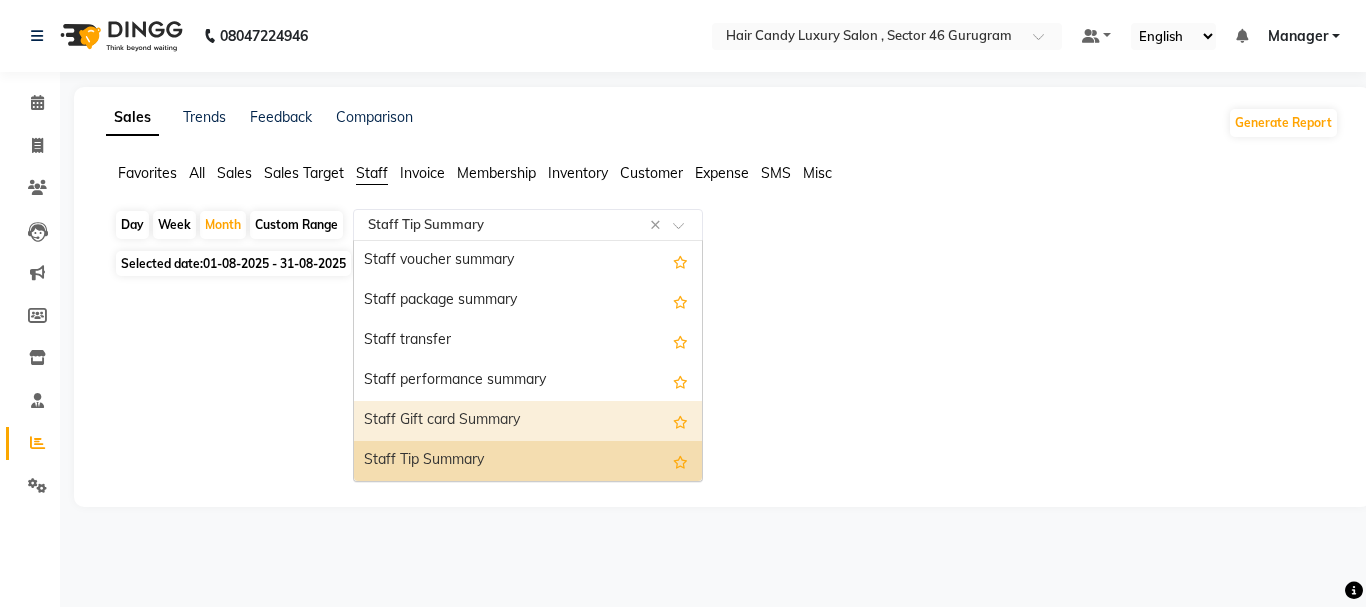 click on "Staff Gift card Summary" at bounding box center (528, 421) 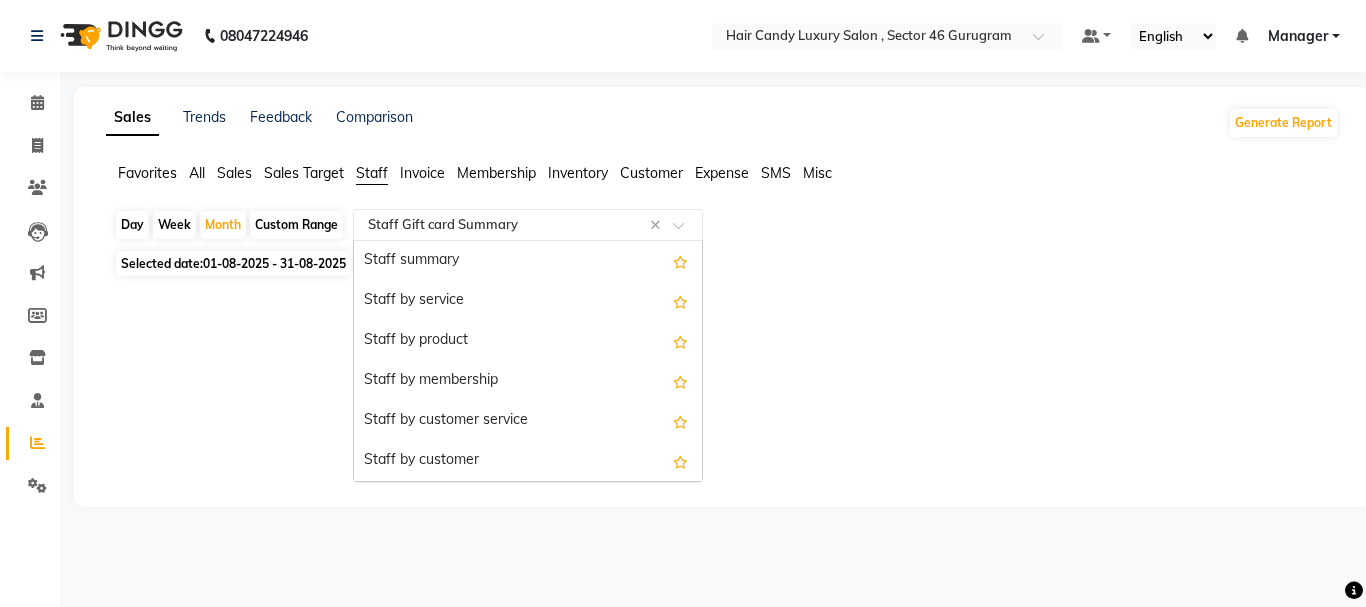 click 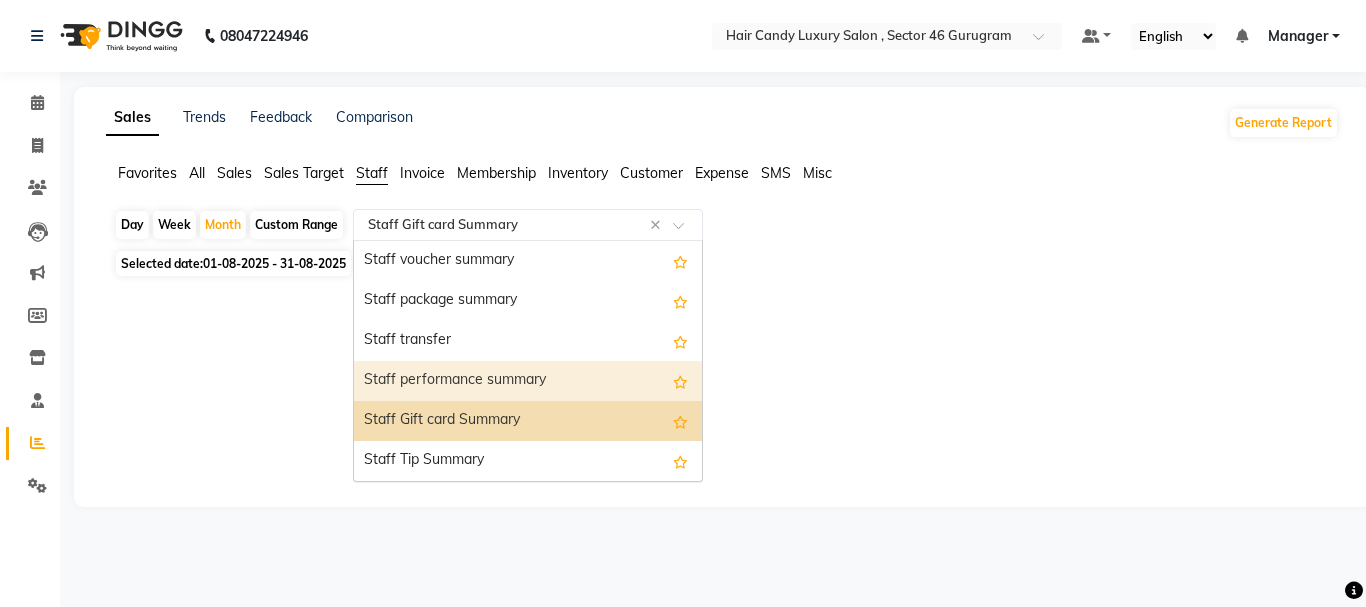 click on "Staff performance summary" at bounding box center [528, 381] 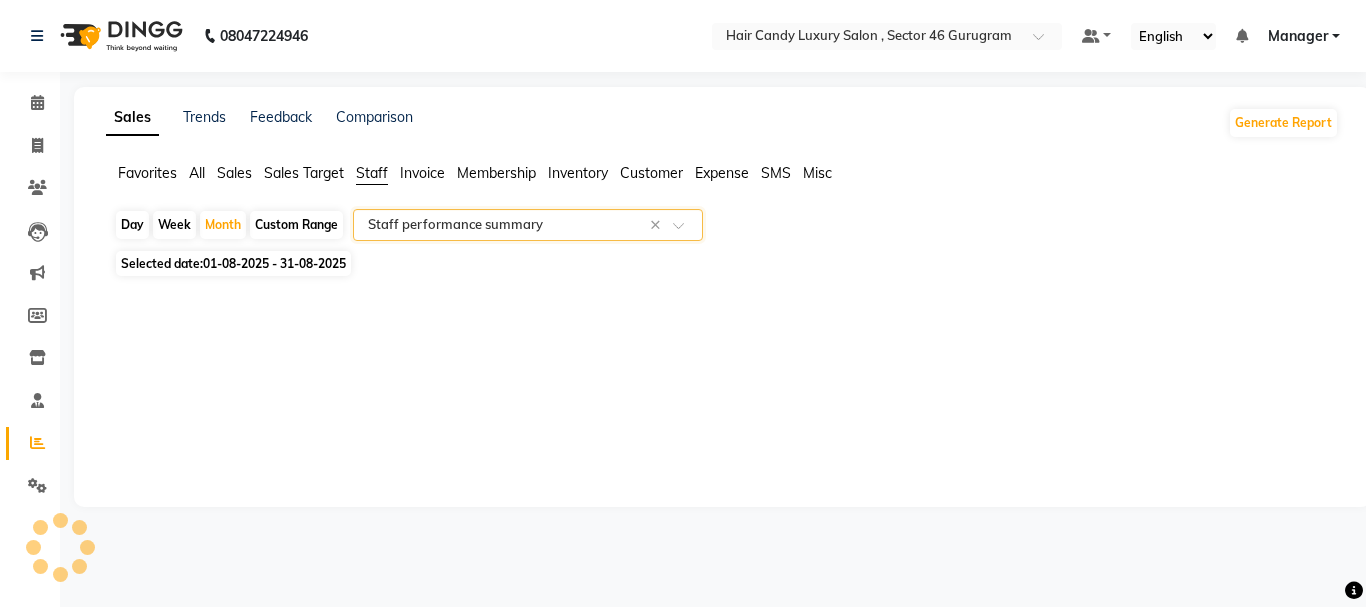 click 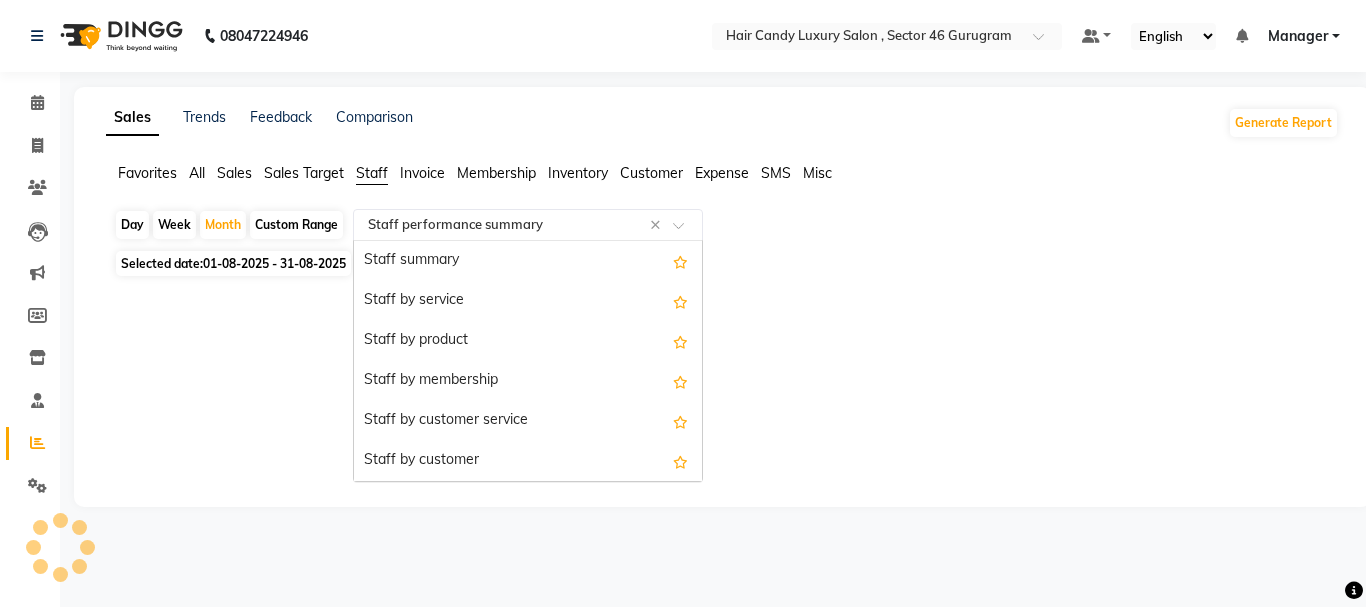 scroll, scrollTop: 640, scrollLeft: 0, axis: vertical 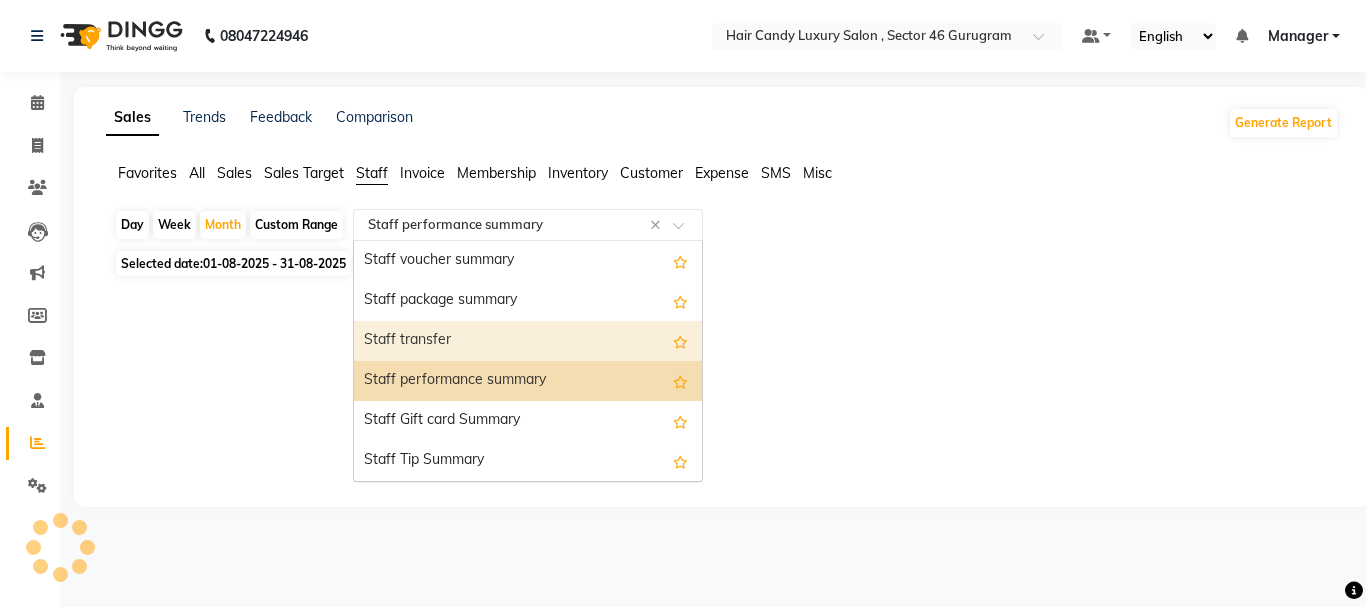 click on "Staff transfer" at bounding box center (528, 341) 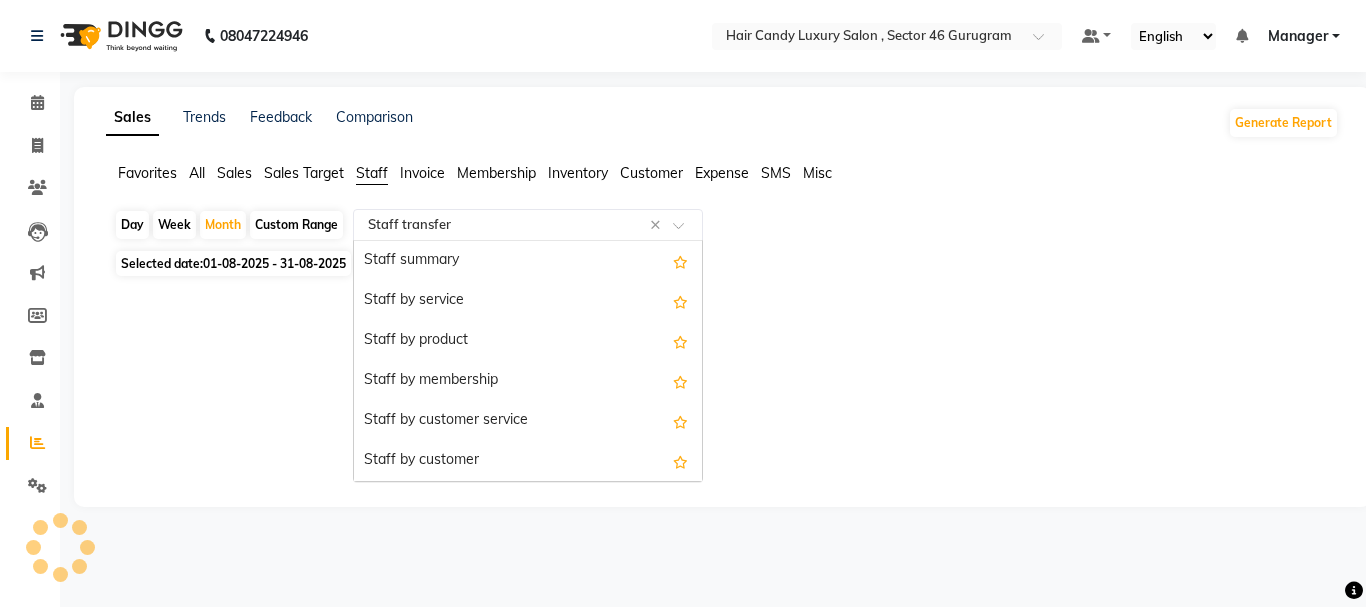 click 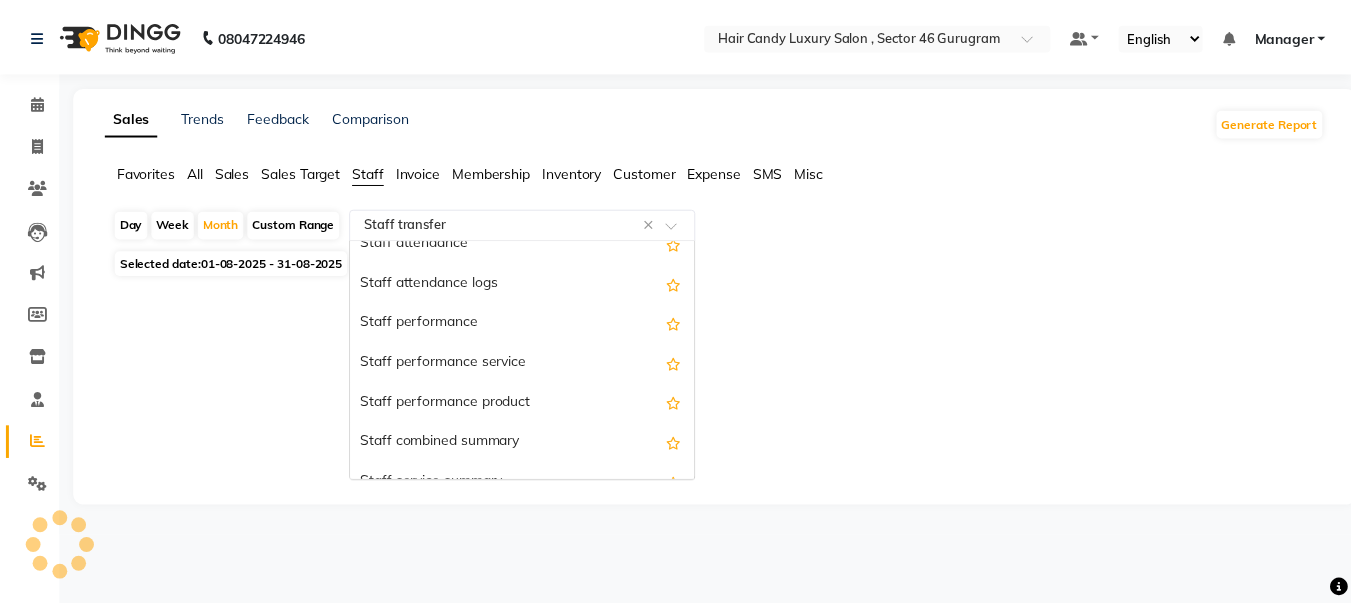 scroll, scrollTop: 240, scrollLeft: 0, axis: vertical 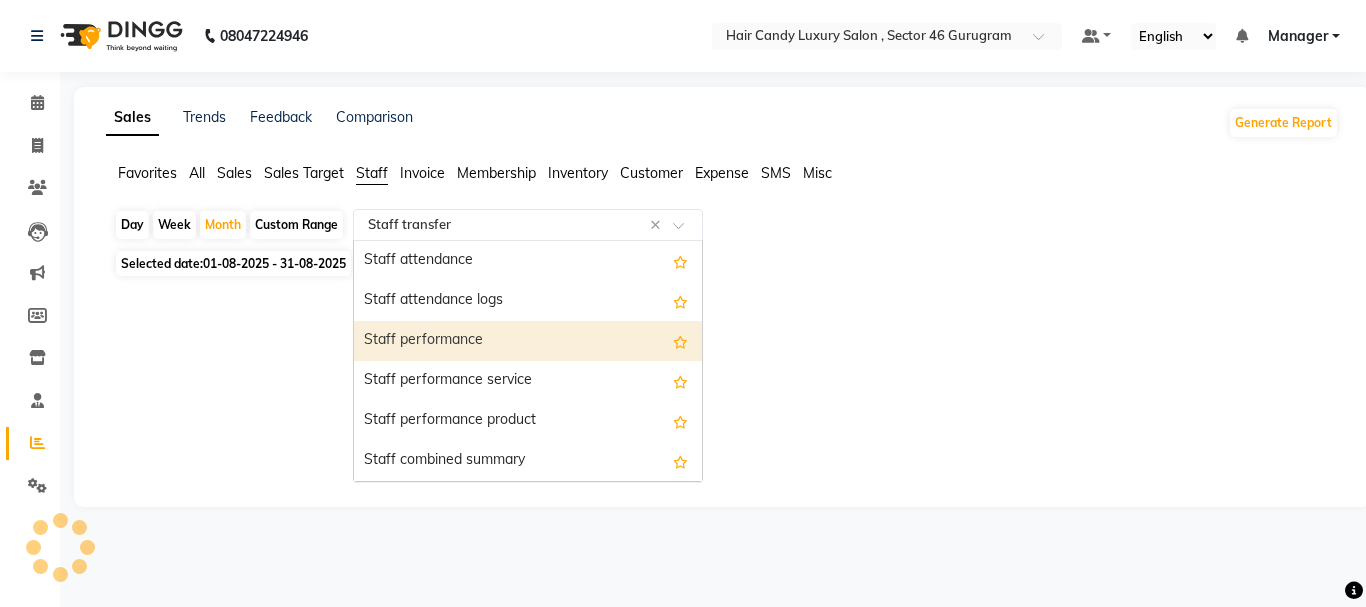 click on "Staff performance" at bounding box center (528, 341) 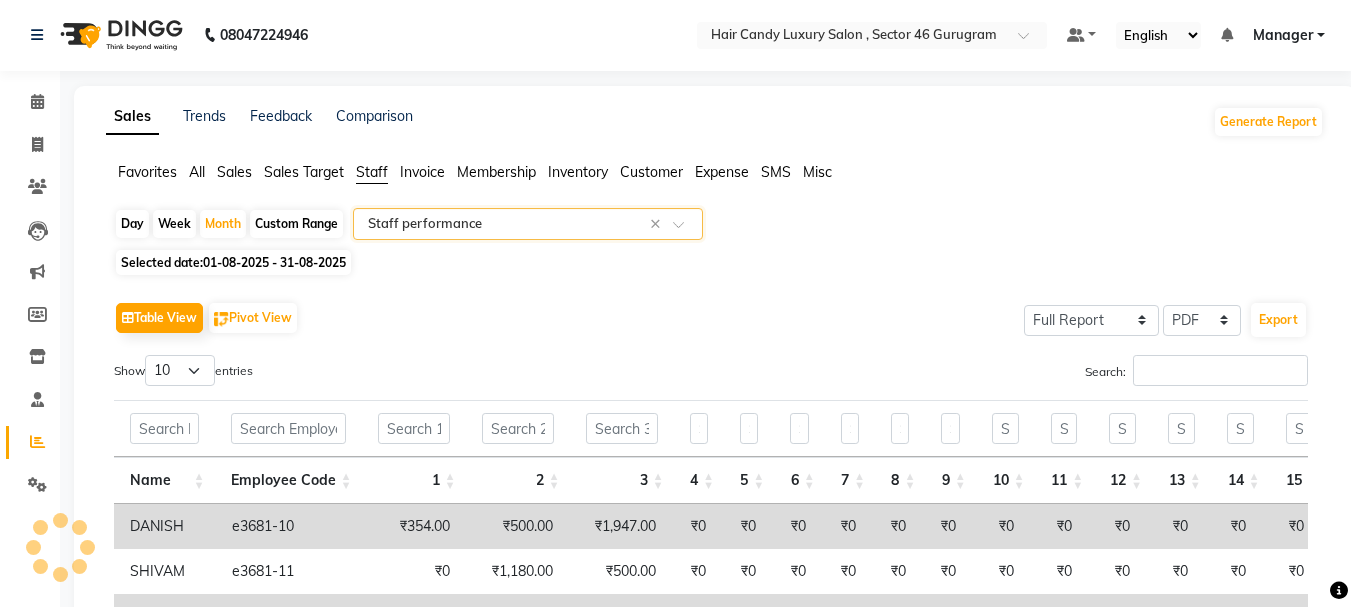 scroll, scrollTop: 0, scrollLeft: 0, axis: both 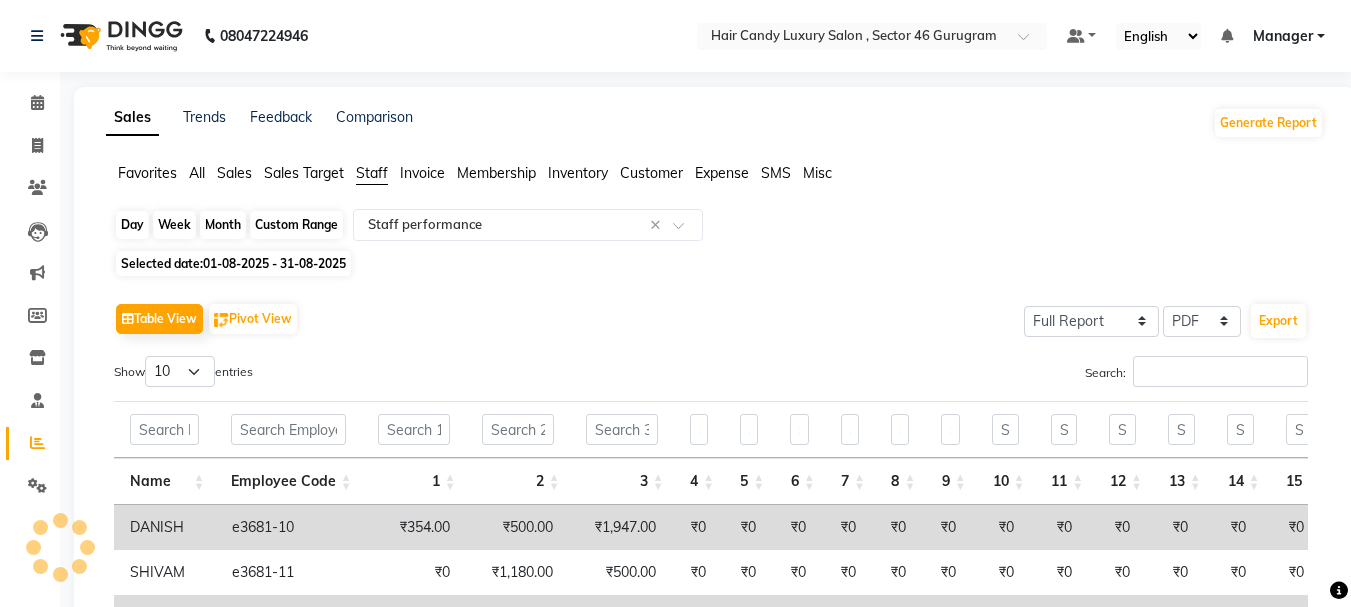 click on "Month" 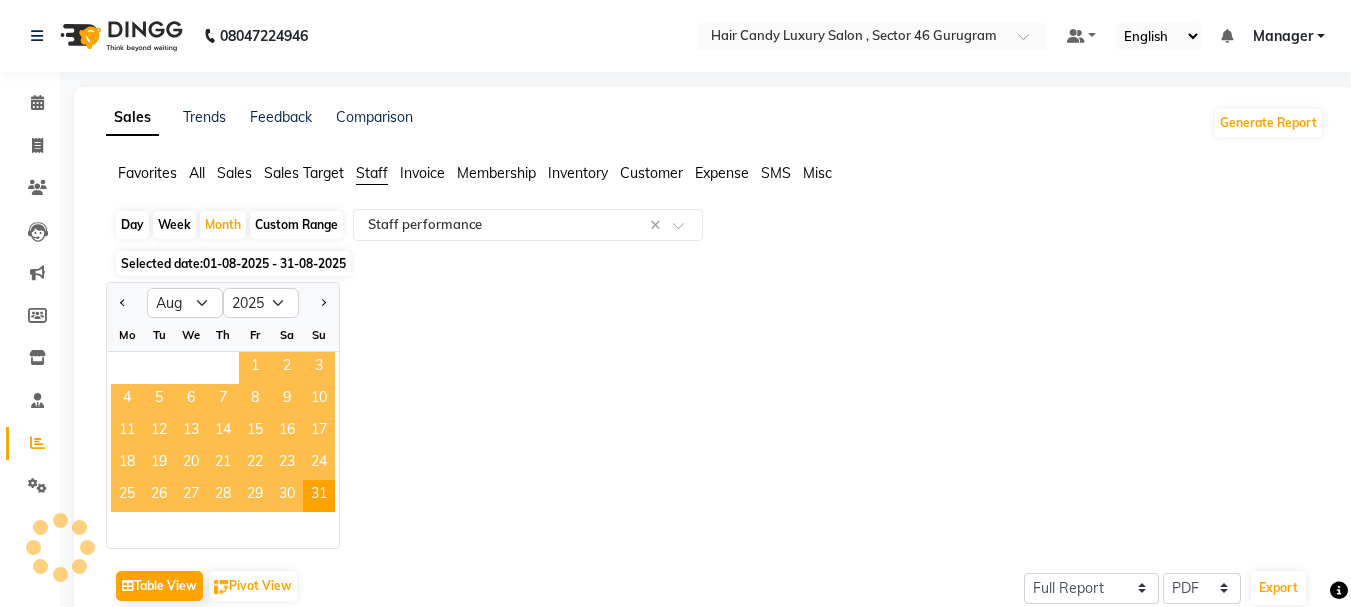 click on "1" 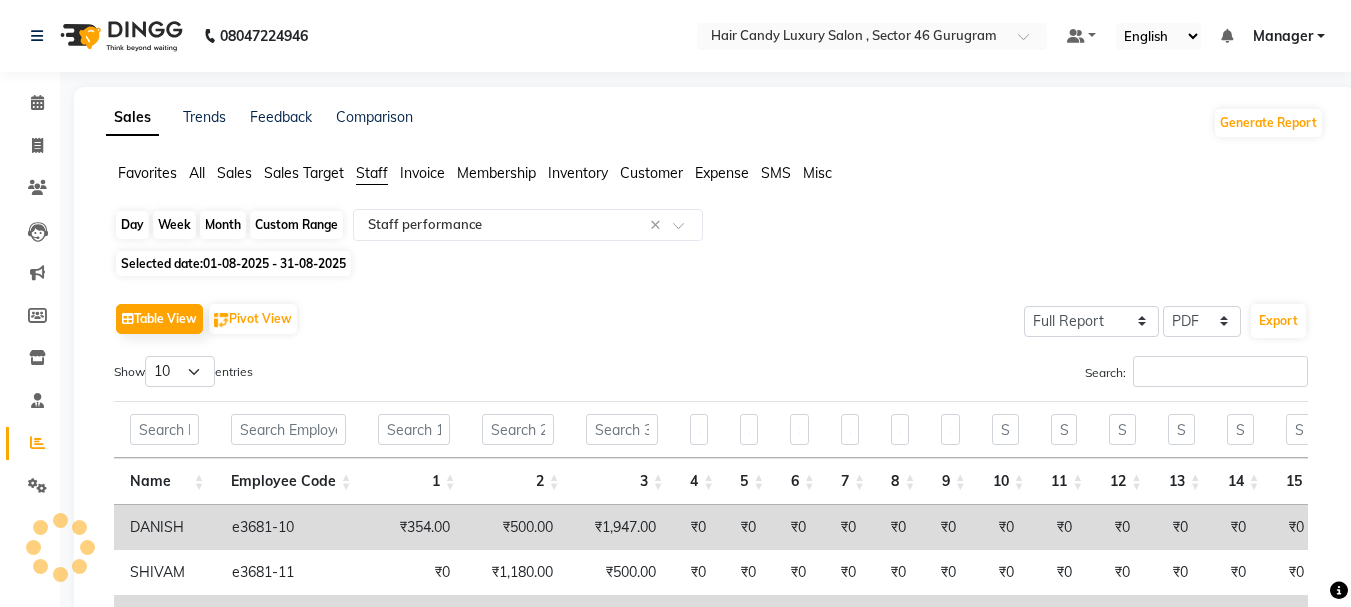 click on "Month" 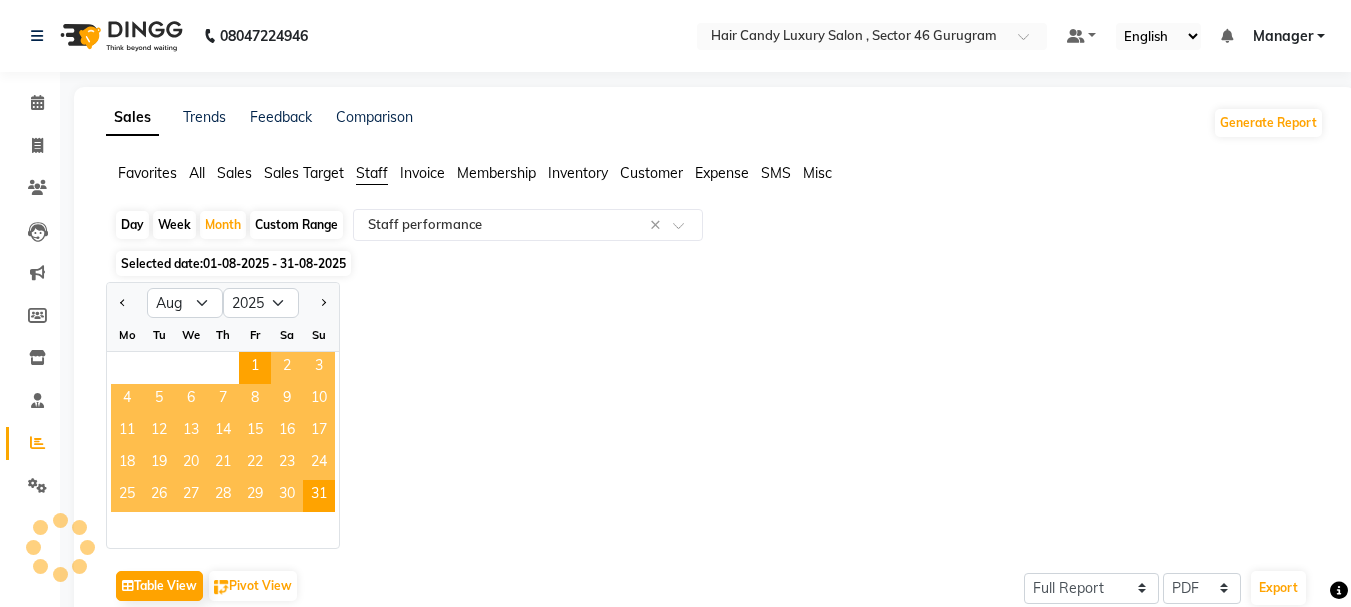 click on "Jan Feb Mar Apr May Jun Jul Aug Sep Oct Nov Dec 2015 2016 2017 2018 2019 2020 2021 2022 2023 2024 2025 2026 2027 2028 2029 2030 2031 2032 2033 2034 2035 Mo Tu We Th Fr Sa Su  1   2   3   4   5   6   7   8   9   10   11   12   13   14   15   16   17   18   19   20   21   22   23   24   25   26   27   28   29   30   31" 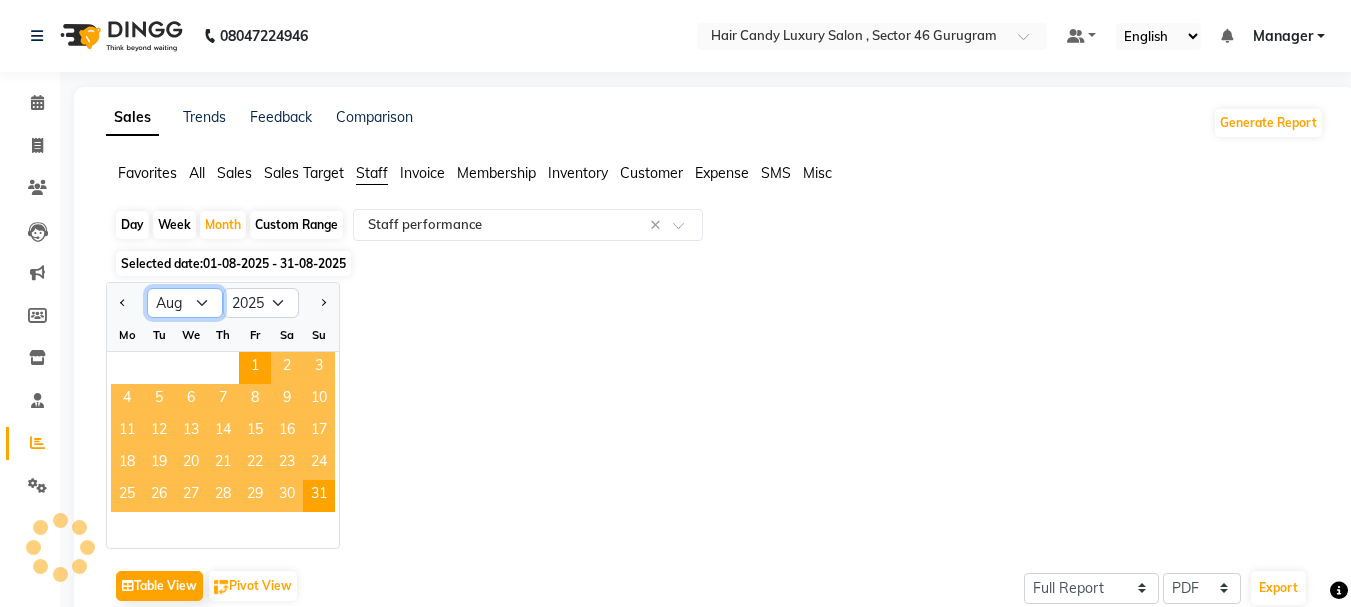 click on "Jan Feb Mar Apr May Jun Jul Aug Sep Oct Nov Dec" 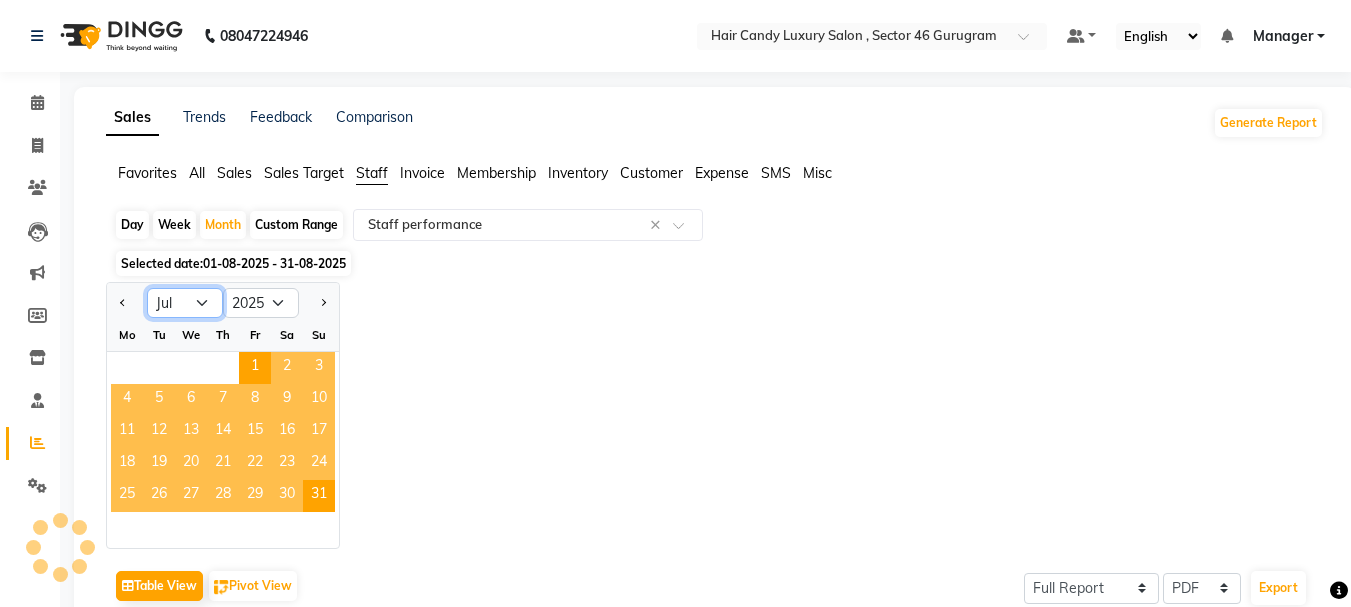 click on "Jan Feb Mar Apr May Jun Jul Aug Sep Oct Nov Dec" 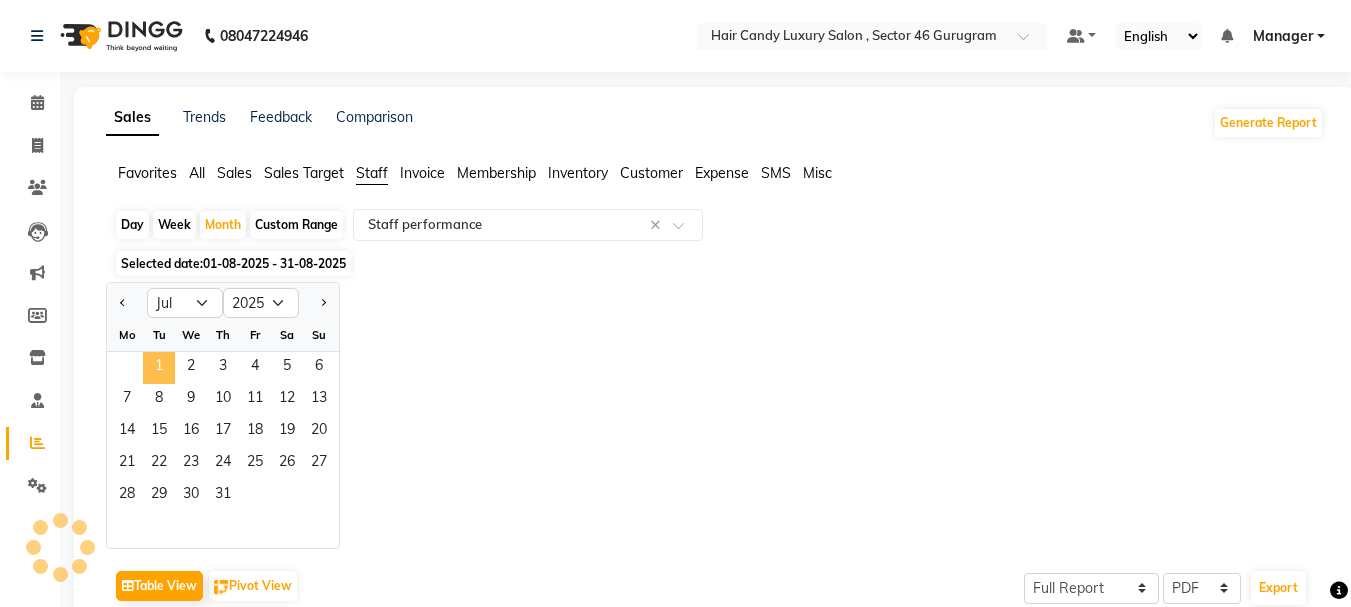 click on "1" 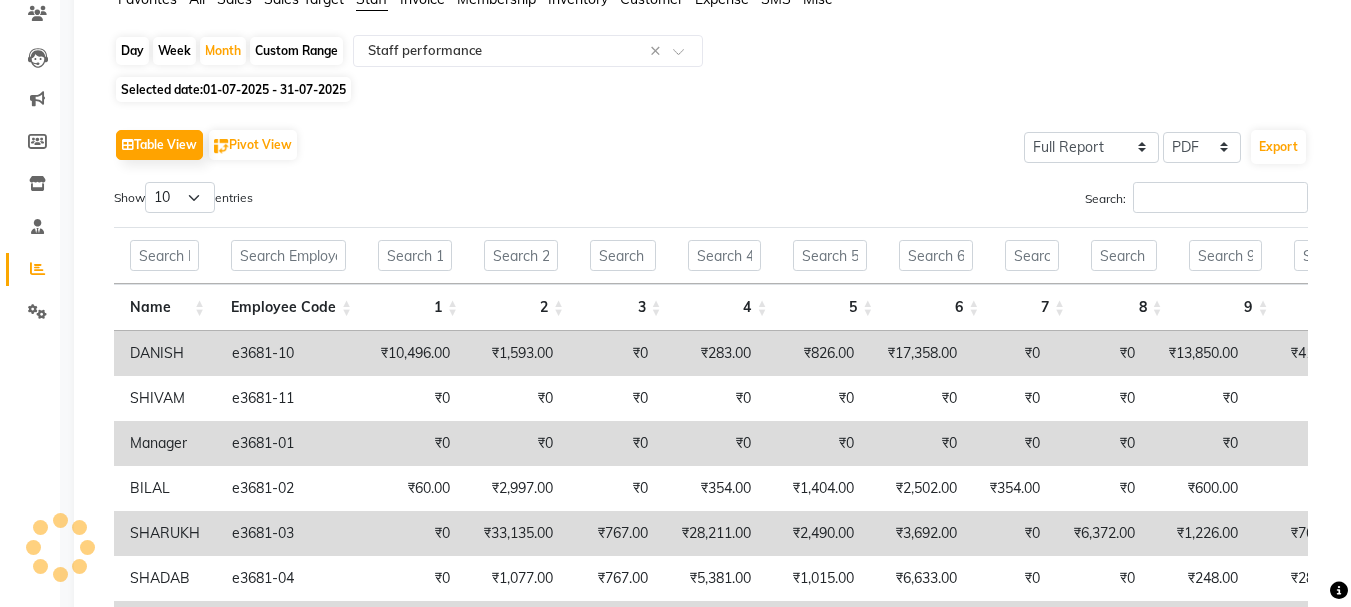 scroll, scrollTop: 200, scrollLeft: 0, axis: vertical 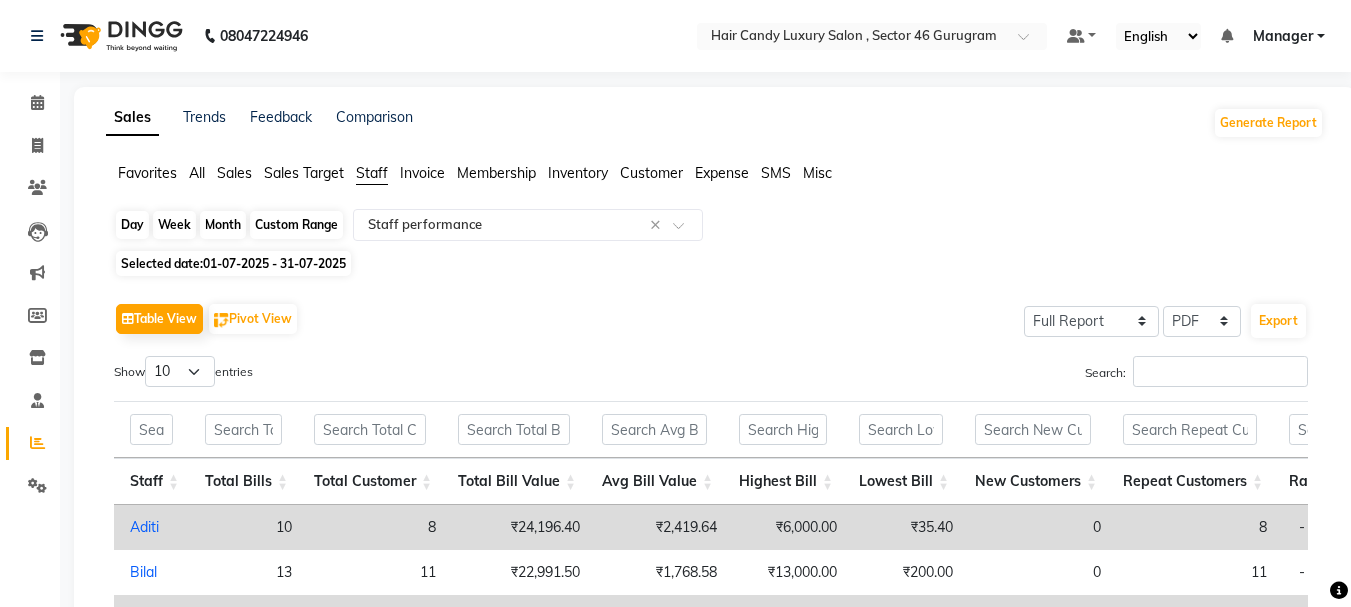 click on "Month" 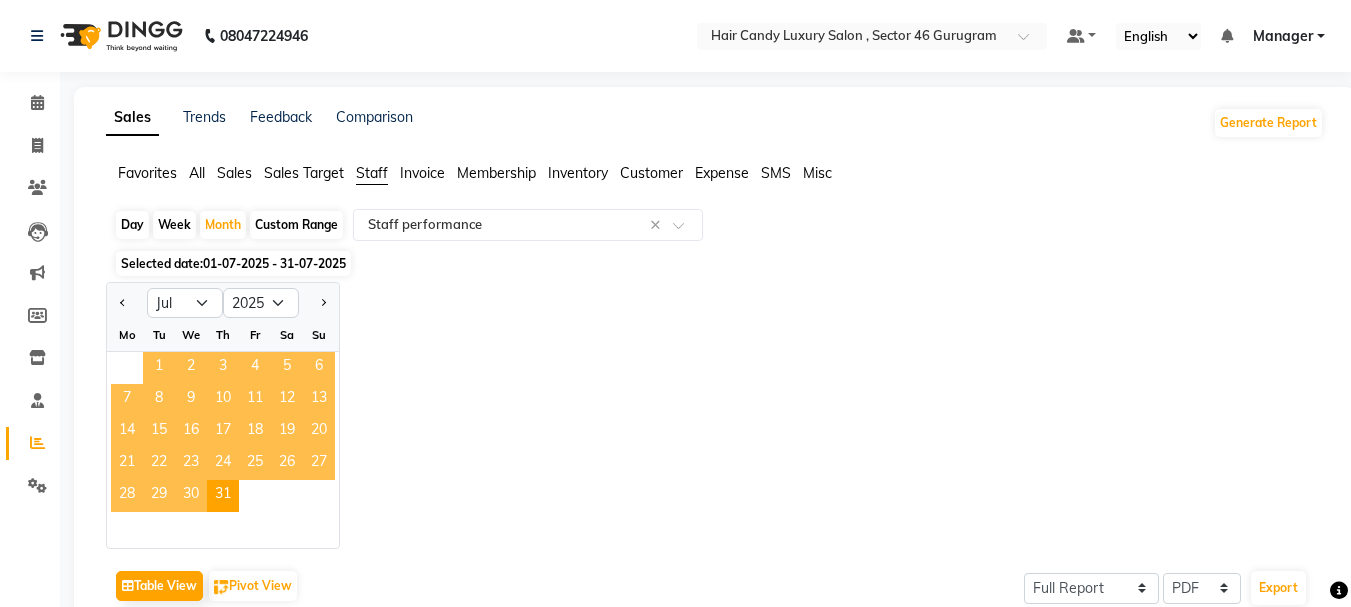 click on "1" 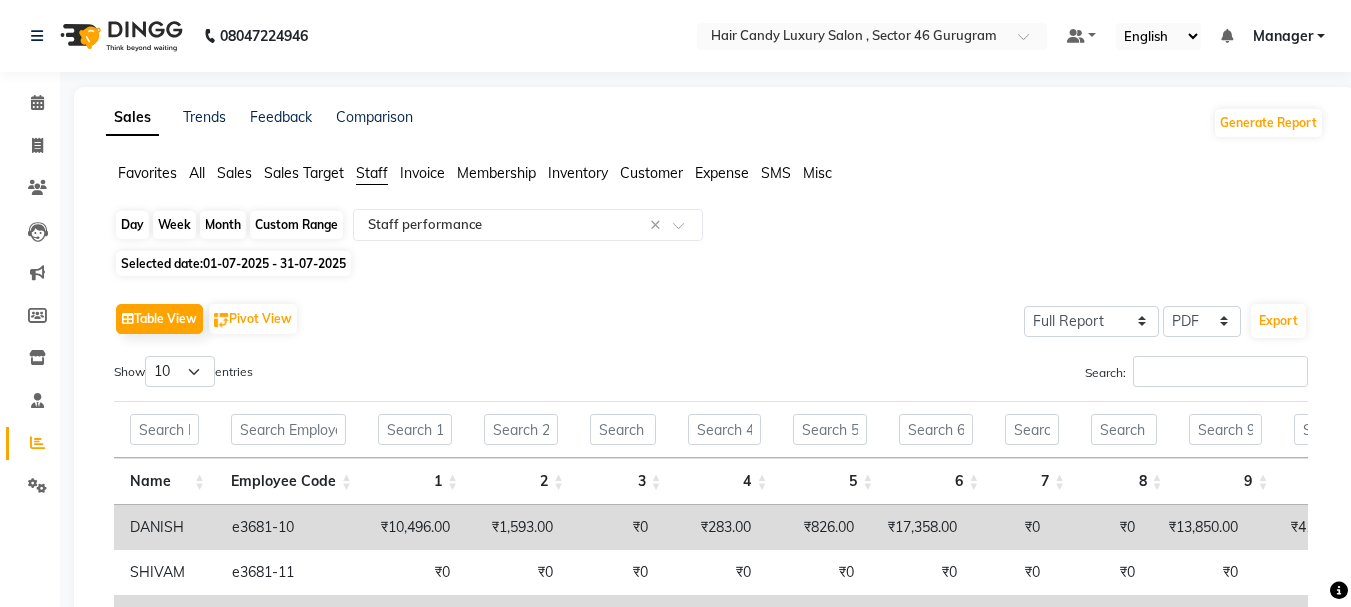 click on "Month" 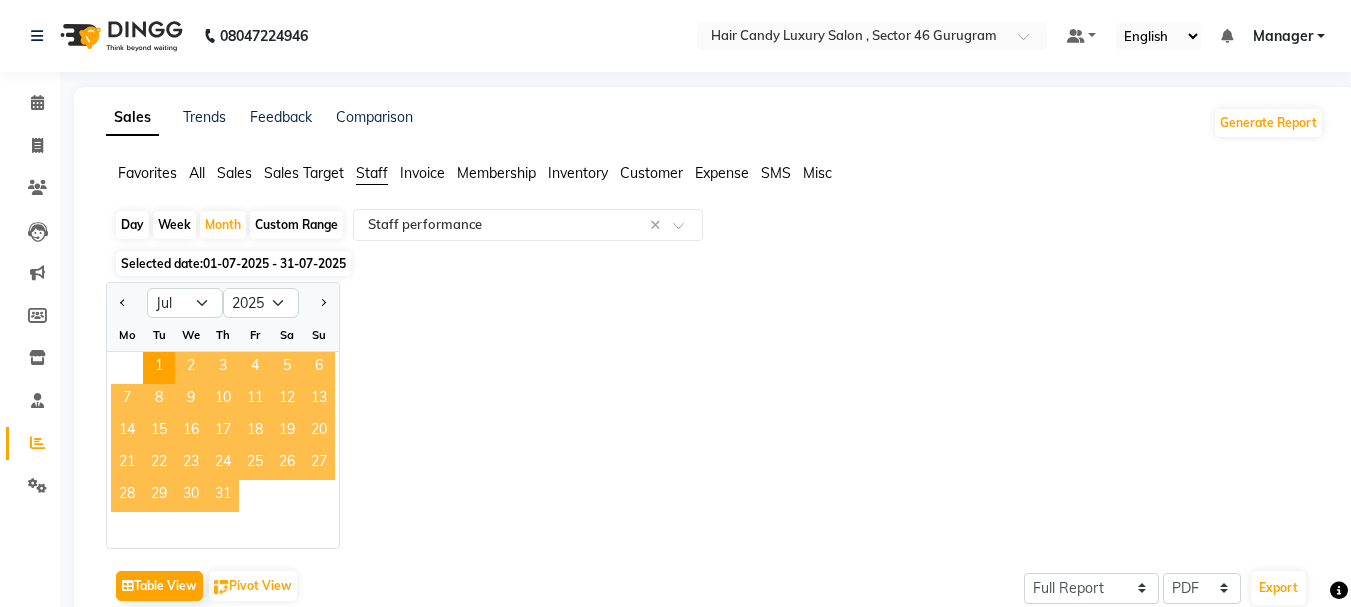click on "31" 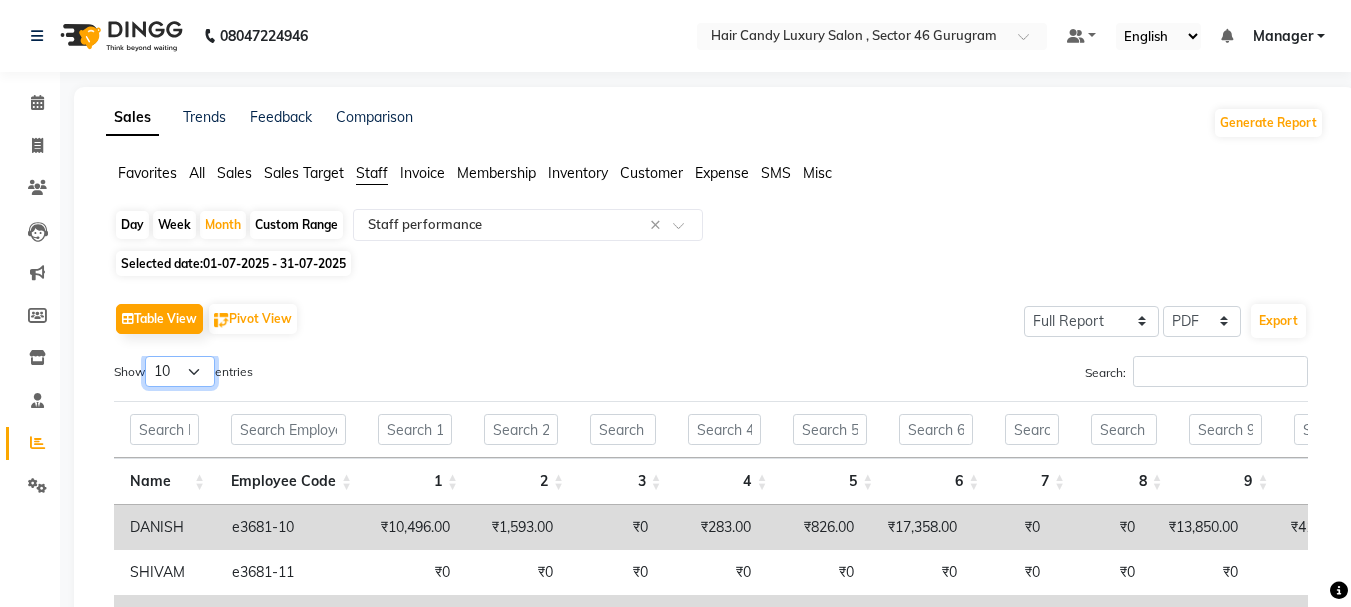 click on "10 25 50 100" at bounding box center [180, 371] 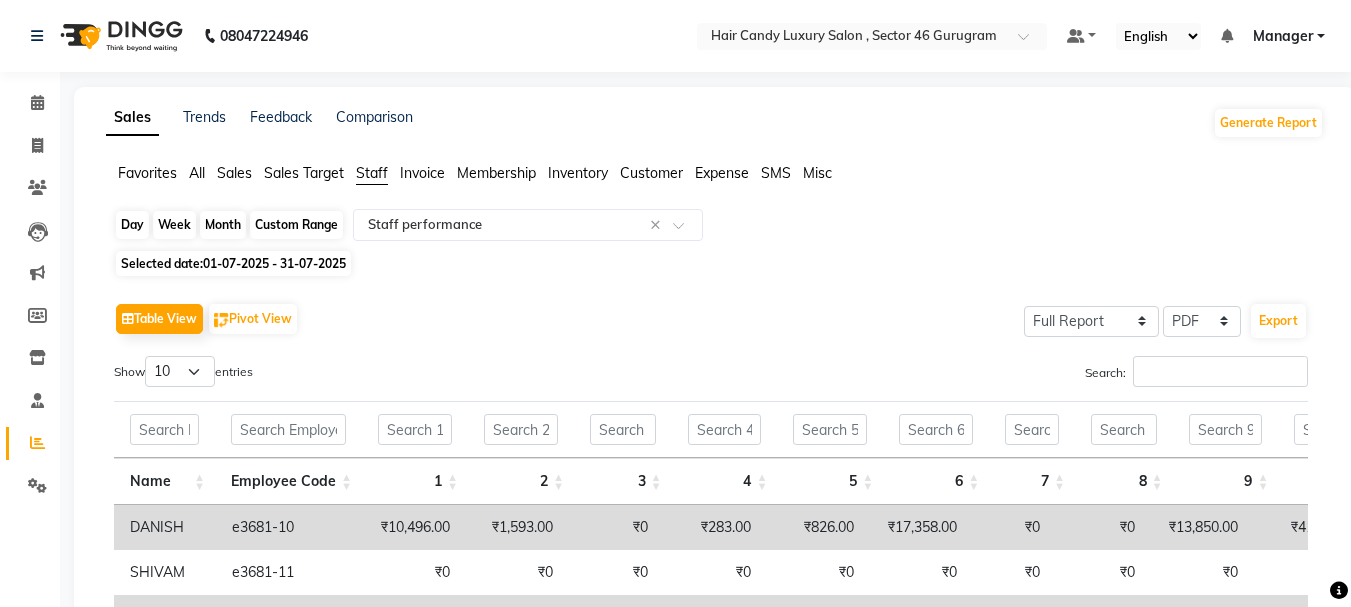 click on "Month" 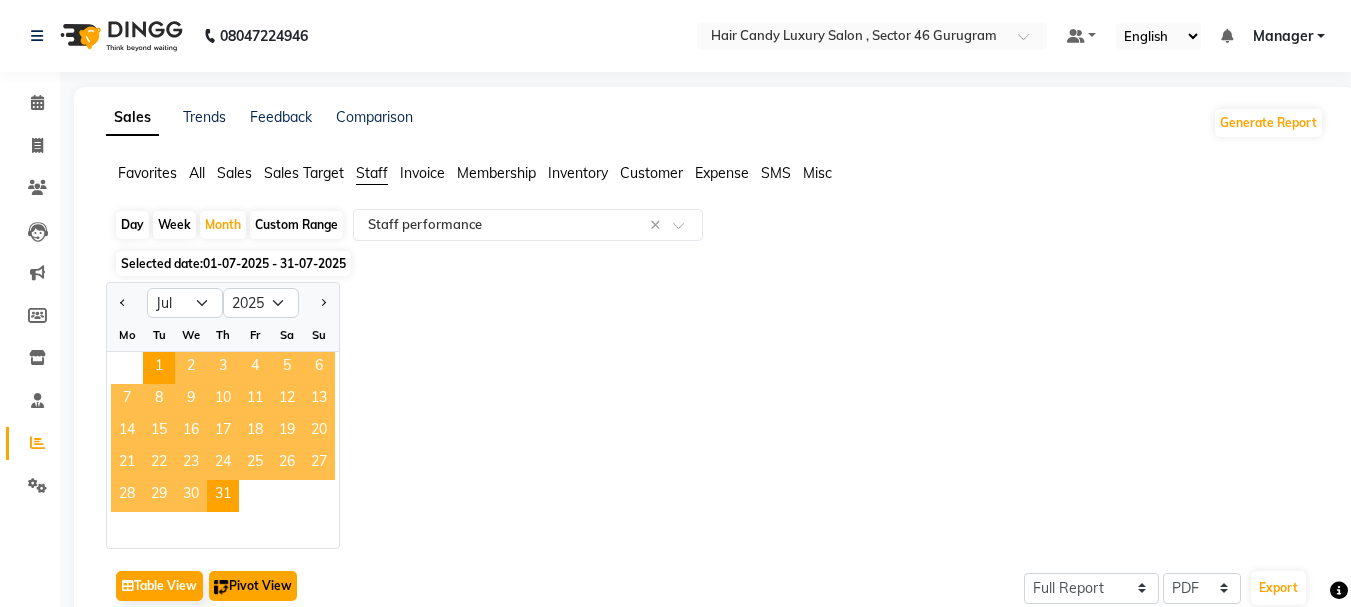click on "Pivot View" 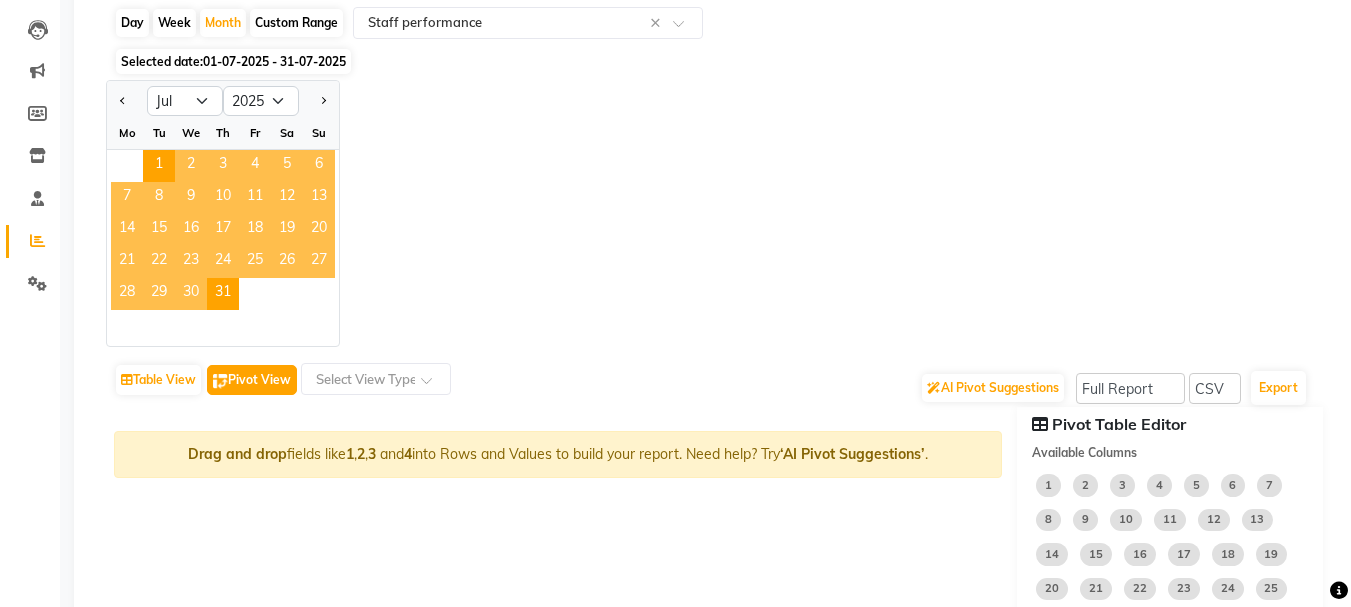 scroll, scrollTop: 100, scrollLeft: 0, axis: vertical 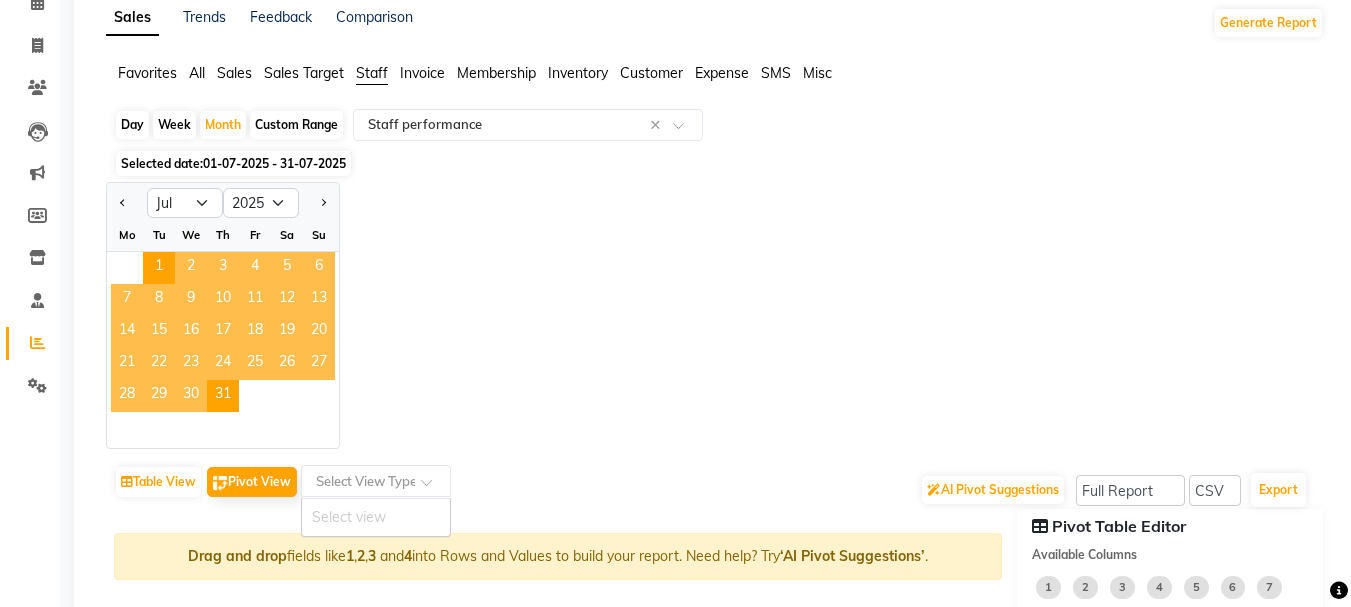 click 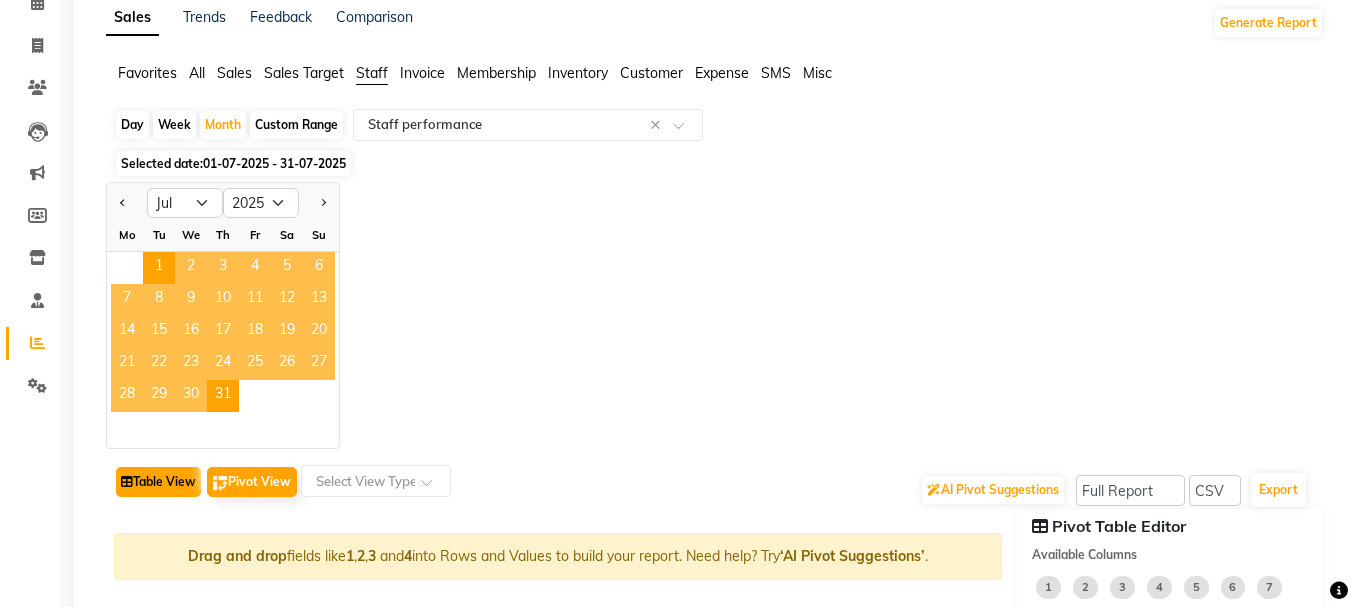 click on "Table View" 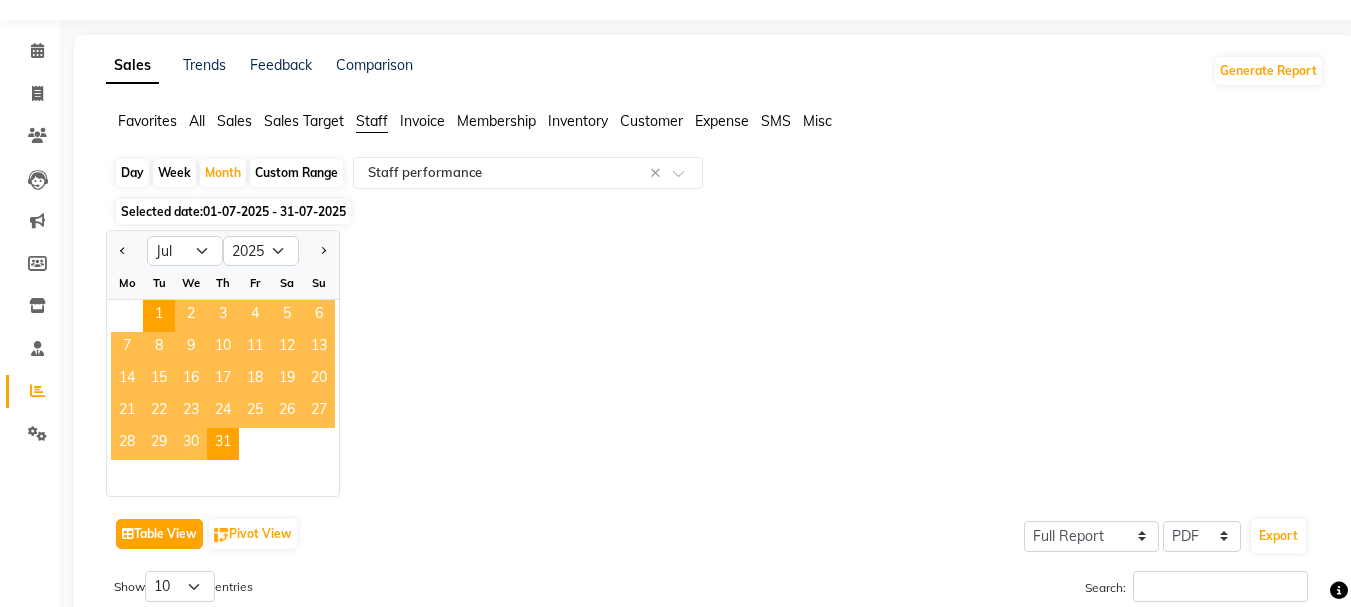 scroll, scrollTop: 0, scrollLeft: 0, axis: both 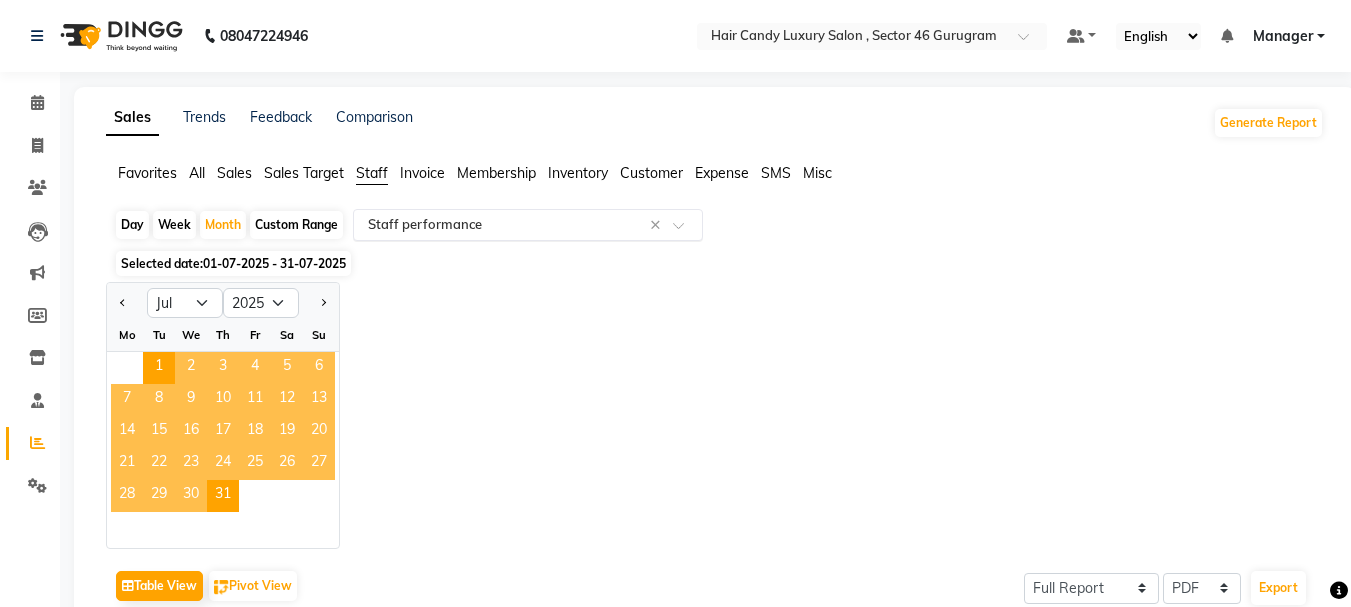 click 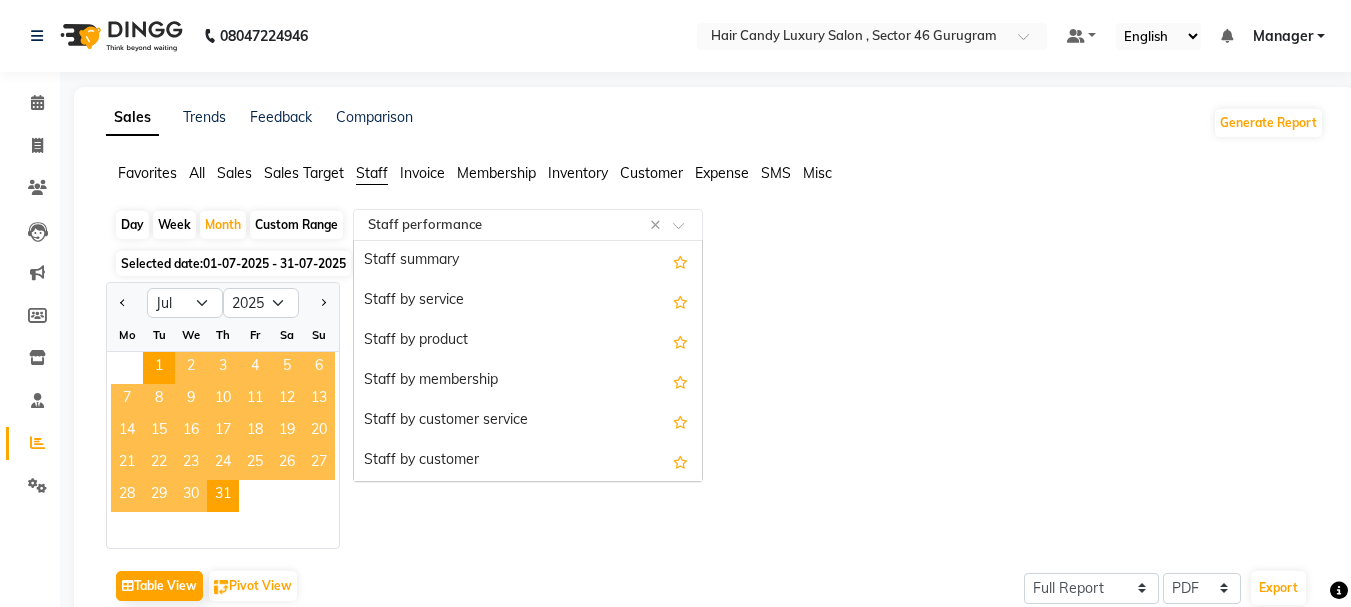 scroll, scrollTop: 320, scrollLeft: 0, axis: vertical 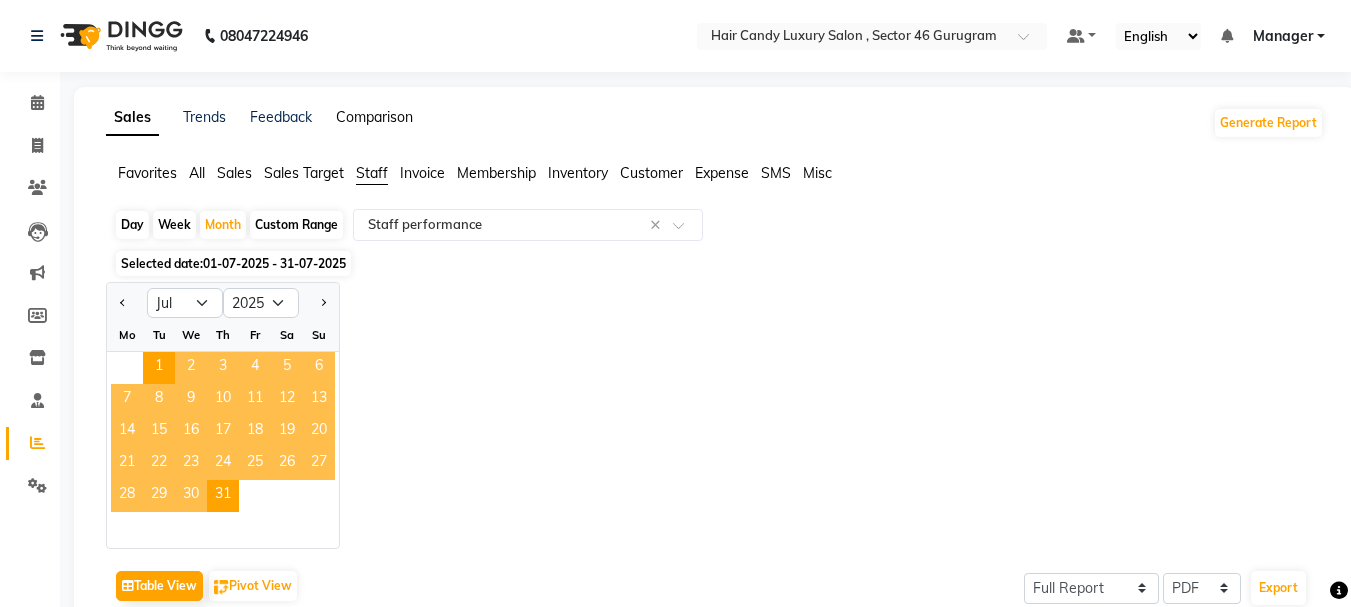 click on "Comparison" 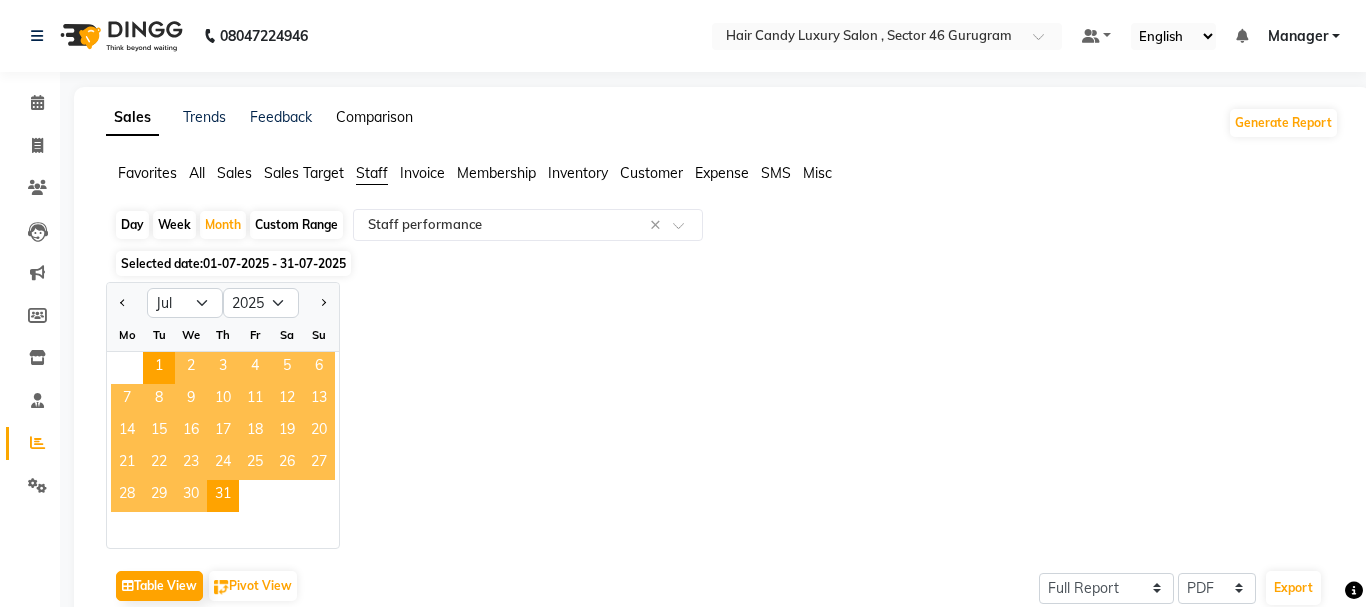 select on "single_date" 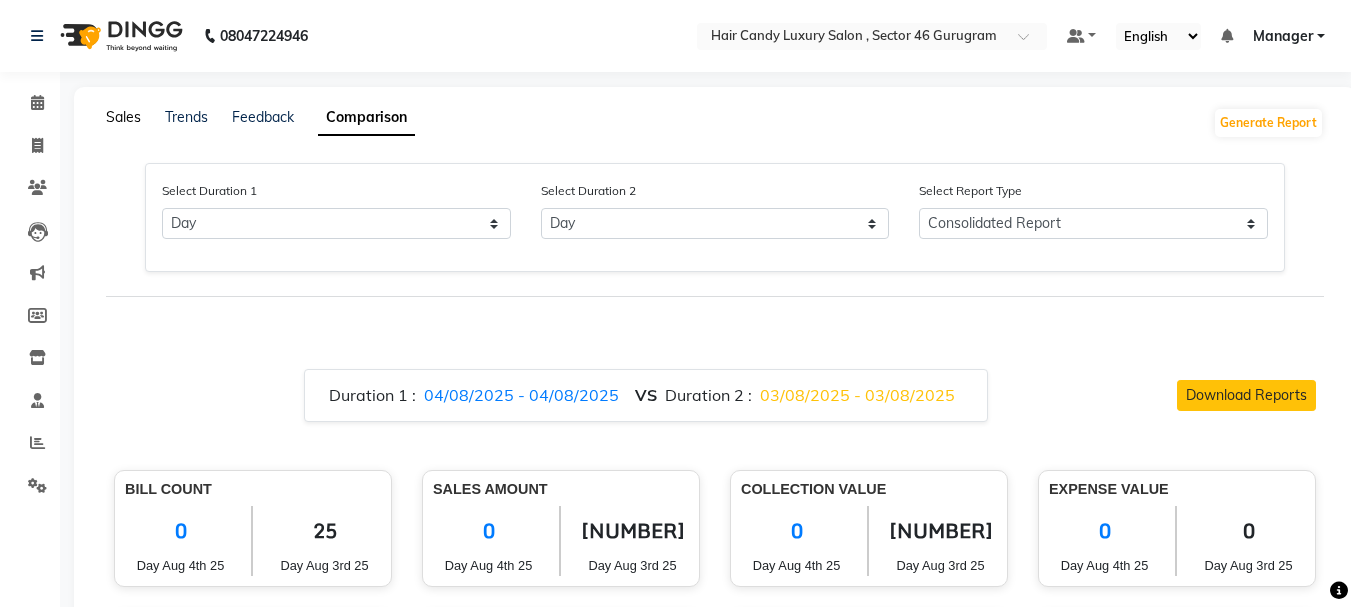 click on "Sales" 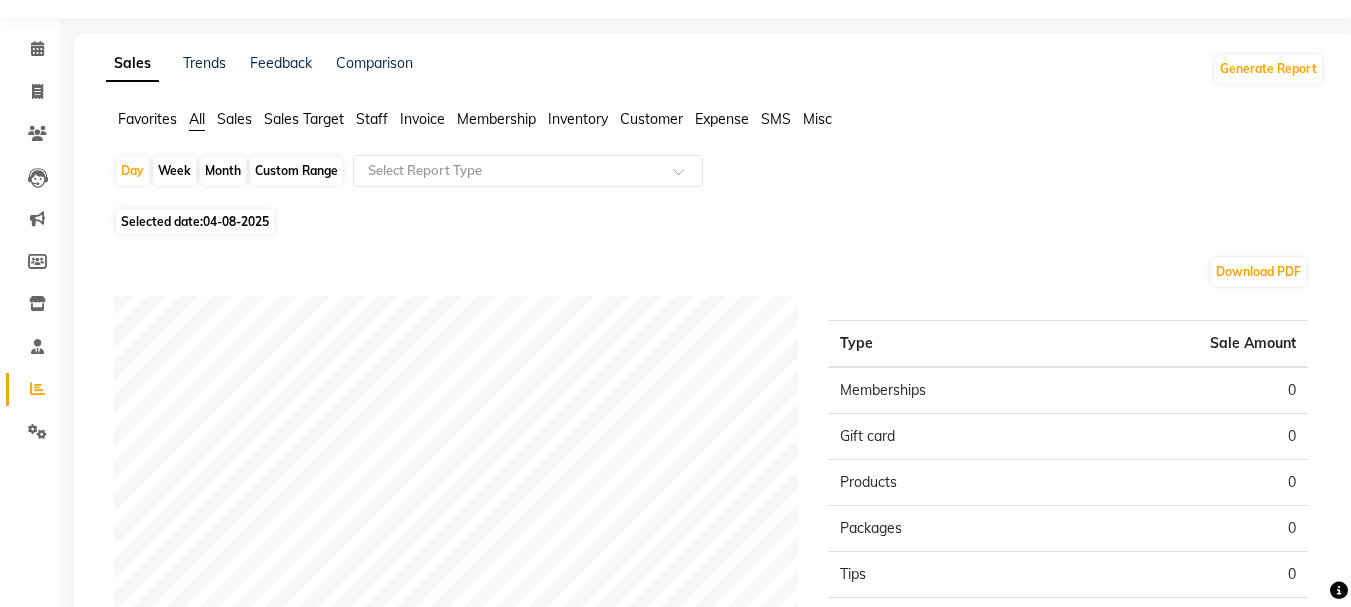 scroll, scrollTop: 0, scrollLeft: 0, axis: both 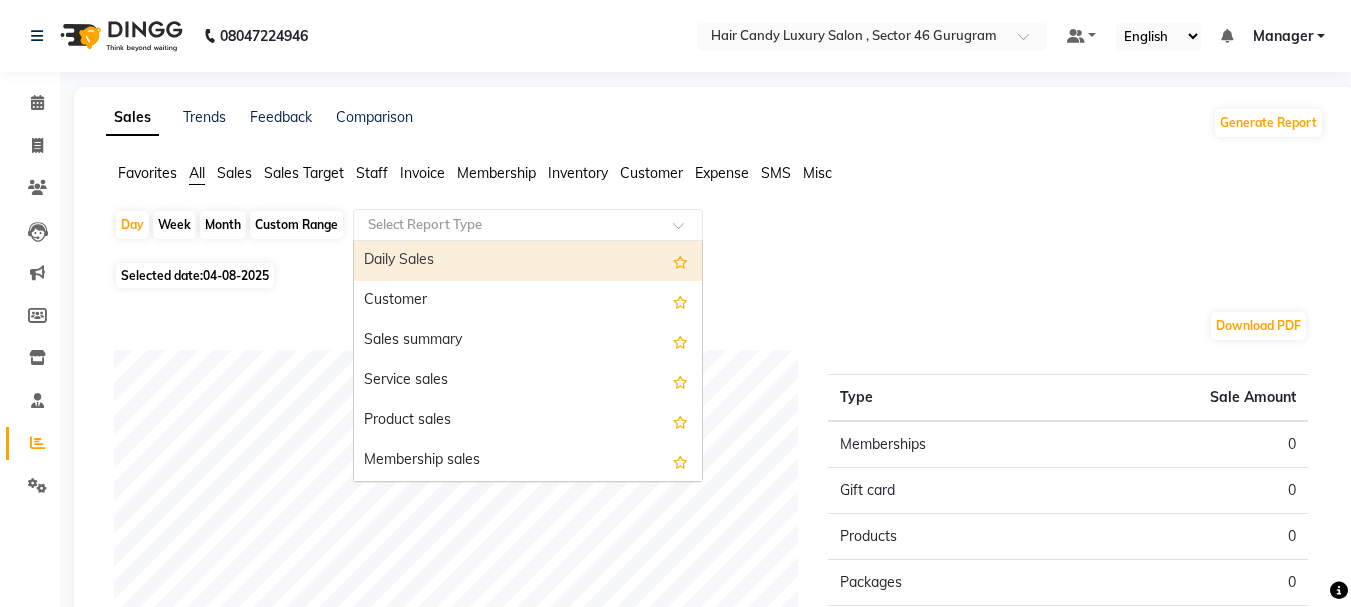 click 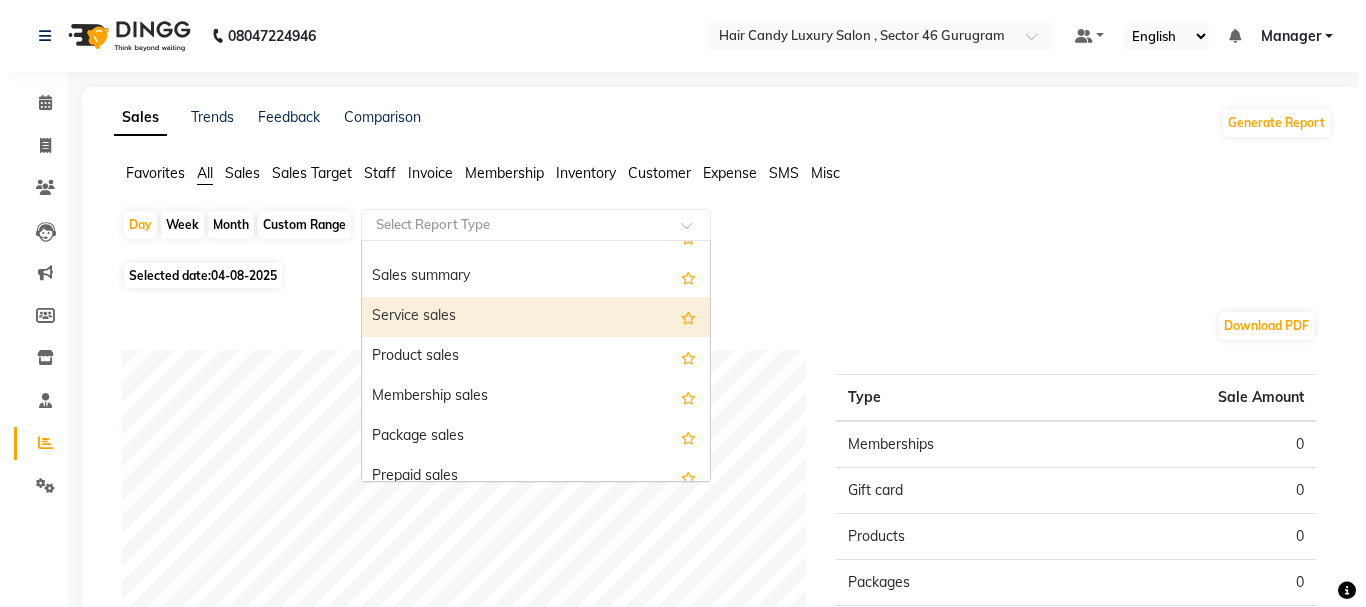 scroll, scrollTop: 200, scrollLeft: 0, axis: vertical 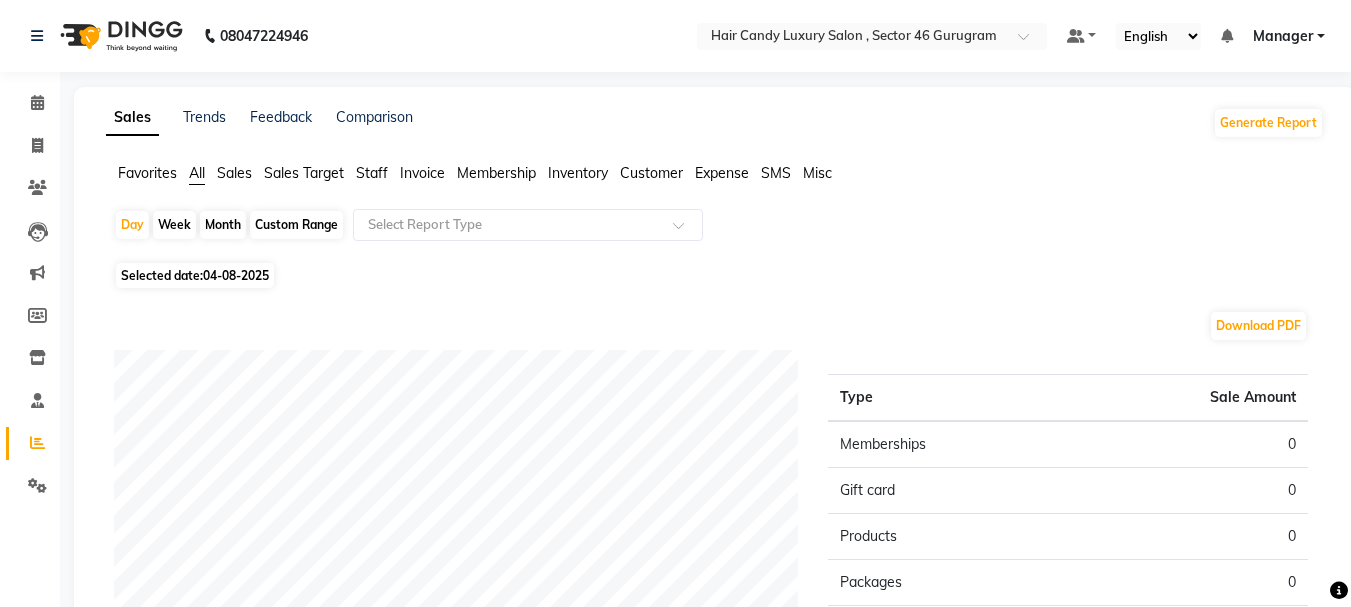 click on "Staff" 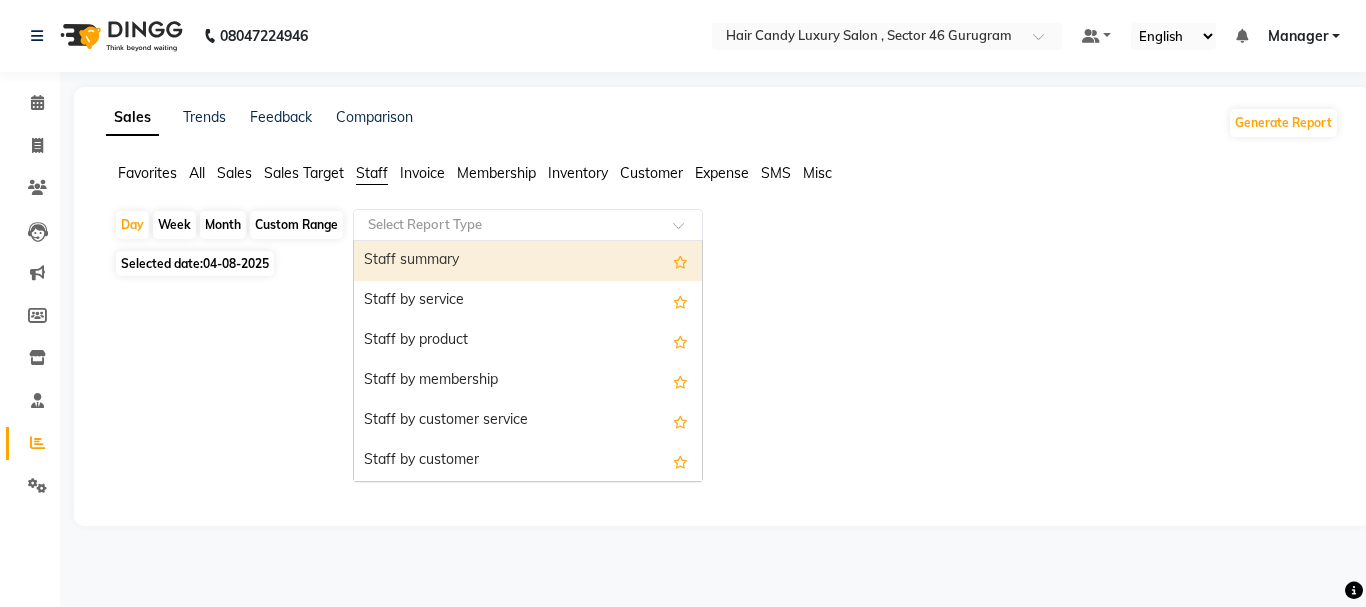 click 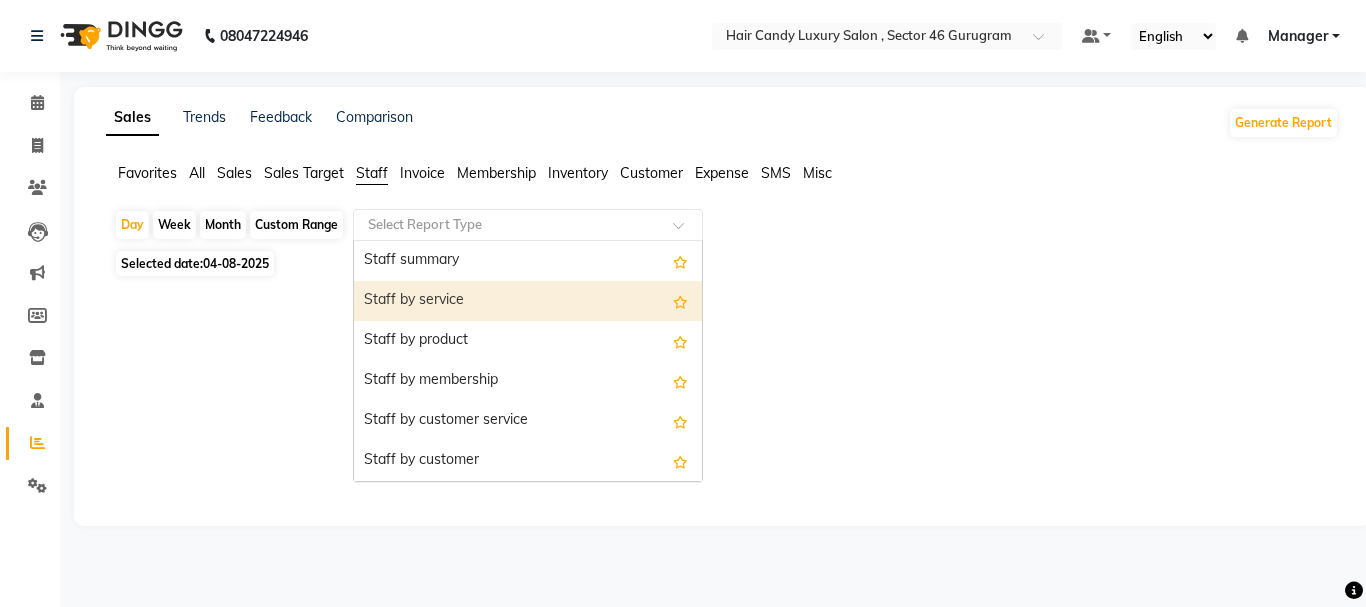 click on "Staff by service" at bounding box center (528, 301) 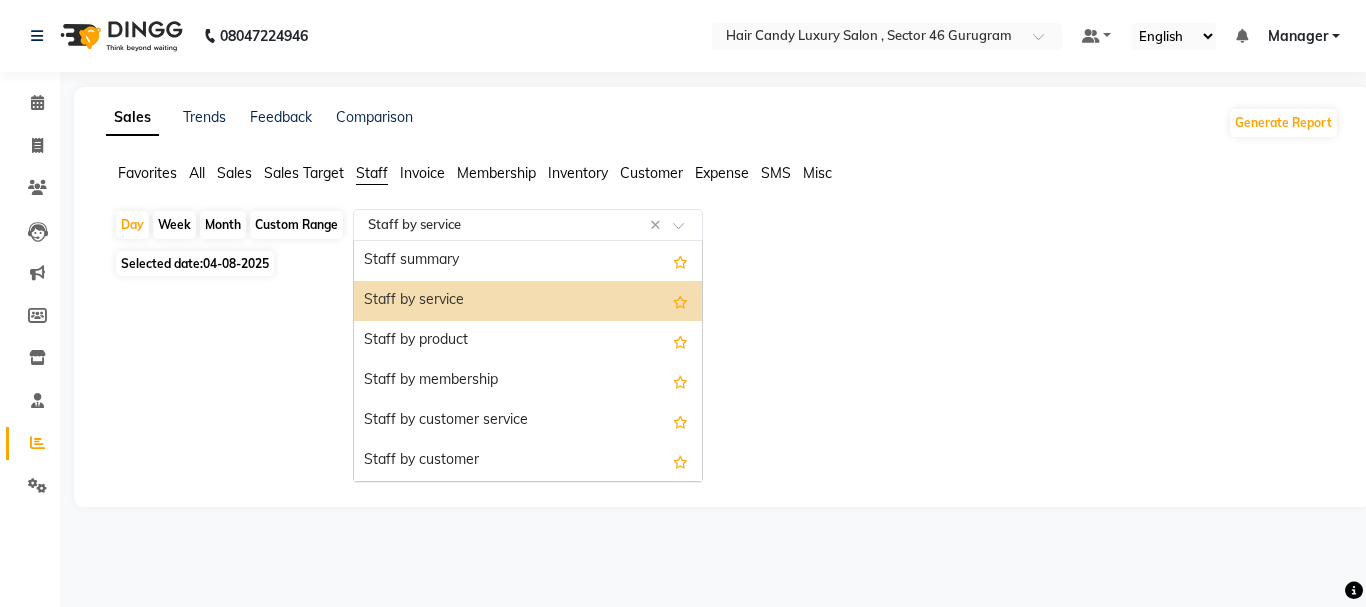 click 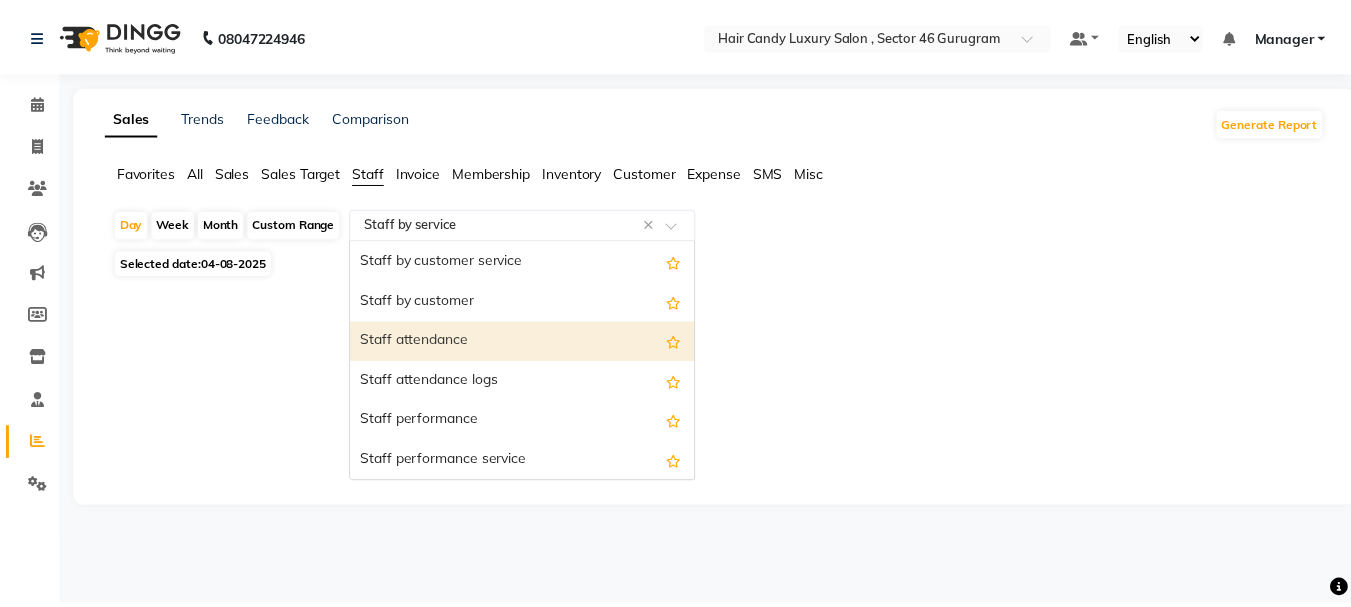 scroll, scrollTop: 200, scrollLeft: 0, axis: vertical 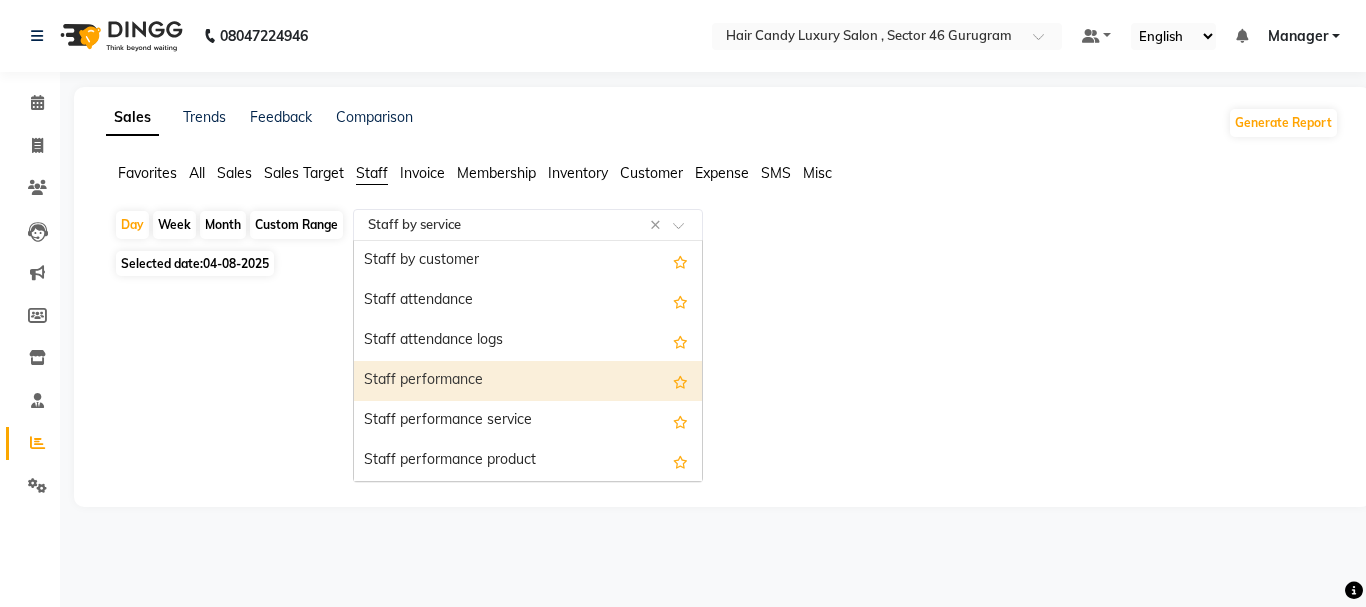 click on "Staff performance" at bounding box center [528, 381] 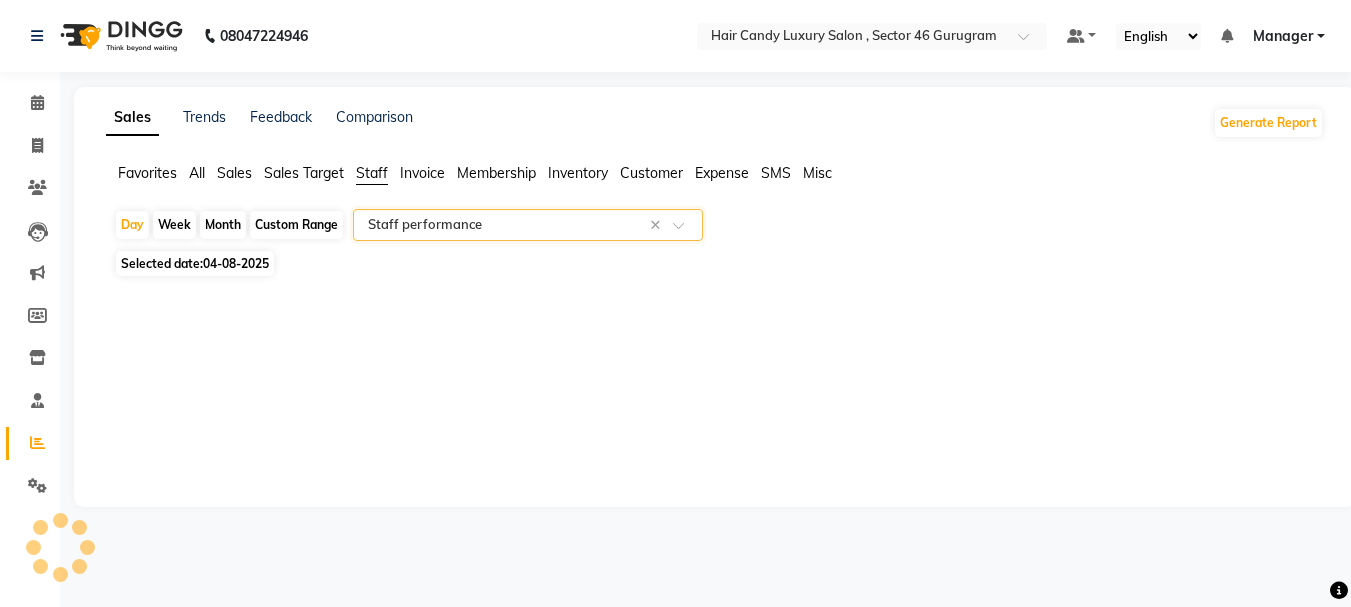 select on "full_report" 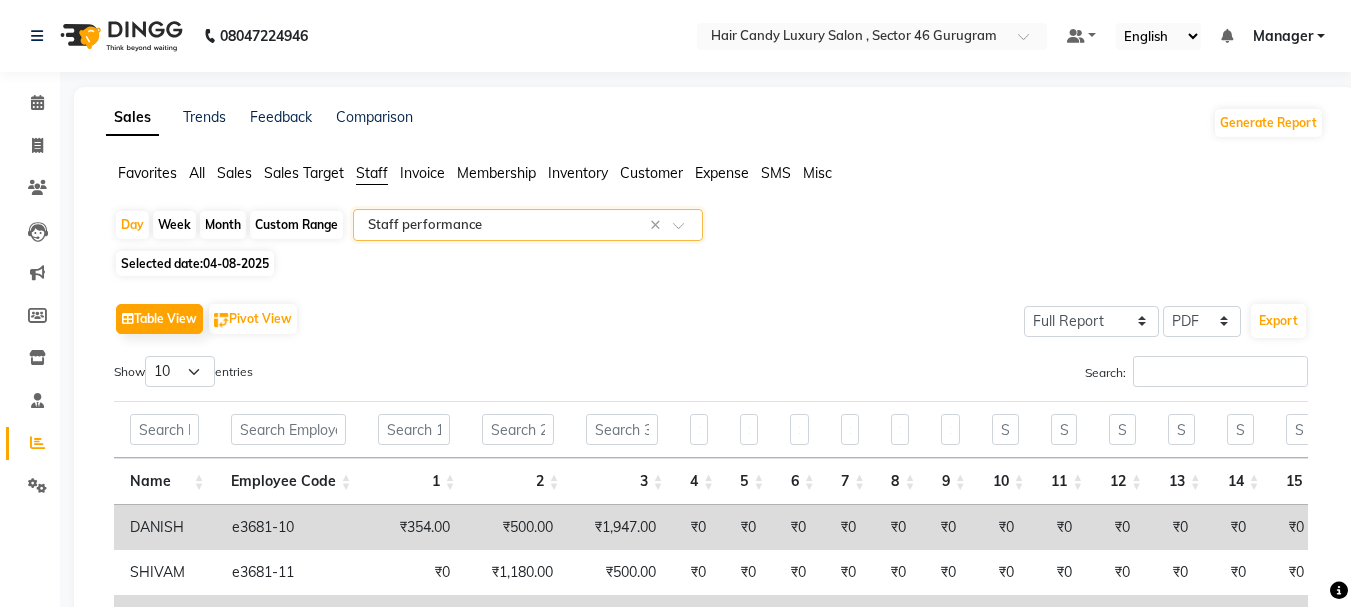 click on "Month" 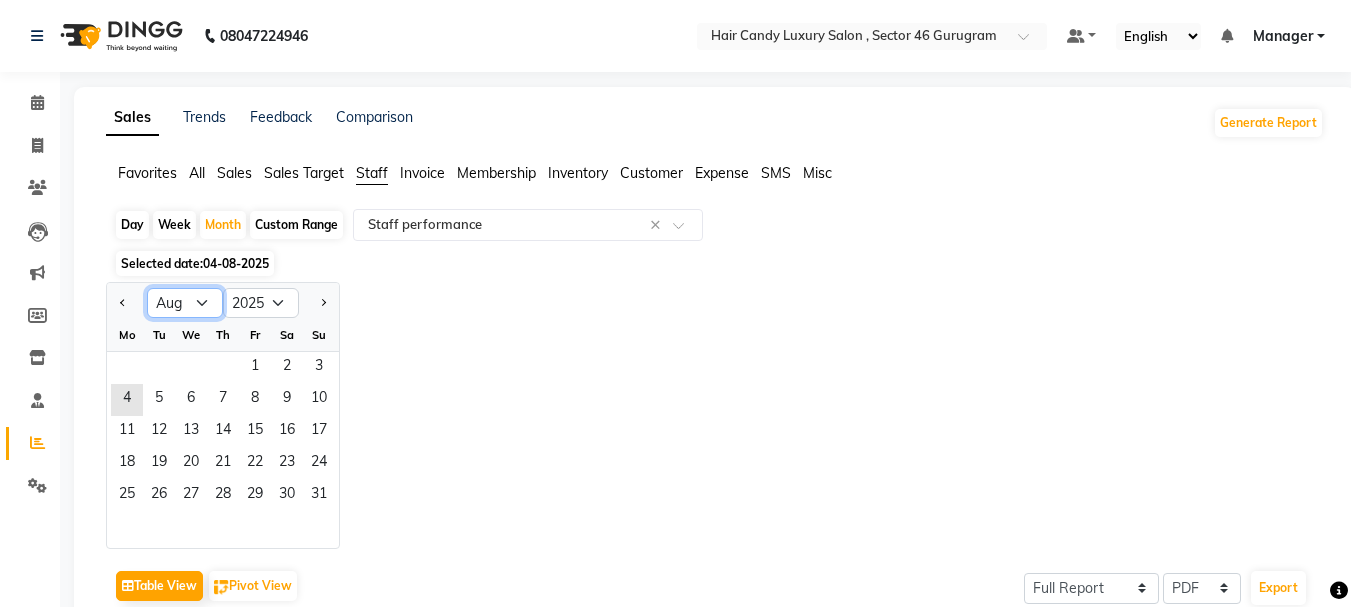 click on "Jan Feb Mar Apr May Jun Jul Aug Sep Oct Nov Dec" 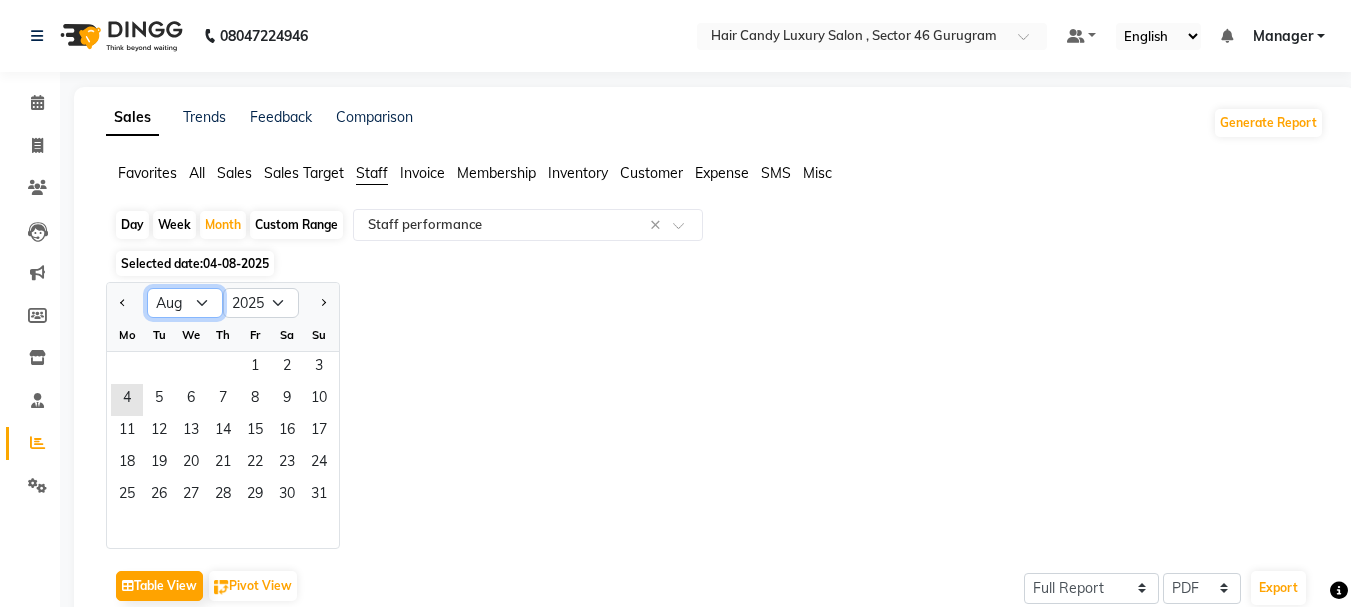 select on "7" 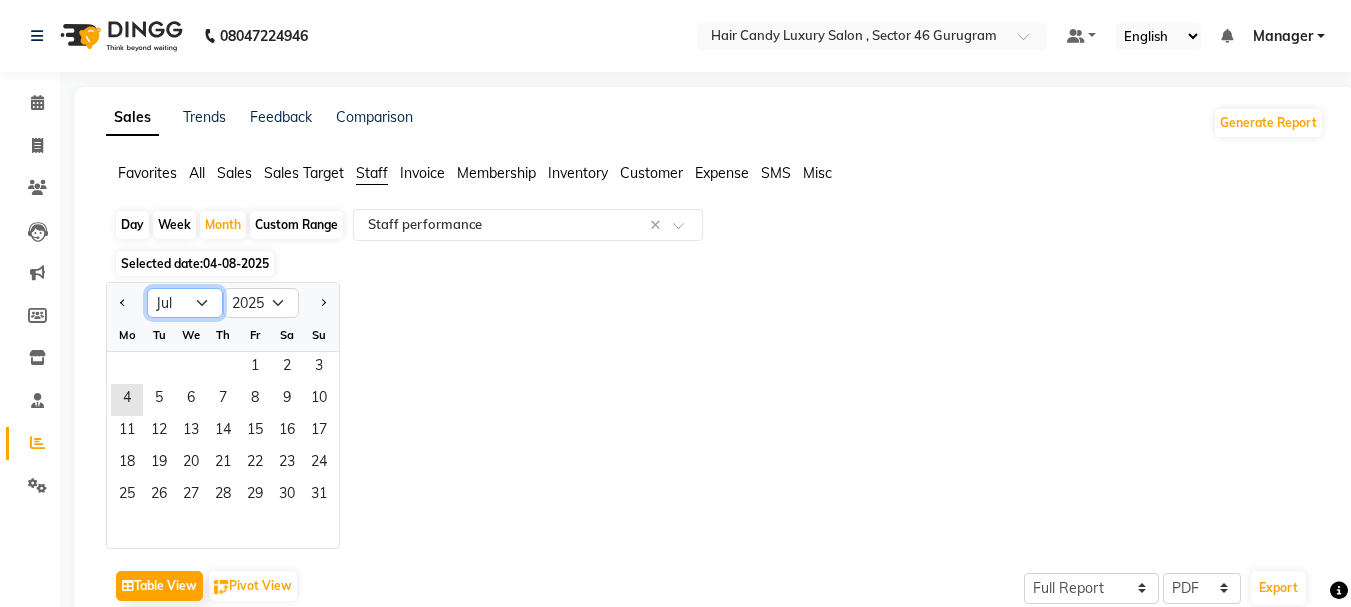 click on "Jan Feb Mar Apr May Jun Jul Aug Sep Oct Nov Dec" 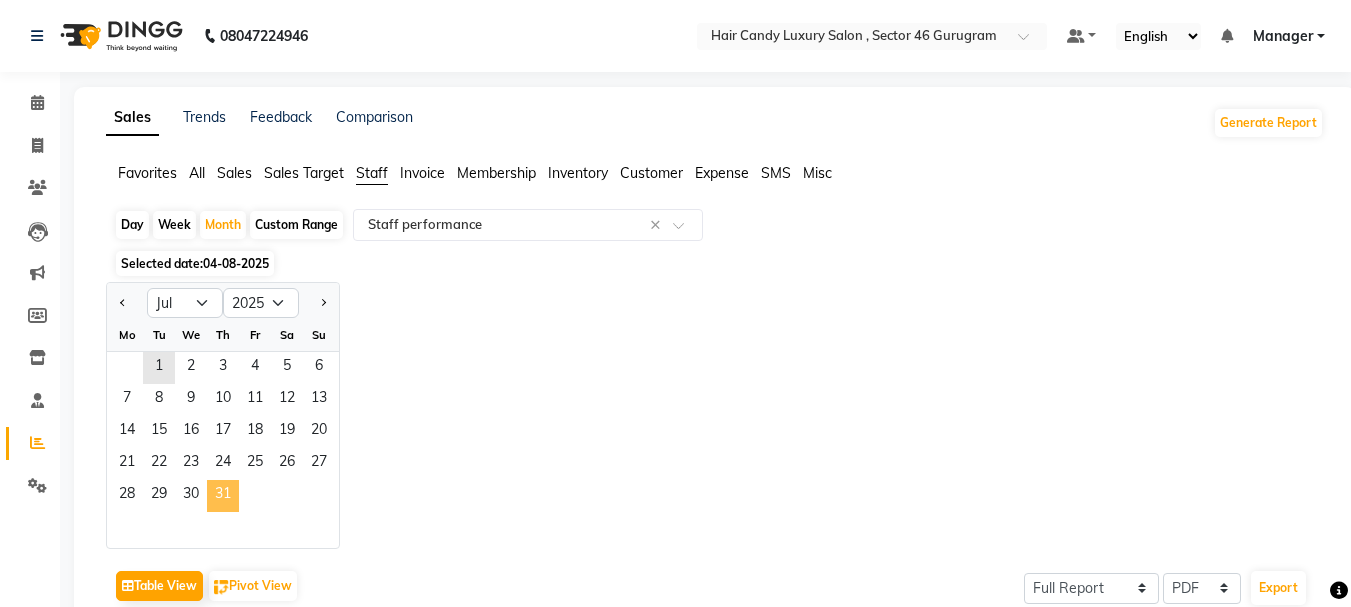 click on "31" 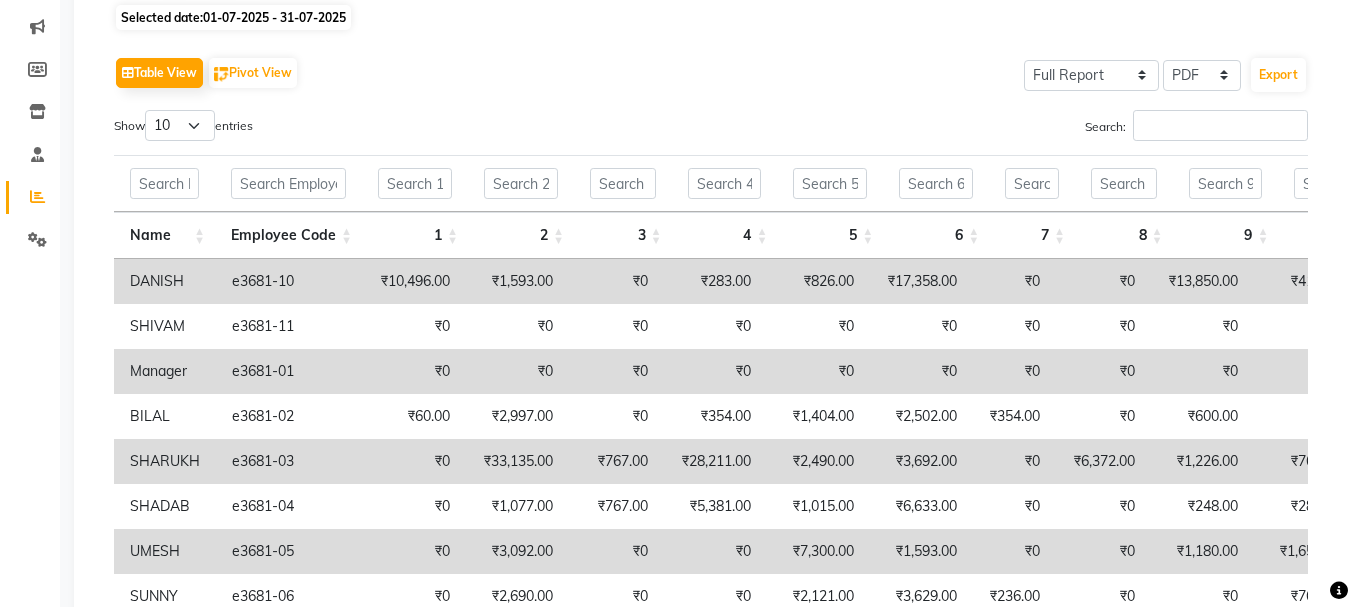 scroll, scrollTop: 300, scrollLeft: 0, axis: vertical 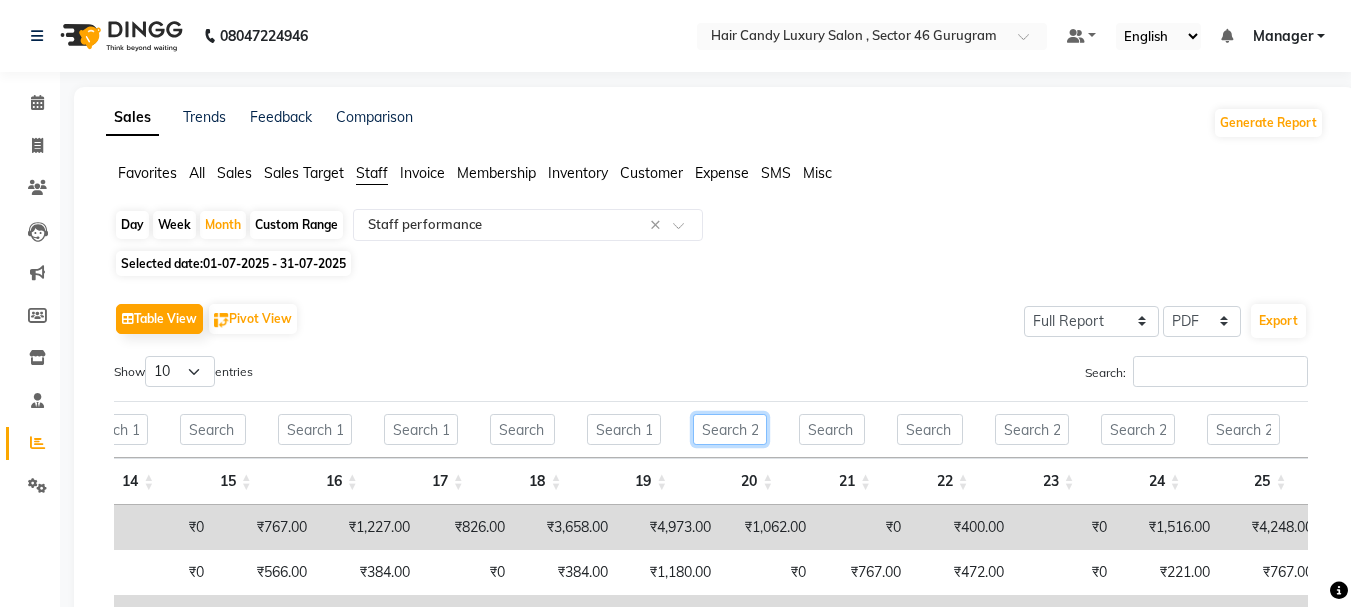 click at bounding box center [730, 429] 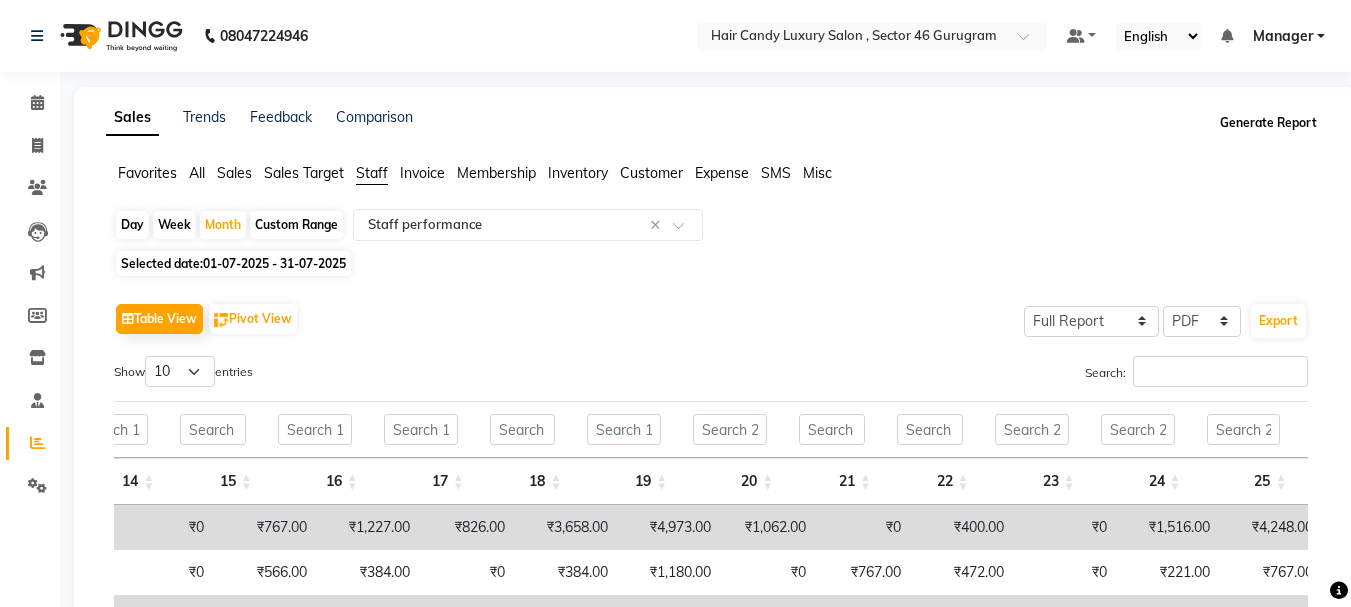 click on "Generate Report" 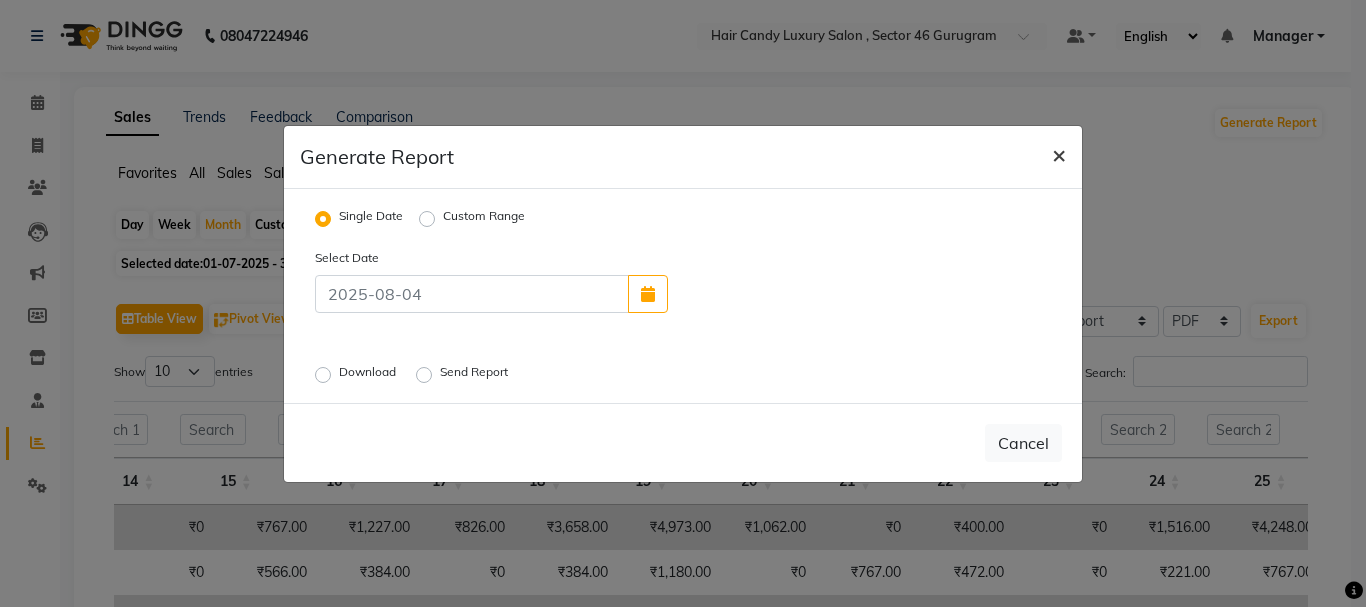 click on "×" 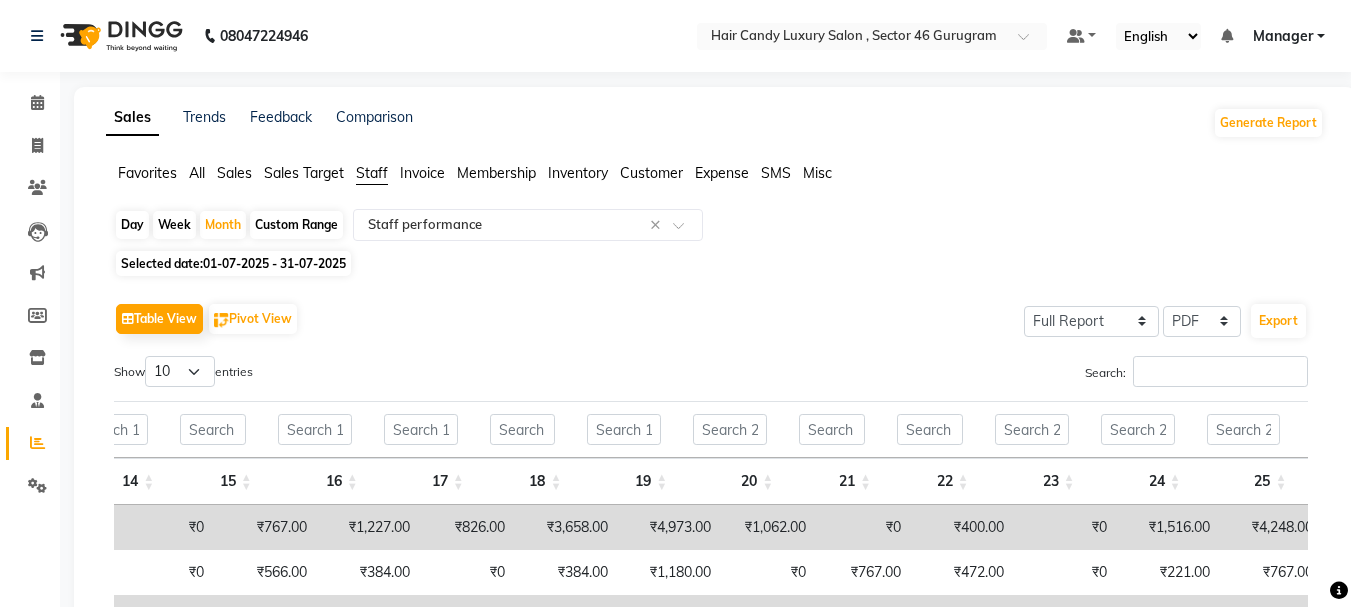 click on "Show  10 25 50 100  entries" at bounding box center (183, 371) 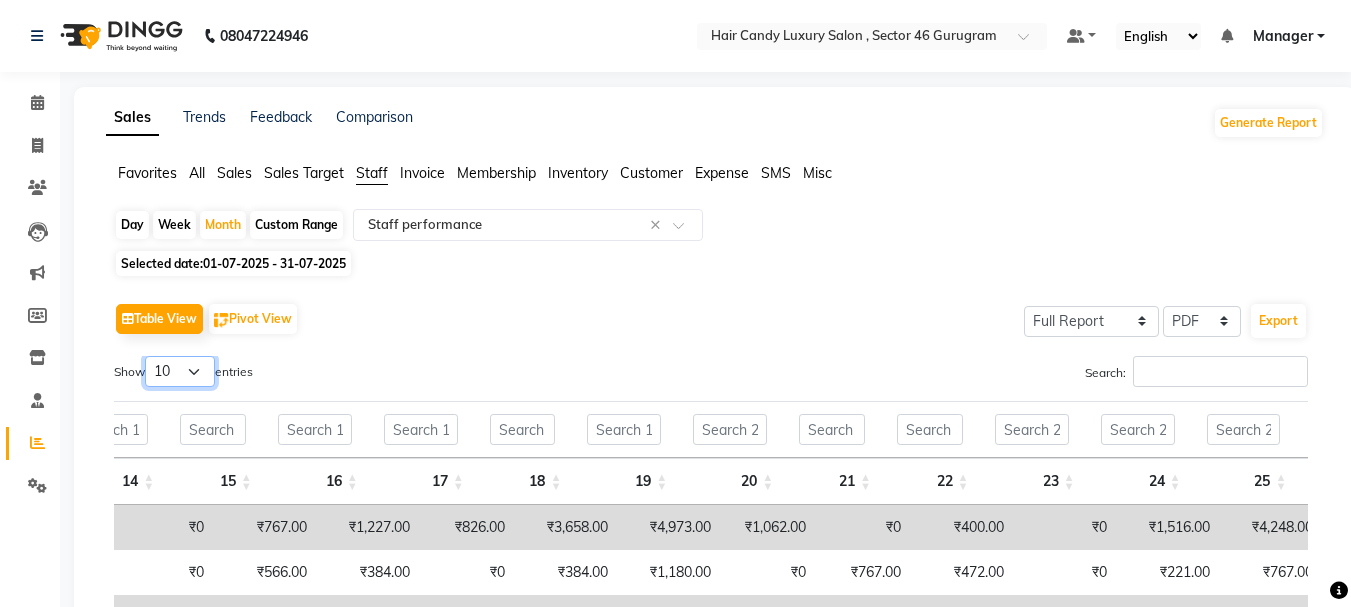click on "10 25 50 100" at bounding box center (180, 371) 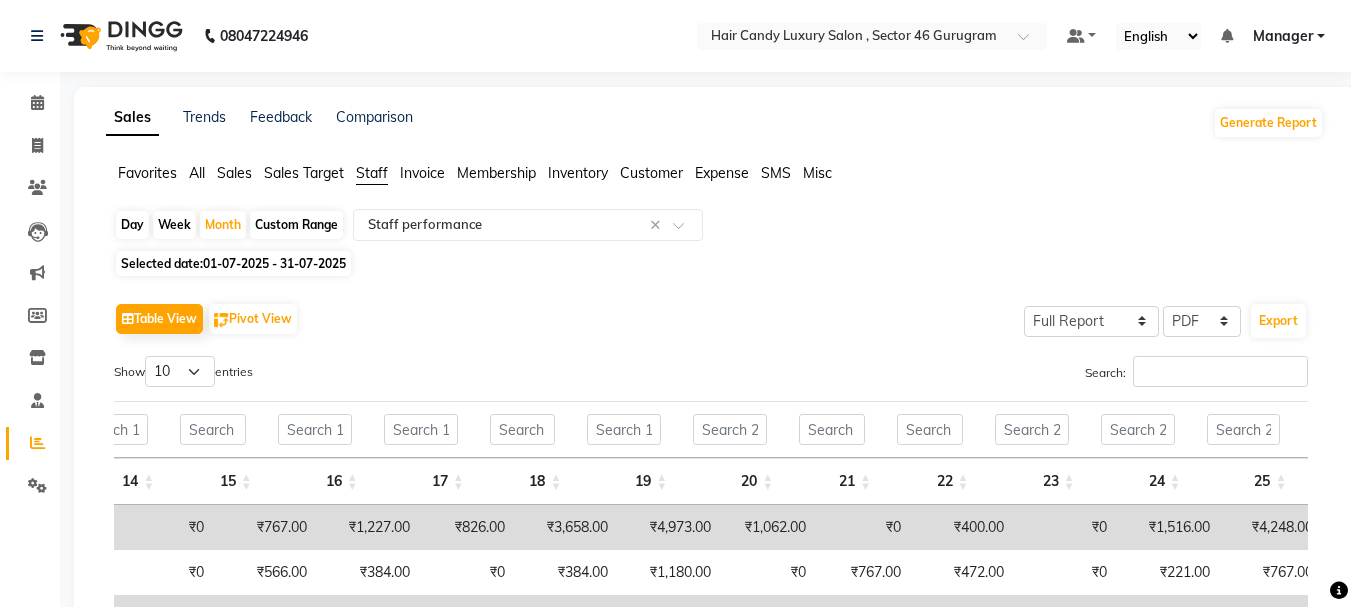 click on "Custom Range" 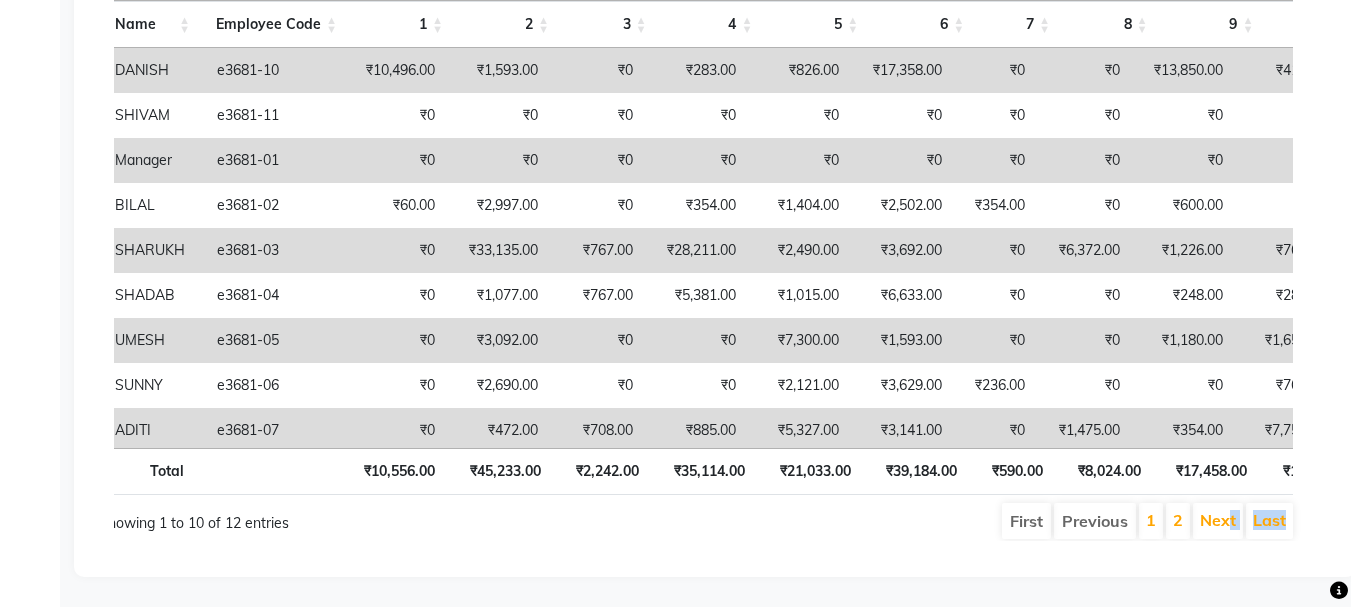 drag, startPoint x: 1239, startPoint y: 526, endPoint x: 1300, endPoint y: 526, distance: 61 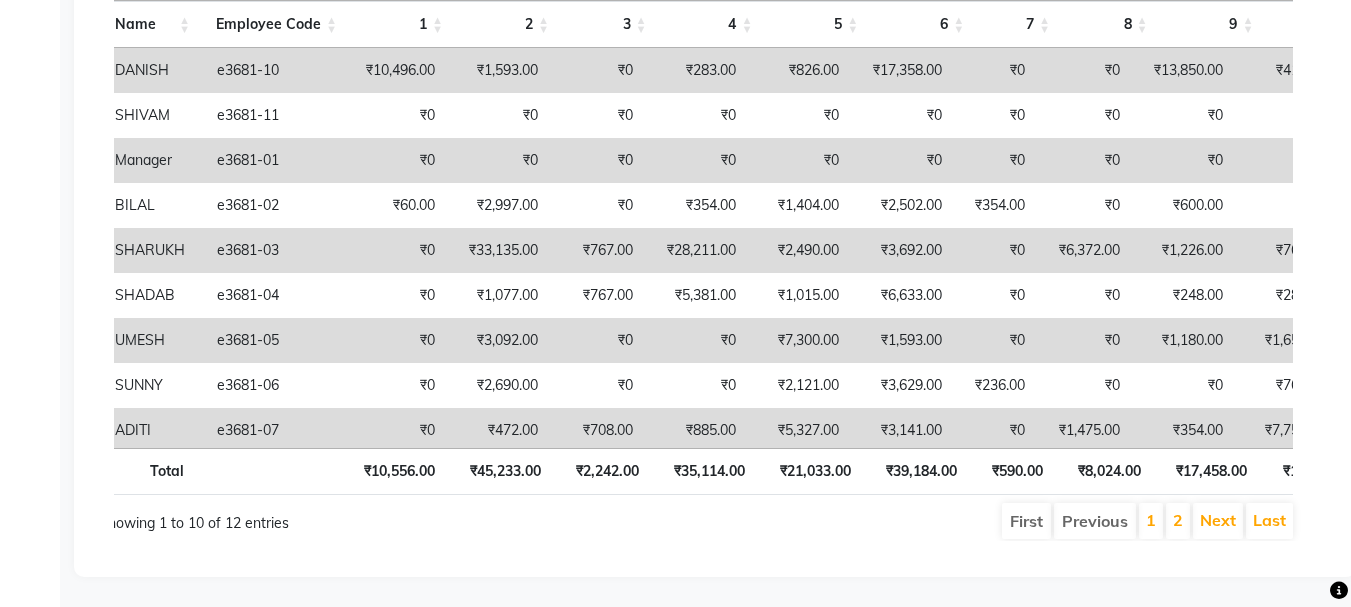 click on "First Previous 1 2 Next Last" at bounding box center [951, 521] 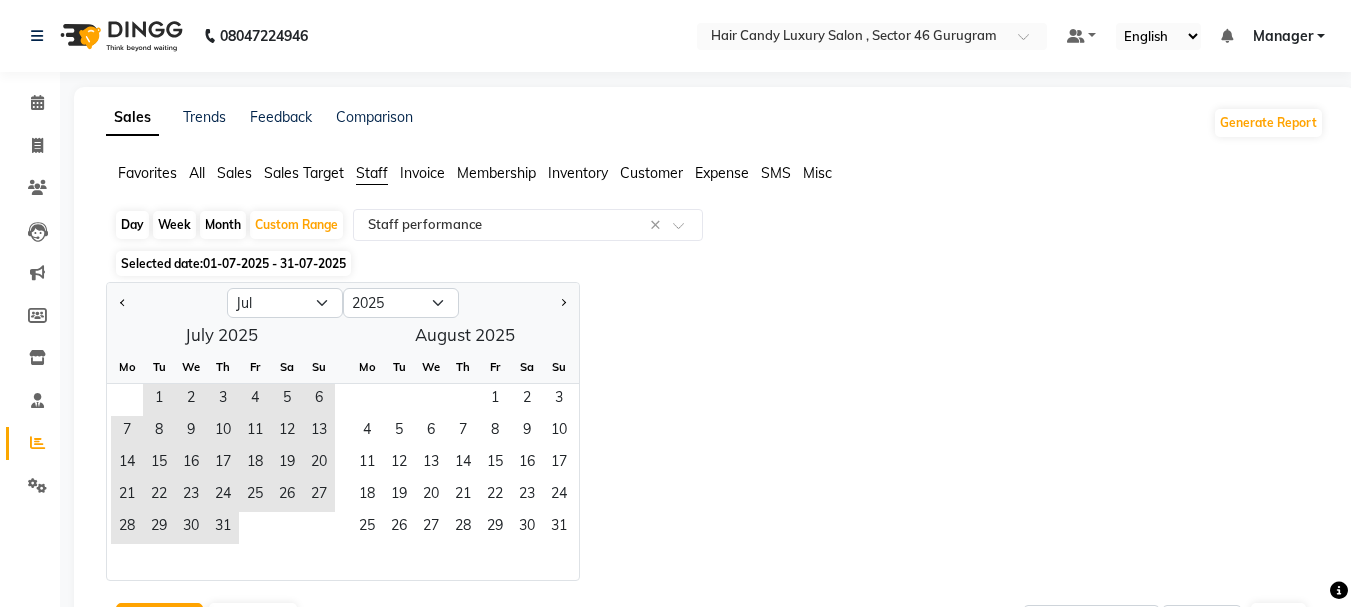 drag, startPoint x: 741, startPoint y: 313, endPoint x: 686, endPoint y: 327, distance: 56.753853 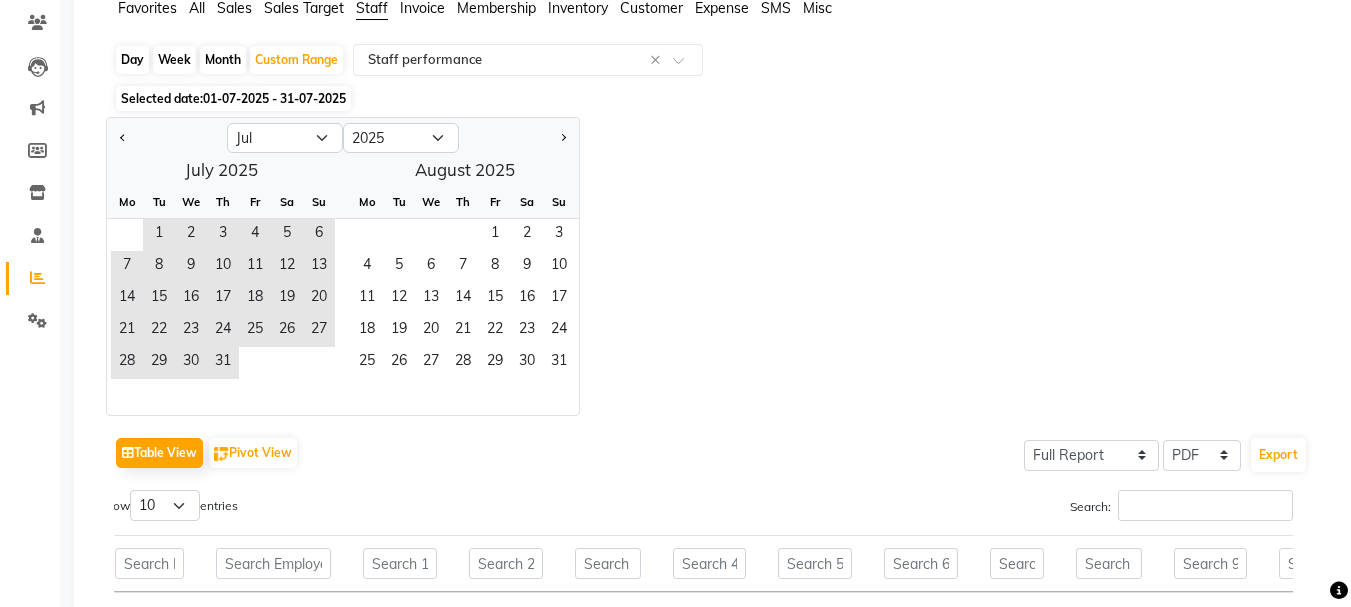 scroll, scrollTop: 0, scrollLeft: 0, axis: both 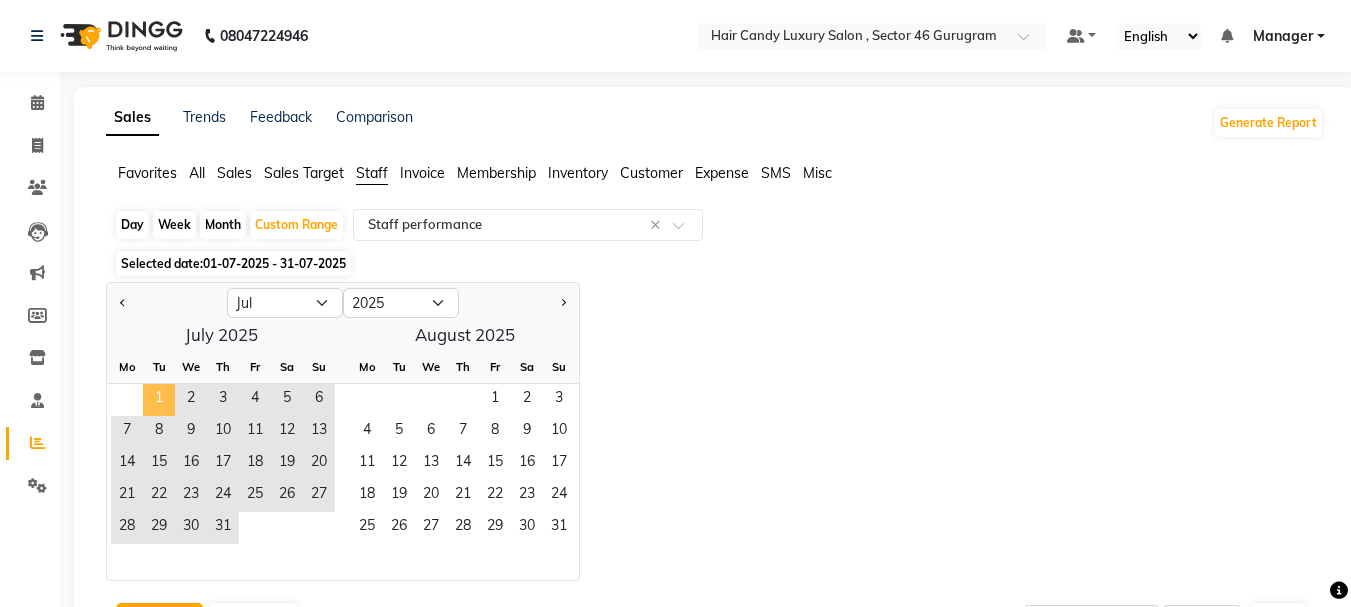click on "1" 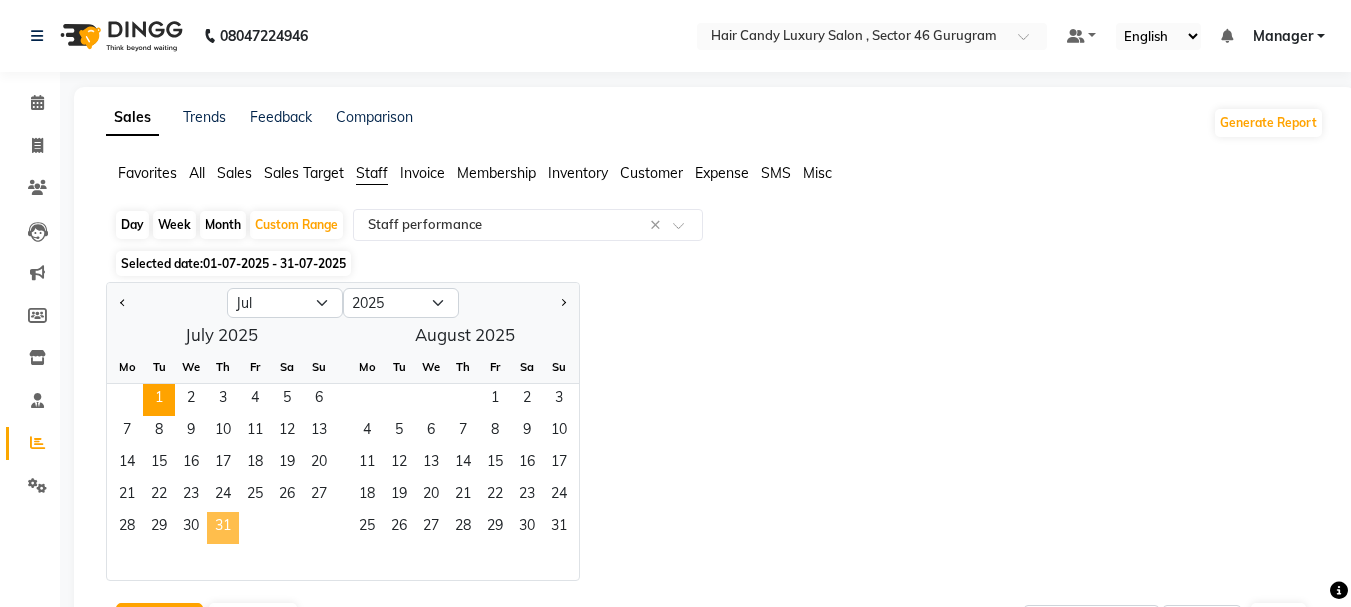 click on "31" 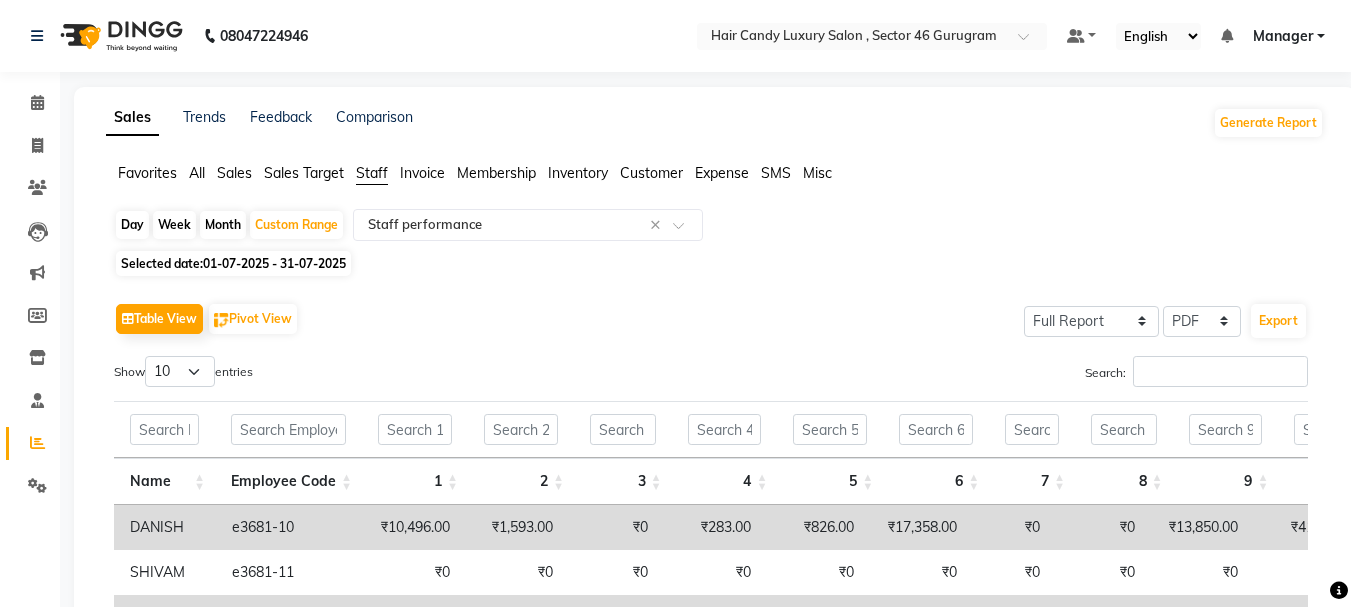 click on "All" 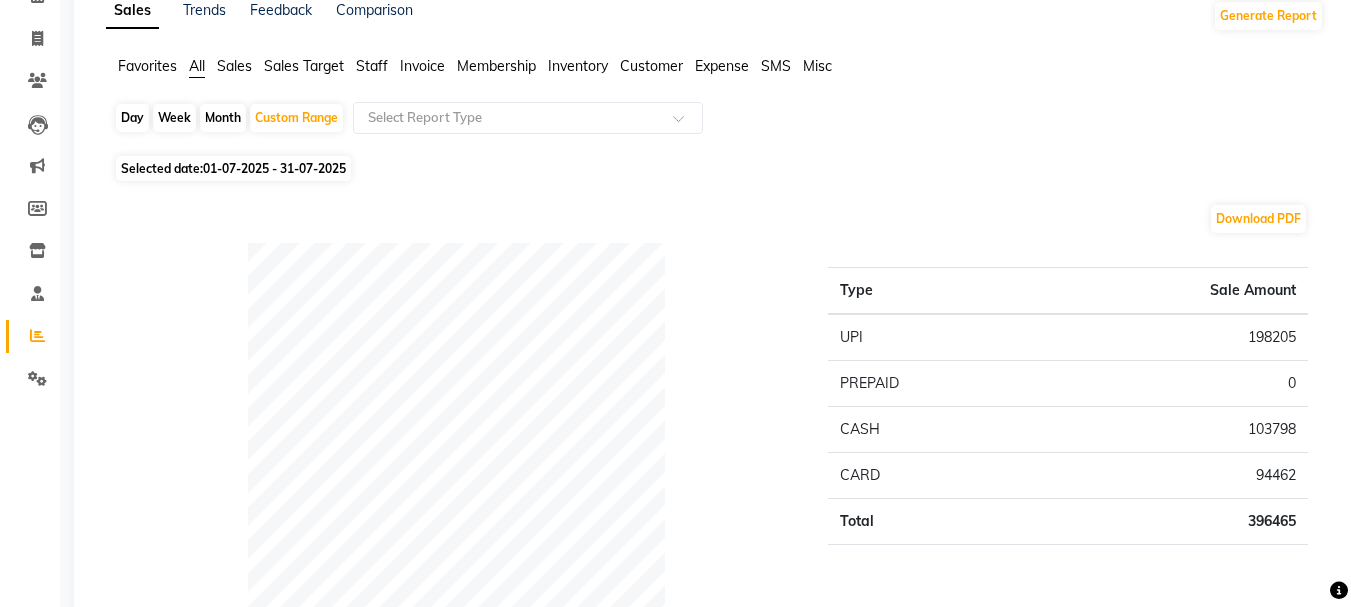 scroll, scrollTop: 0, scrollLeft: 0, axis: both 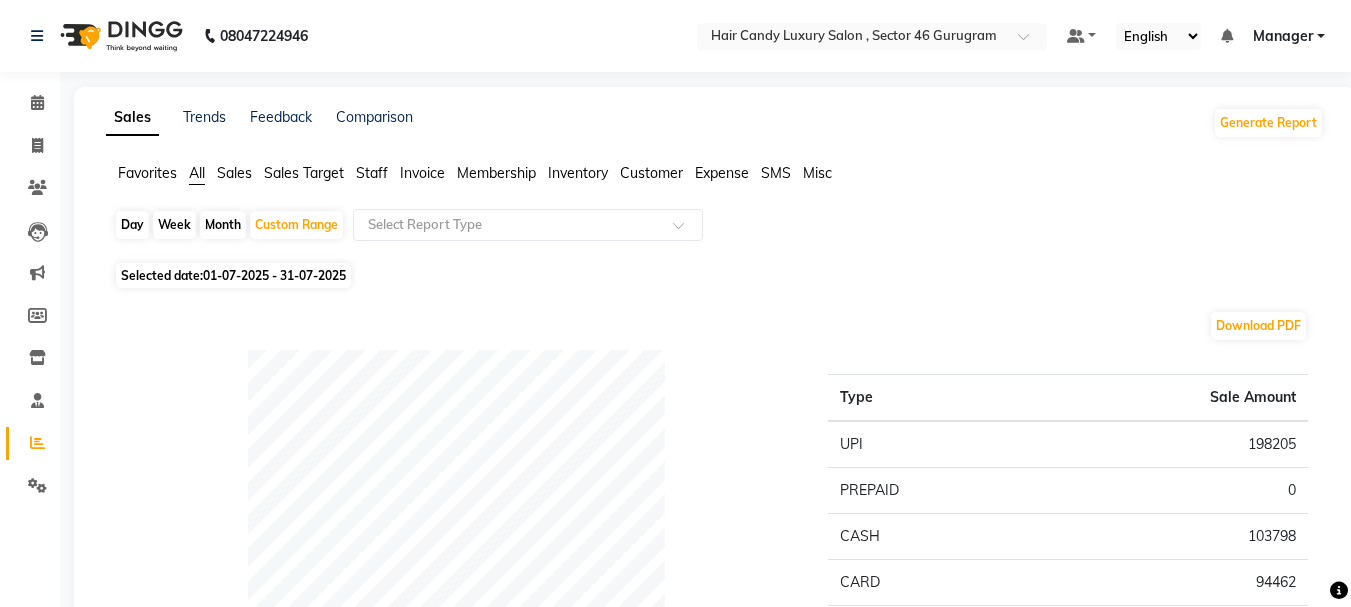 click on "Month" 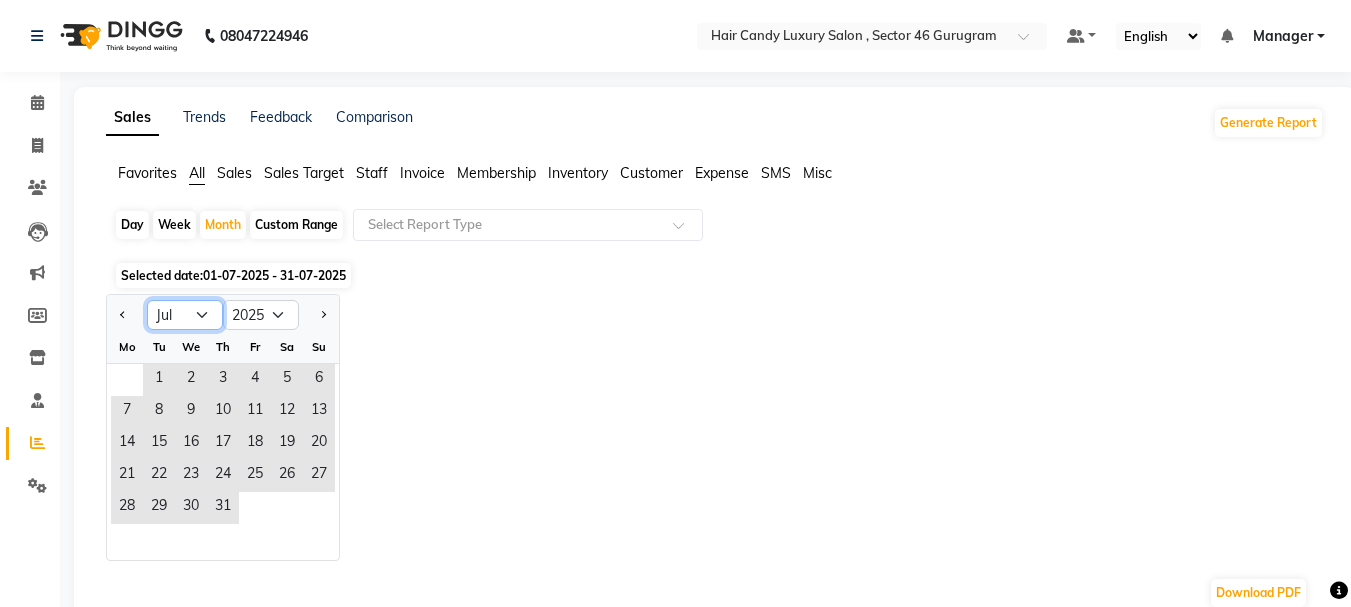 click on "Jan Feb Mar Apr May Jun Jul Aug Sep Oct Nov Dec" 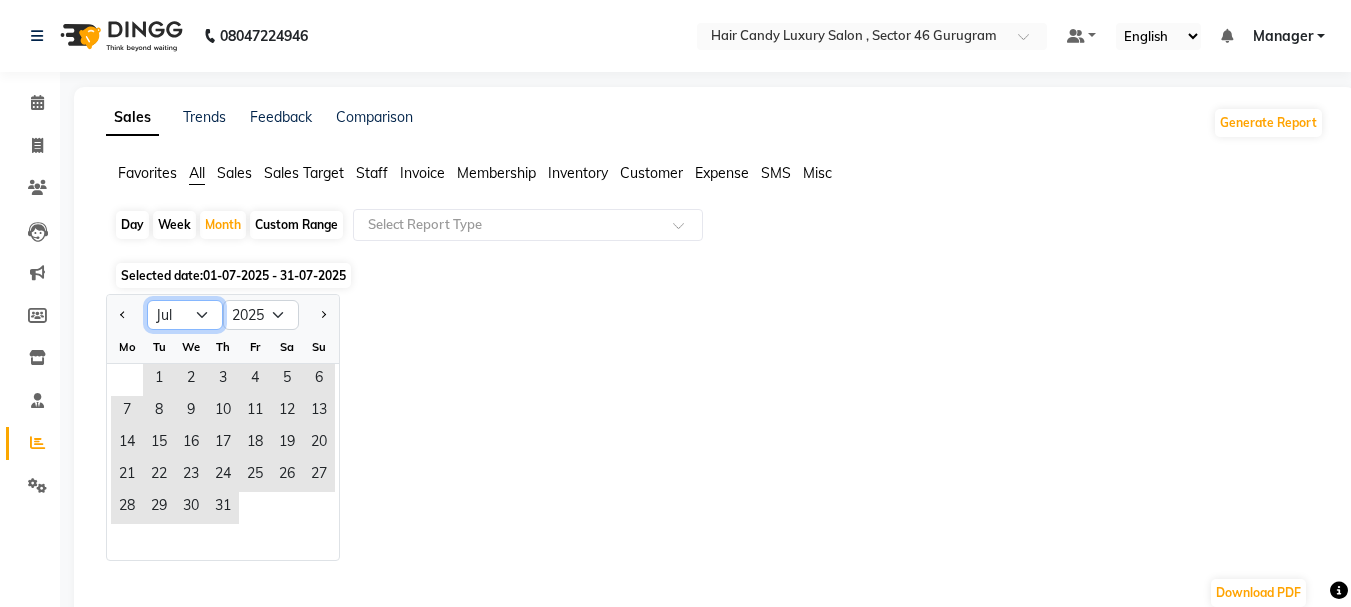 select on "8" 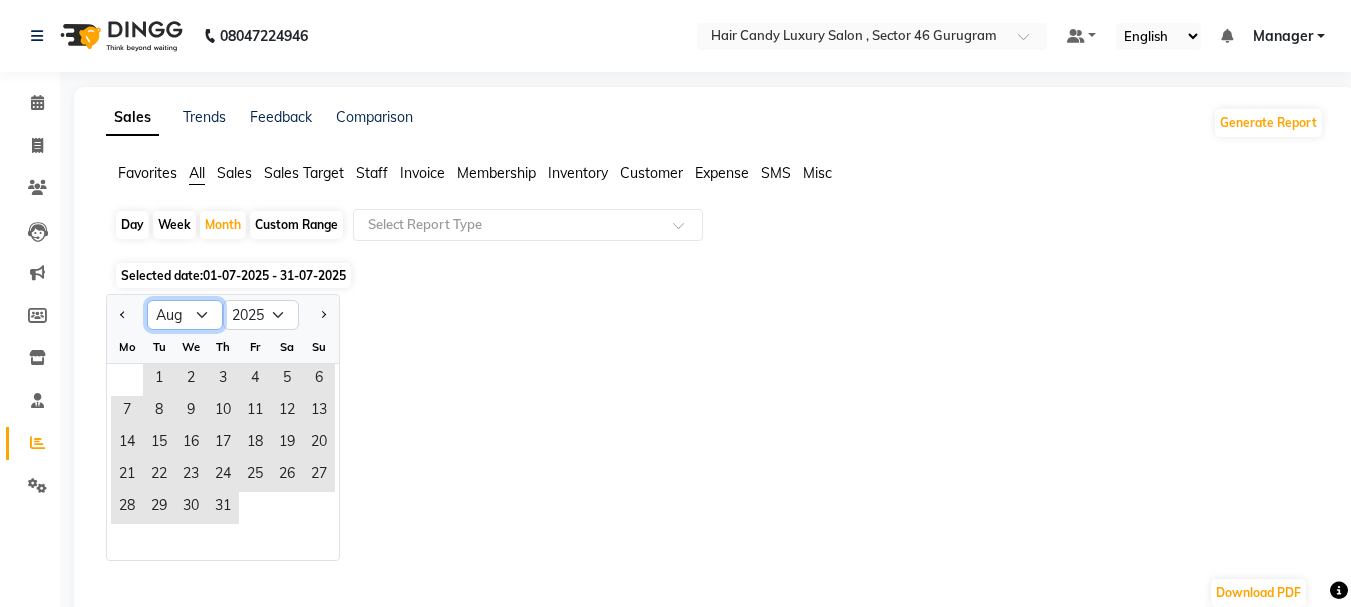 click on "Jan Feb Mar Apr May Jun Jul Aug Sep Oct Nov Dec" 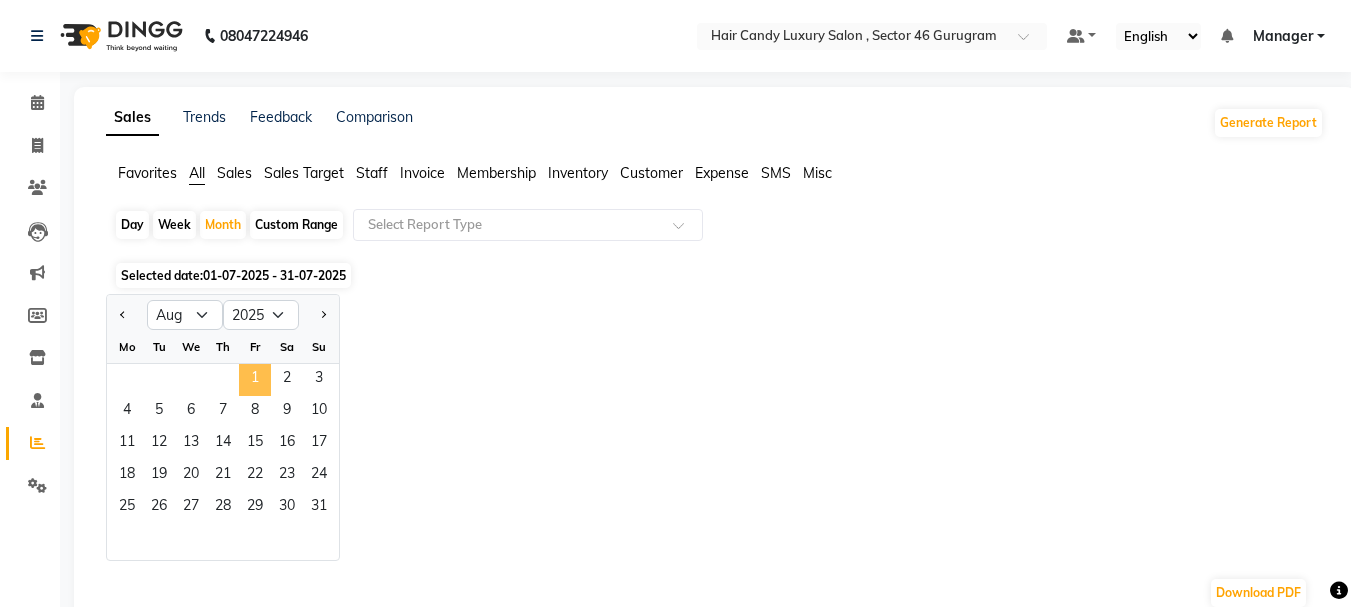 click on "1" 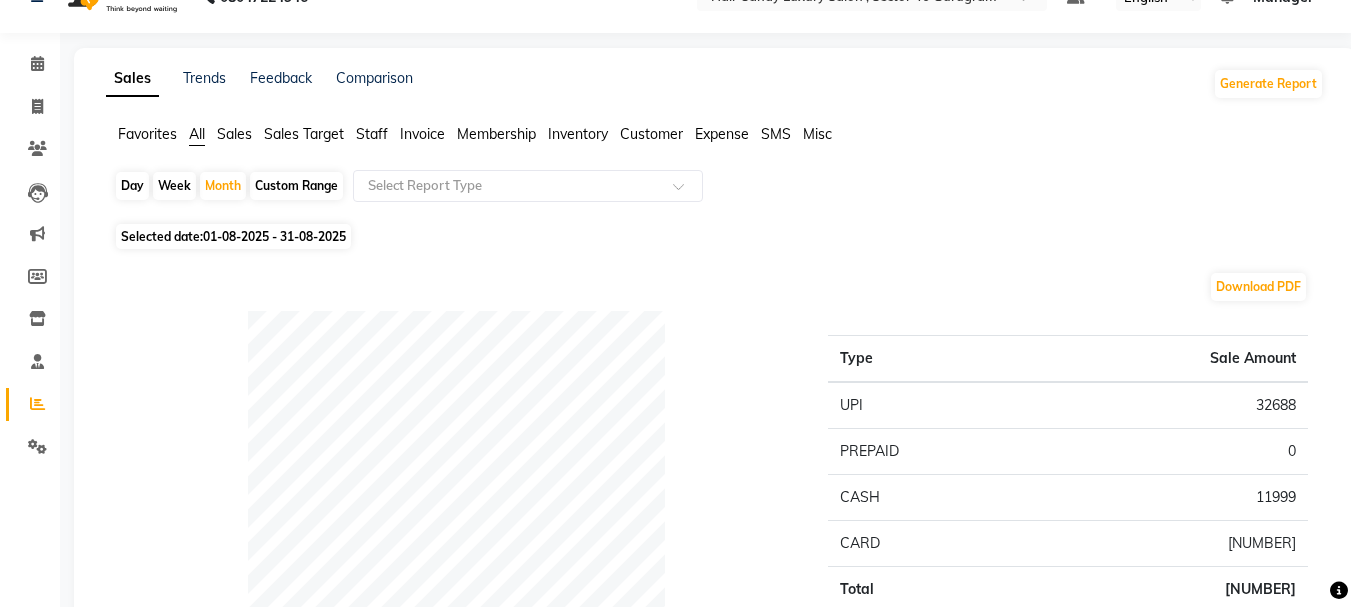 scroll, scrollTop: 0, scrollLeft: 0, axis: both 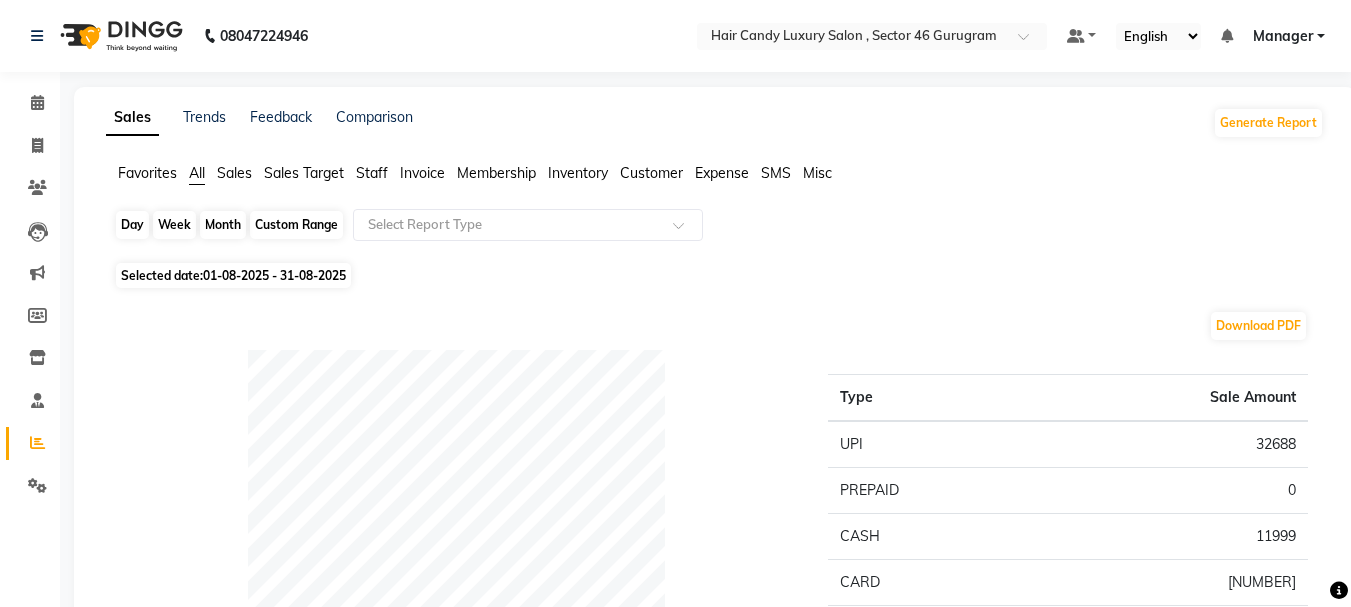 click on "Month" 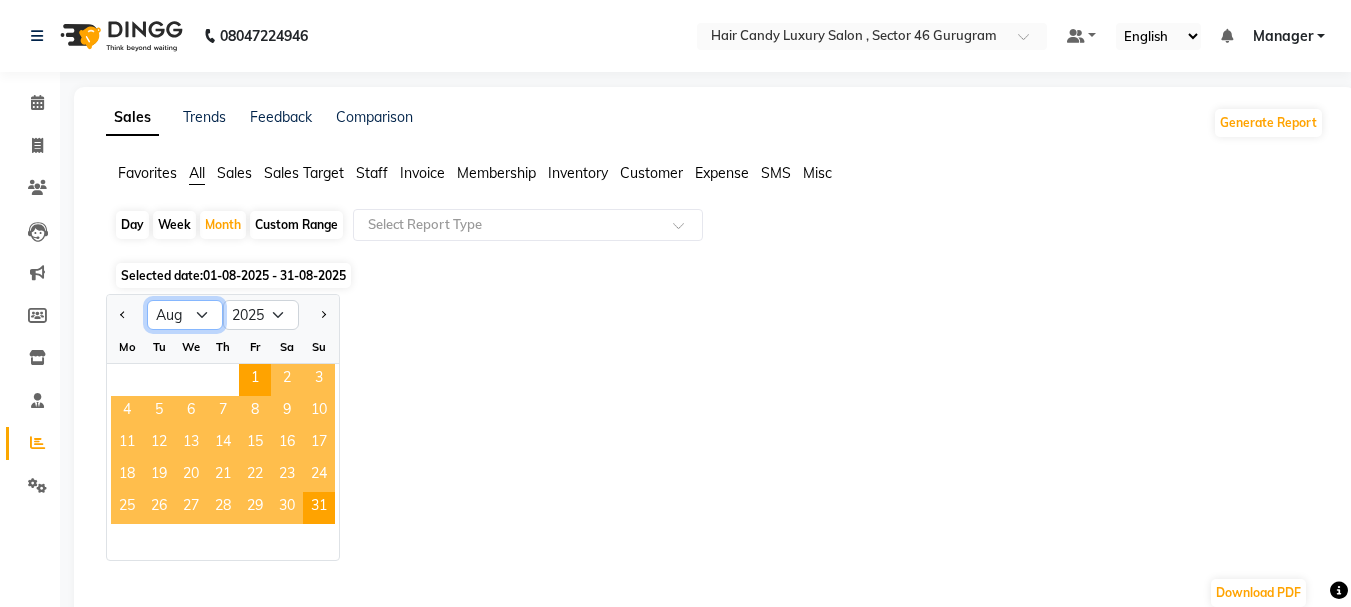 click on "Jan Feb Mar Apr May Jun Jul Aug Sep Oct Nov Dec" 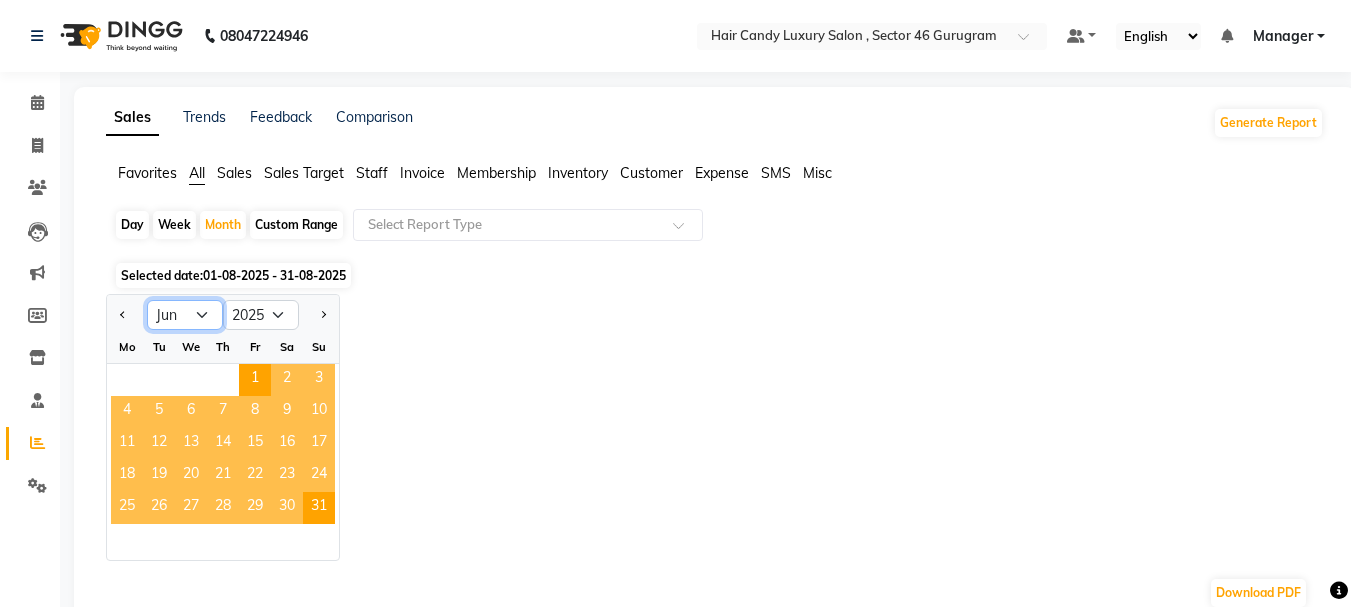 click on "Jan Feb Mar Apr May Jun Jul Aug Sep Oct Nov Dec" 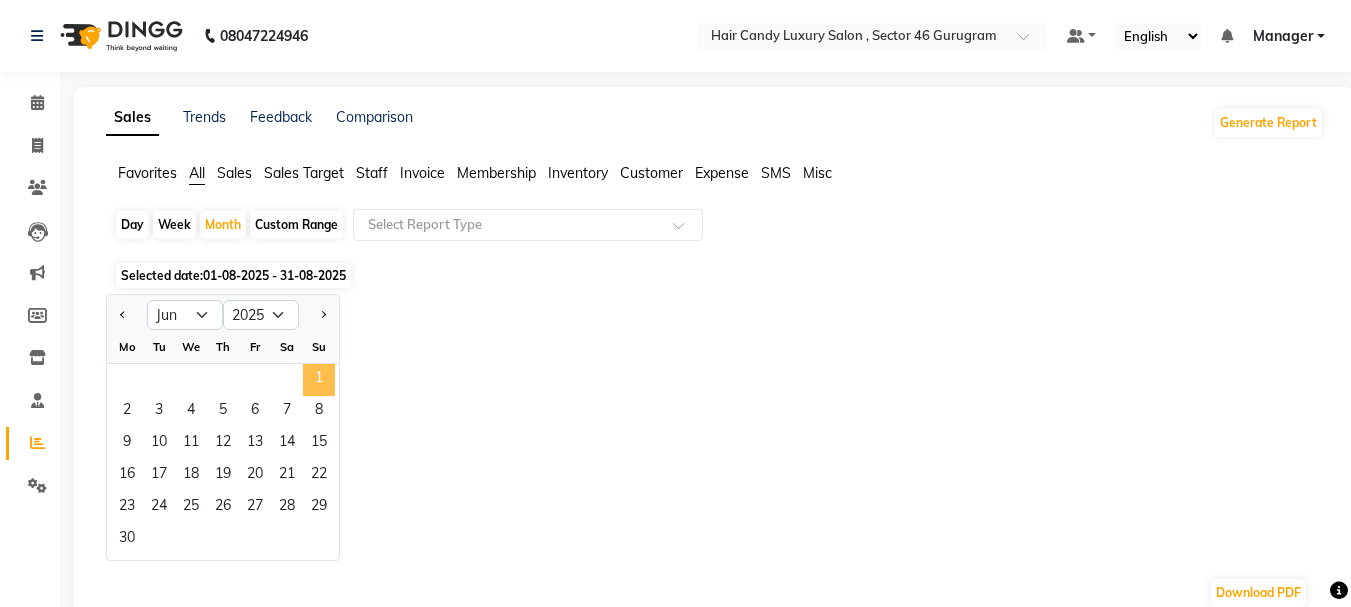 click on "1" 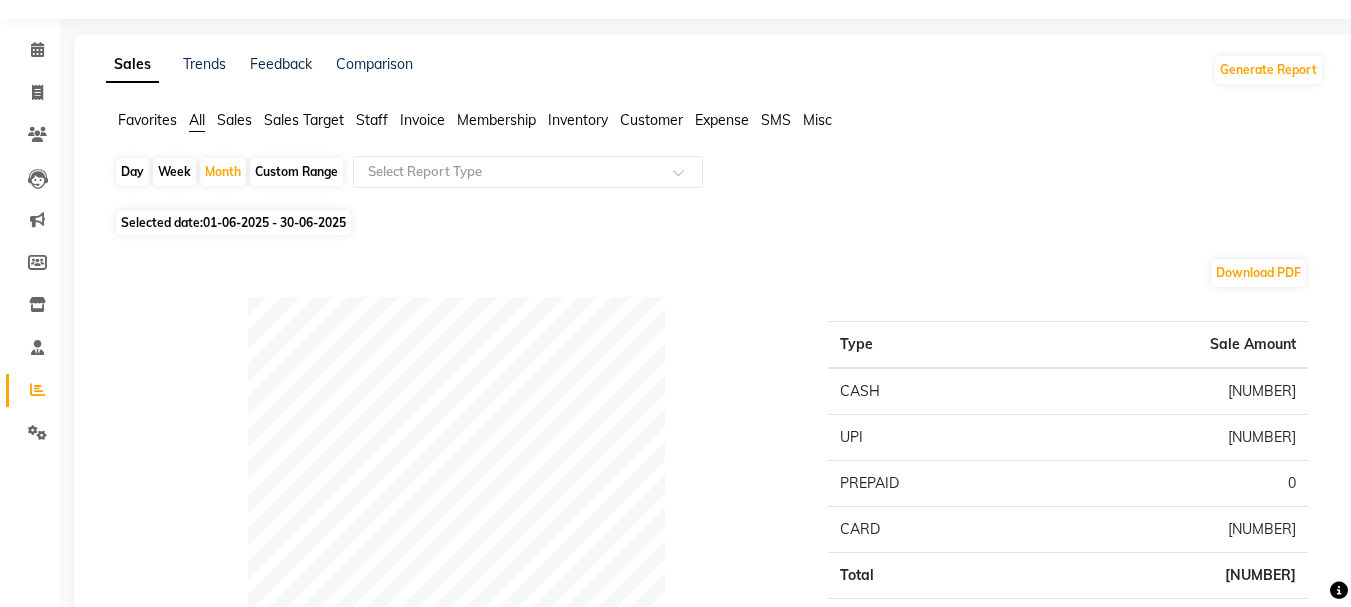 scroll, scrollTop: 0, scrollLeft: 0, axis: both 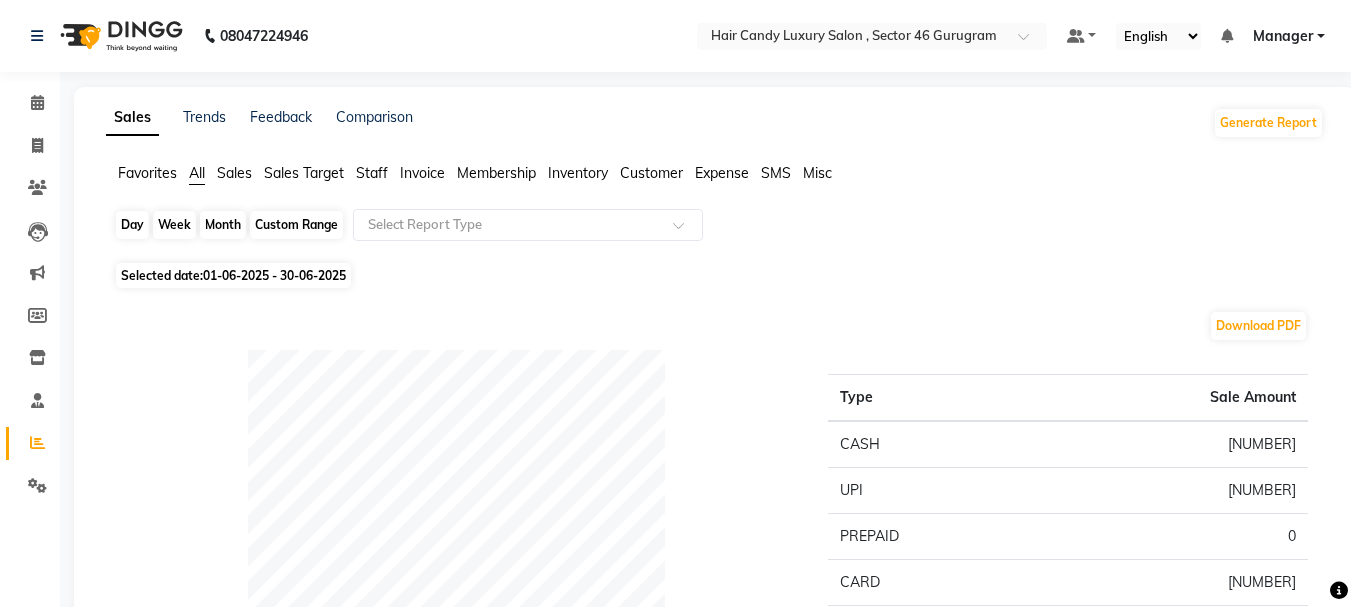 click on "Month" 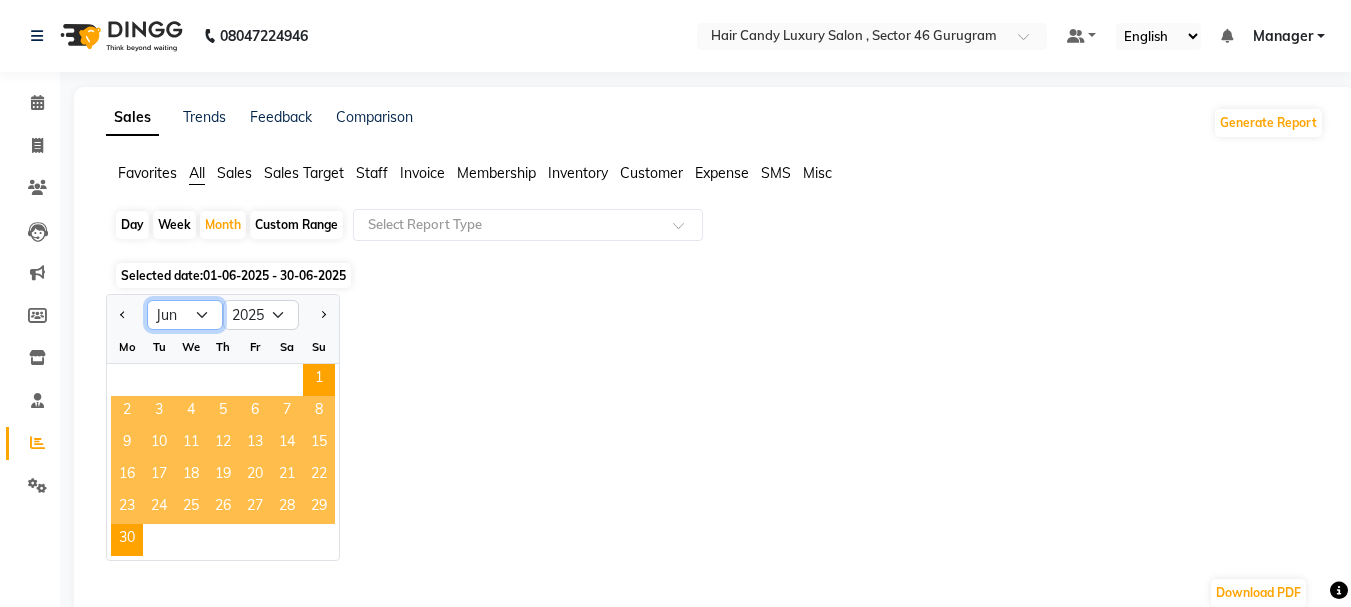 click on "Jan Feb Mar Apr May Jun Jul Aug Sep Oct Nov Dec" 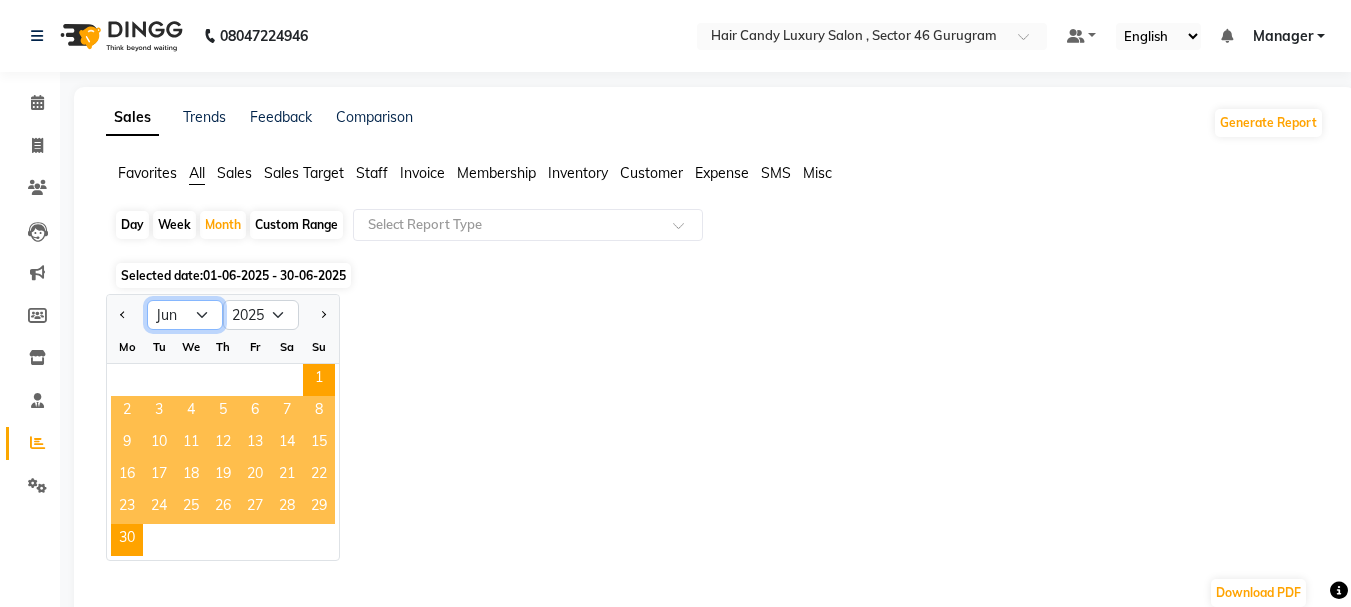 select on "5" 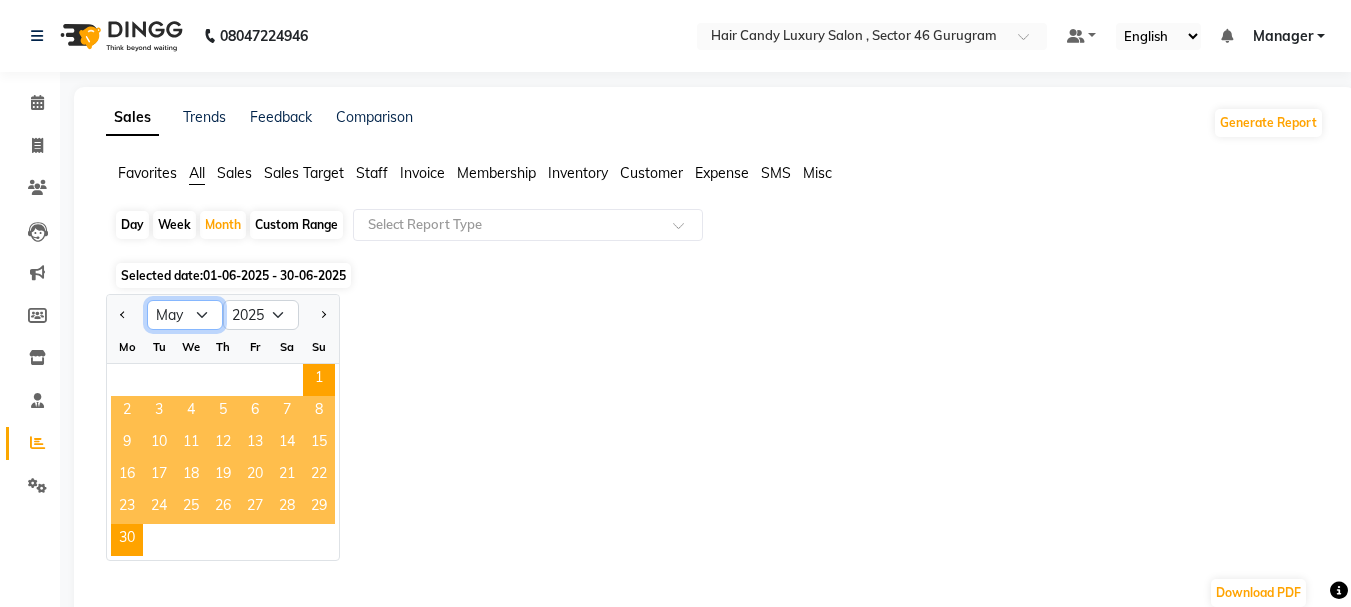 click on "Jan Feb Mar Apr May Jun Jul Aug Sep Oct Nov Dec" 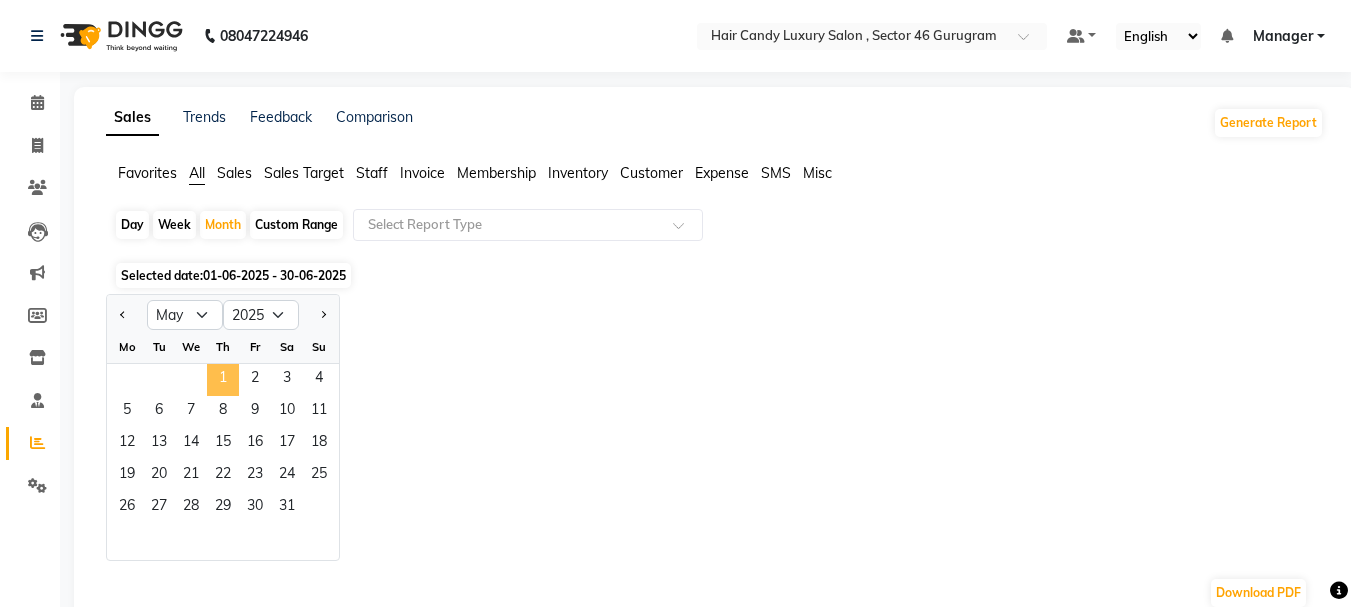 click on "1" 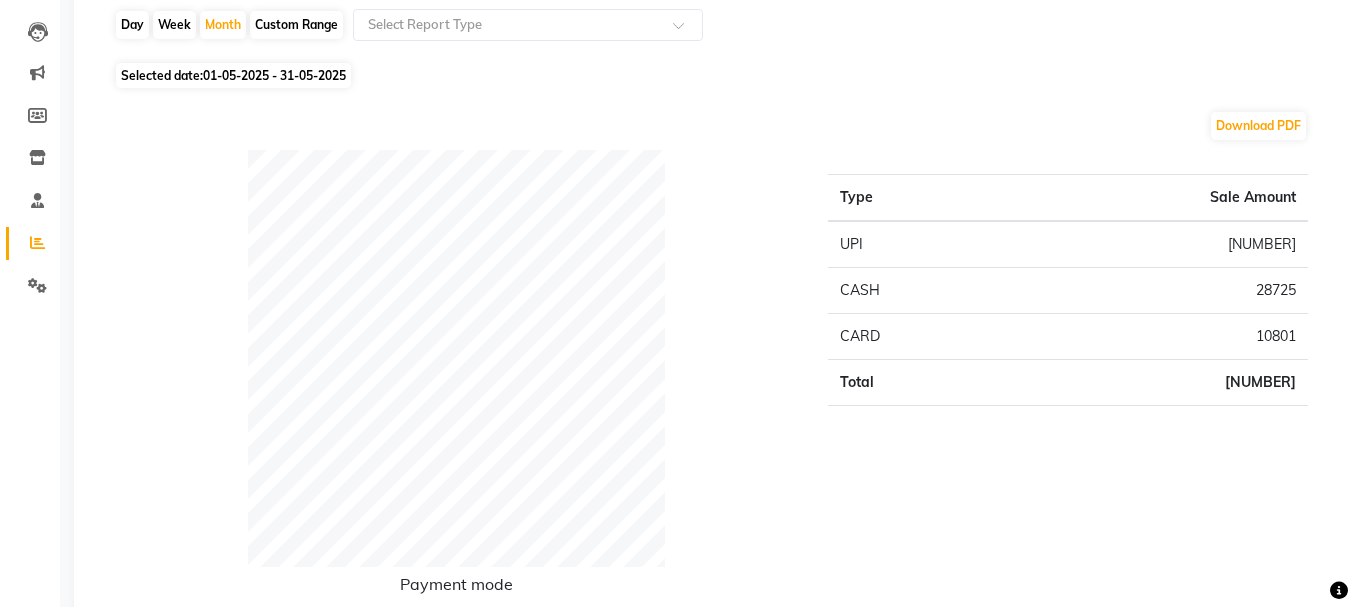 scroll, scrollTop: 0, scrollLeft: 0, axis: both 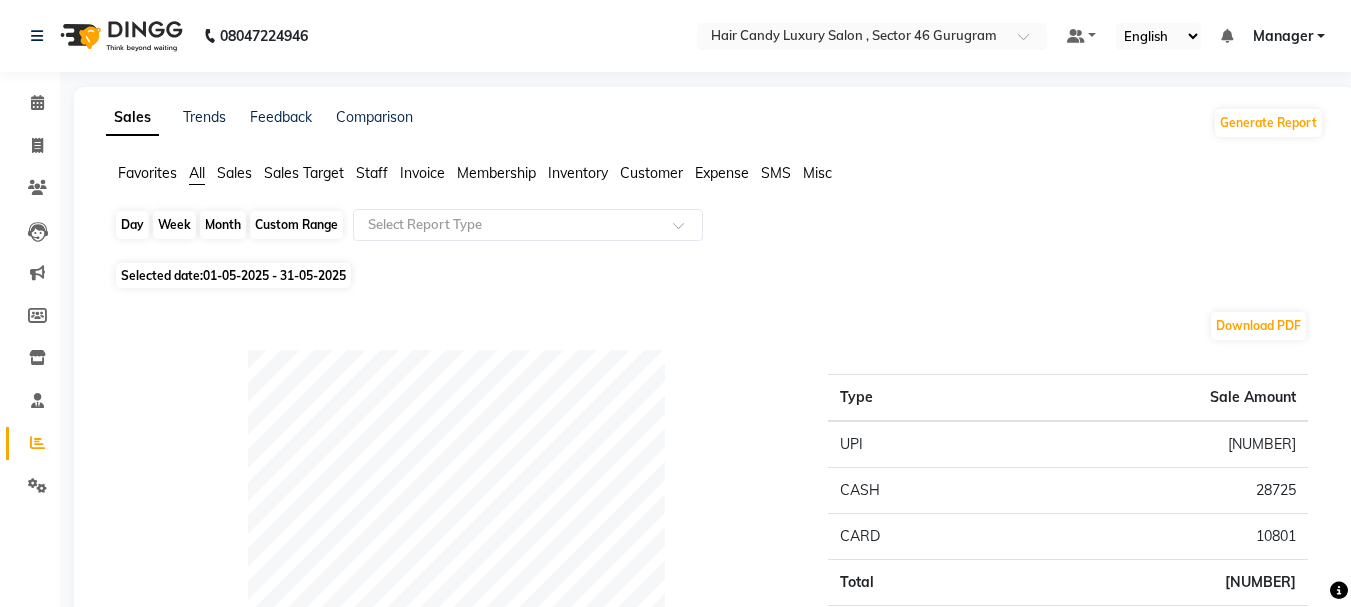 click on "Month" 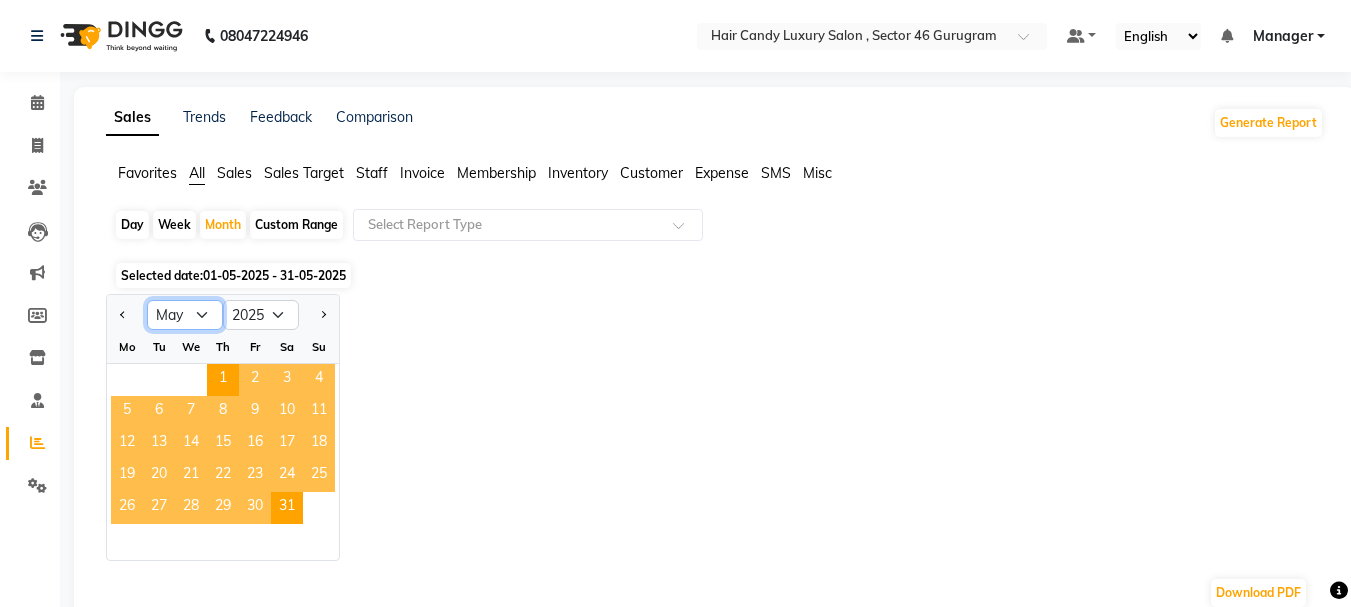 click on "Jan Feb Mar Apr May Jun Jul Aug Sep Oct Nov Dec" 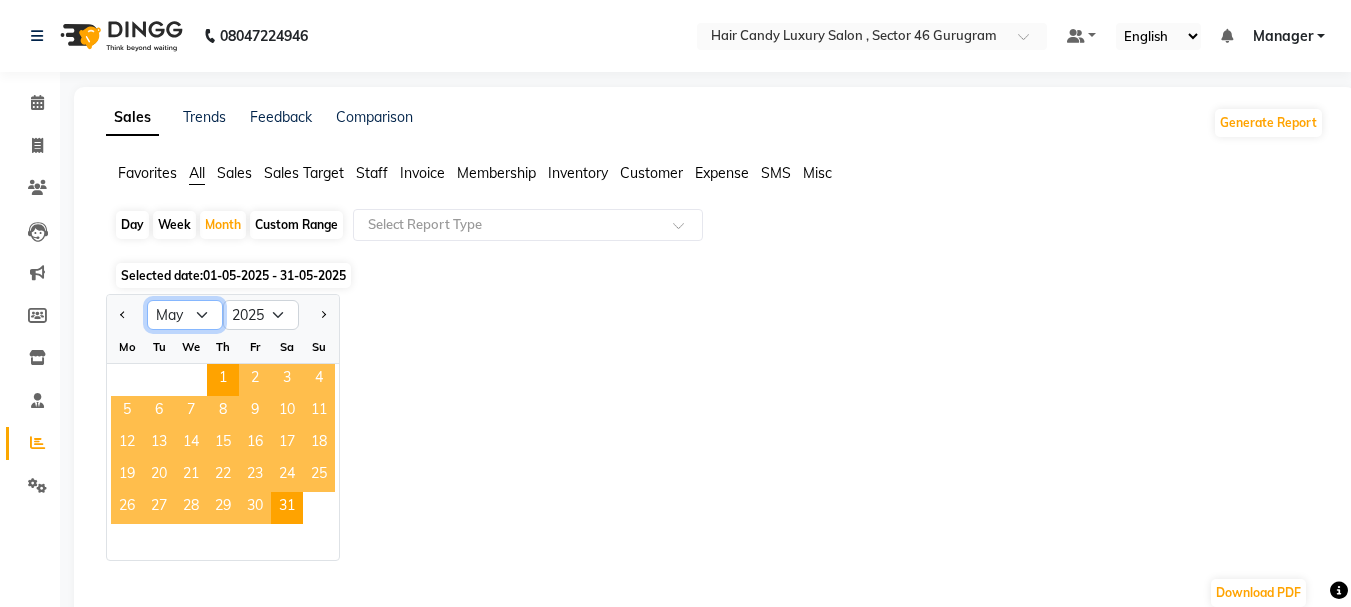 select on "4" 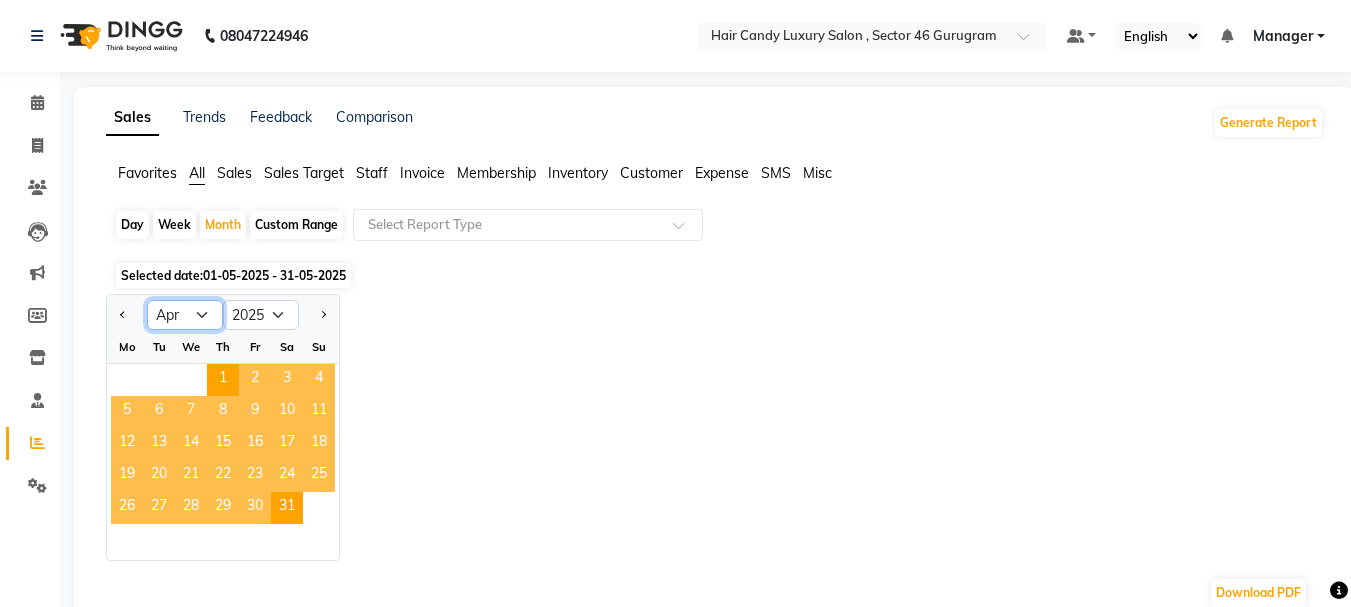 click on "Jan Feb Mar Apr May Jun Jul Aug Sep Oct Nov Dec" 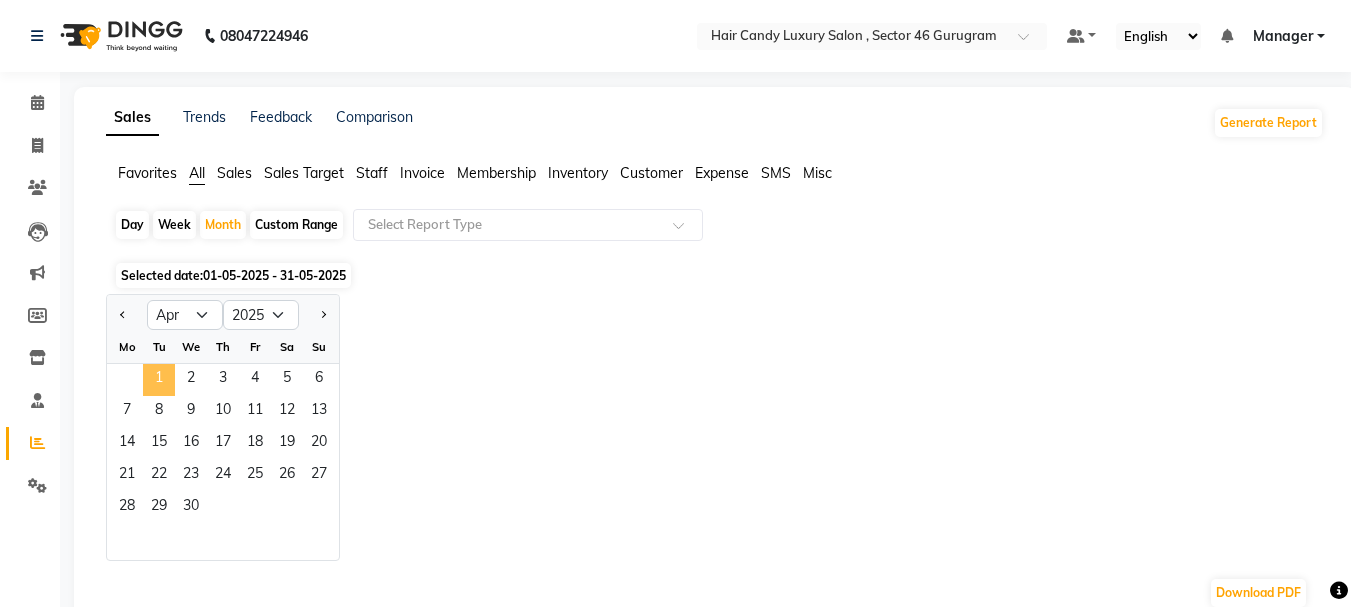 click on "1" 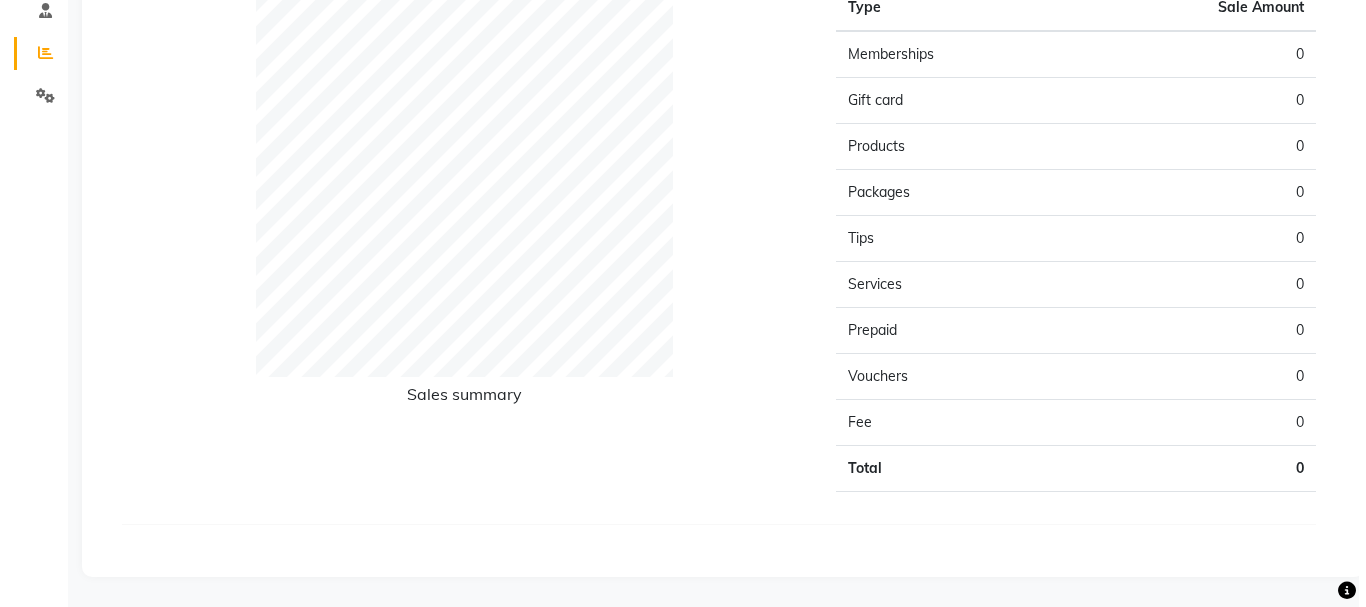 scroll, scrollTop: 0, scrollLeft: 0, axis: both 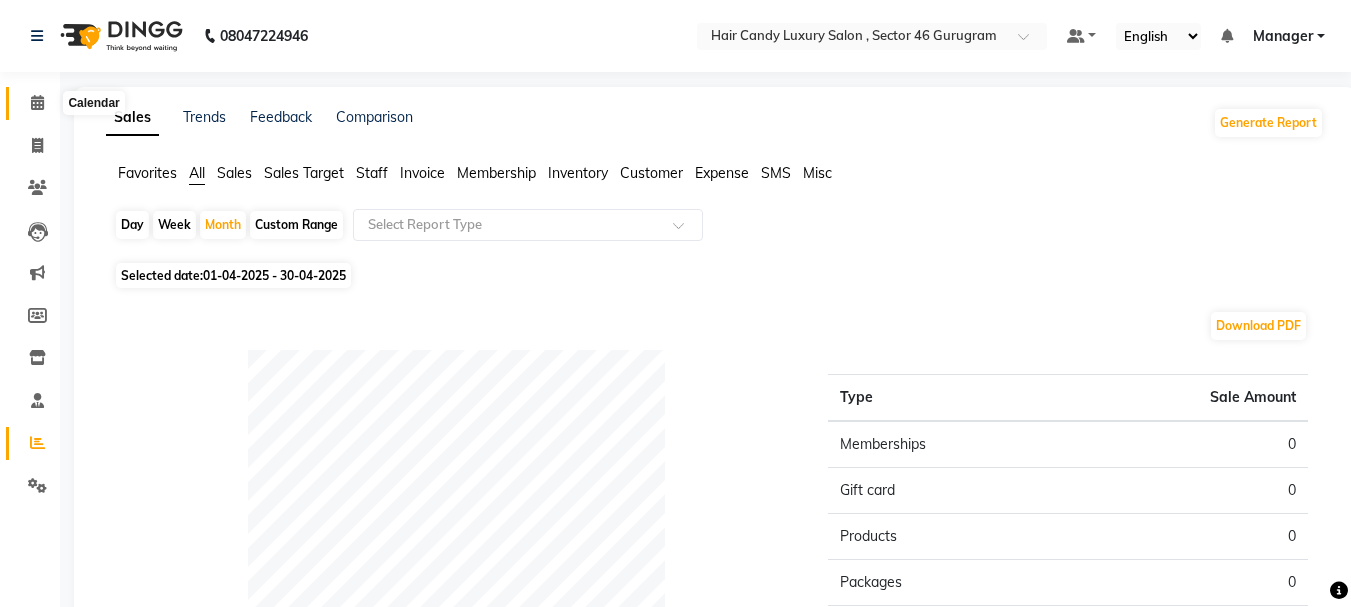 click 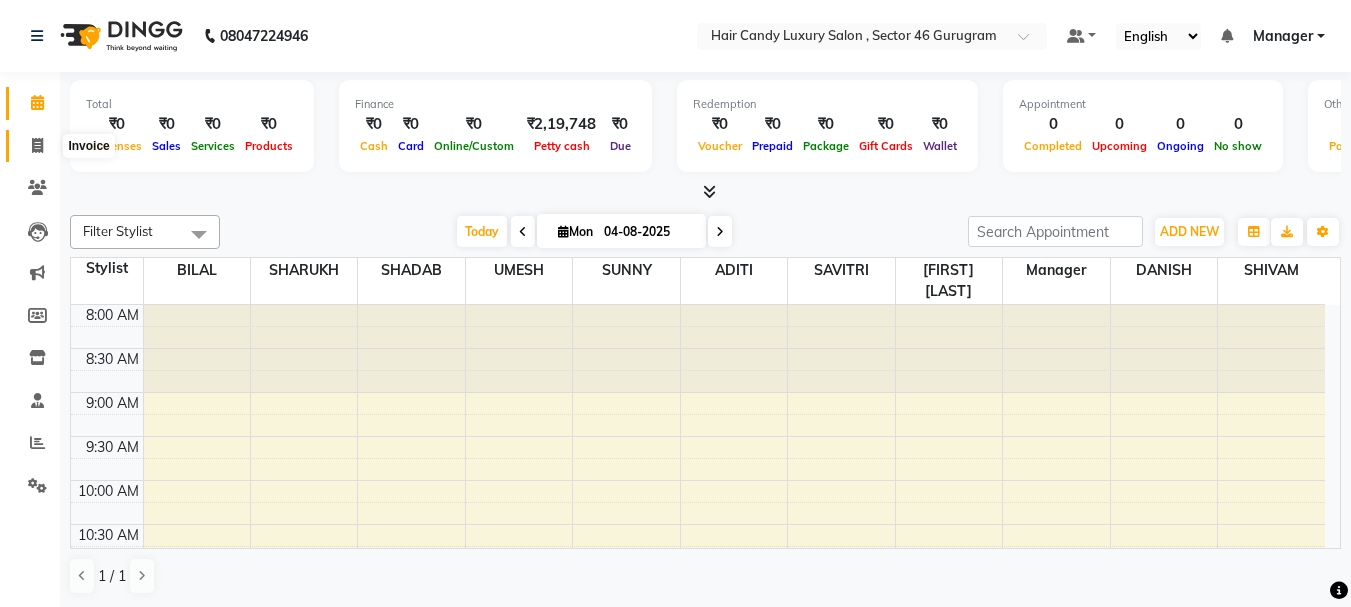click 